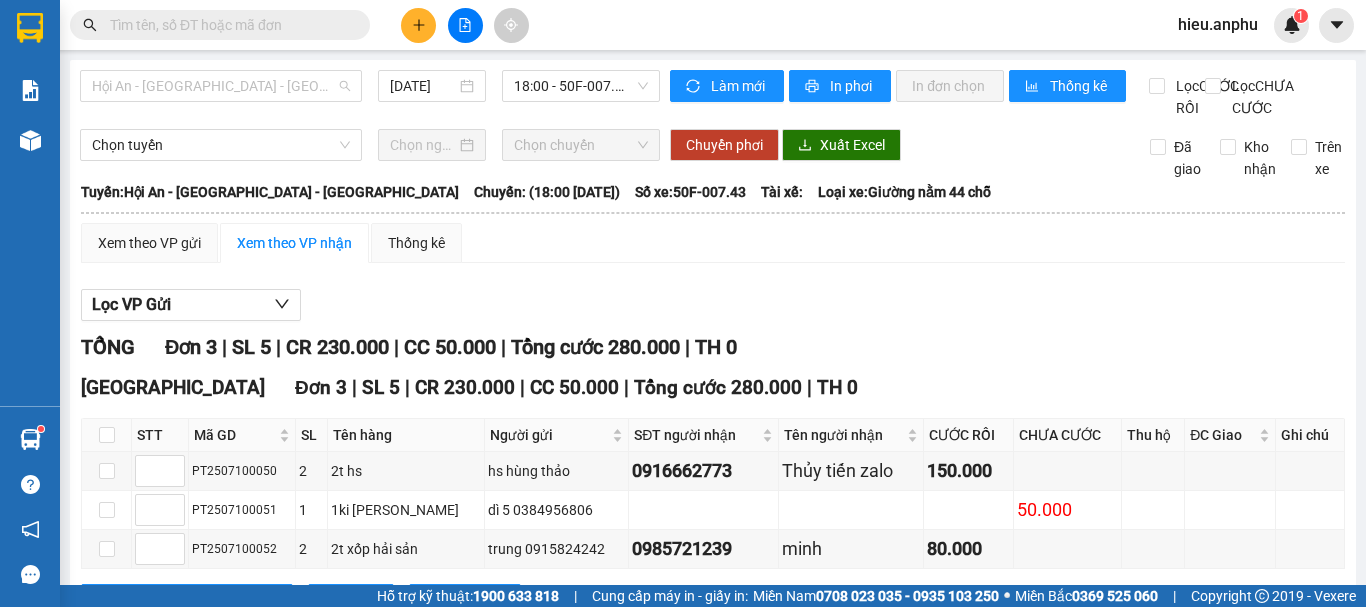 scroll, scrollTop: 0, scrollLeft: 0, axis: both 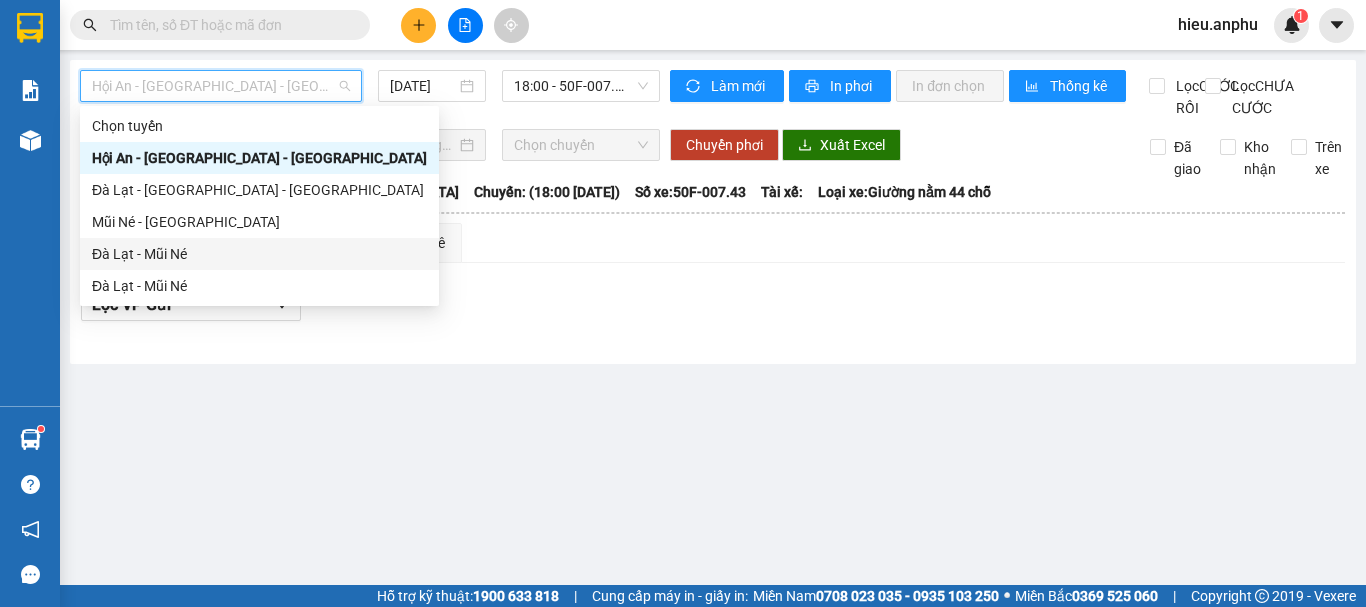 click on "Đà Lạt - Mũi Né" at bounding box center (259, 254) 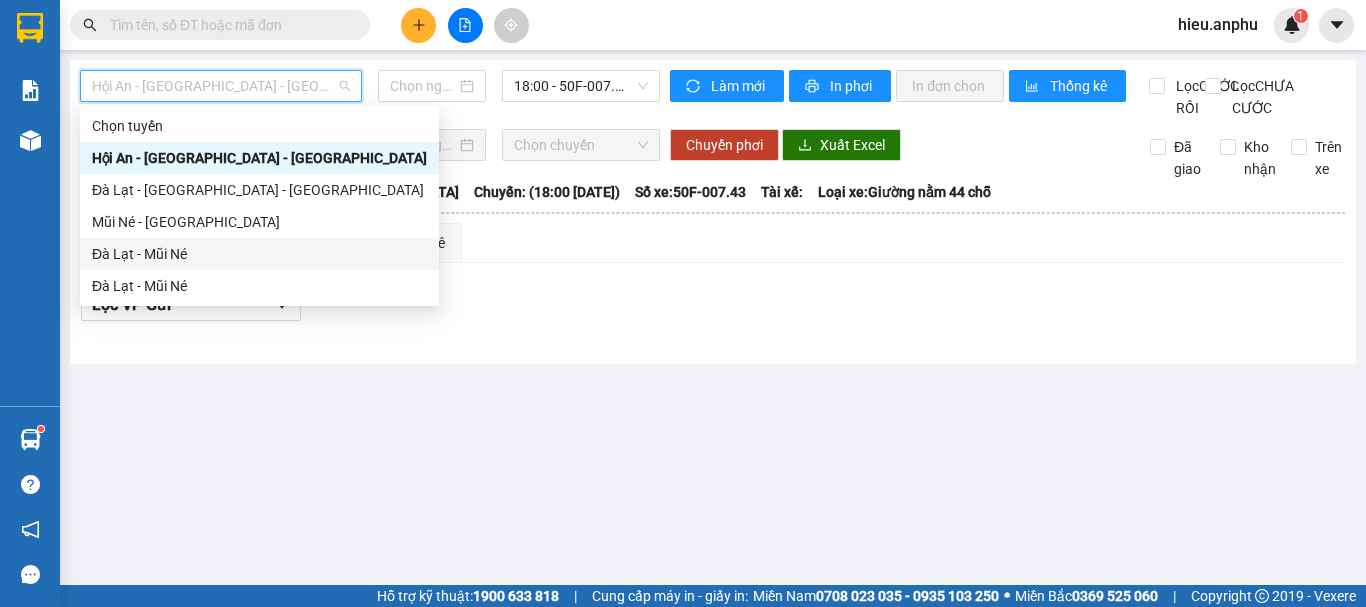 type on "[DATE]" 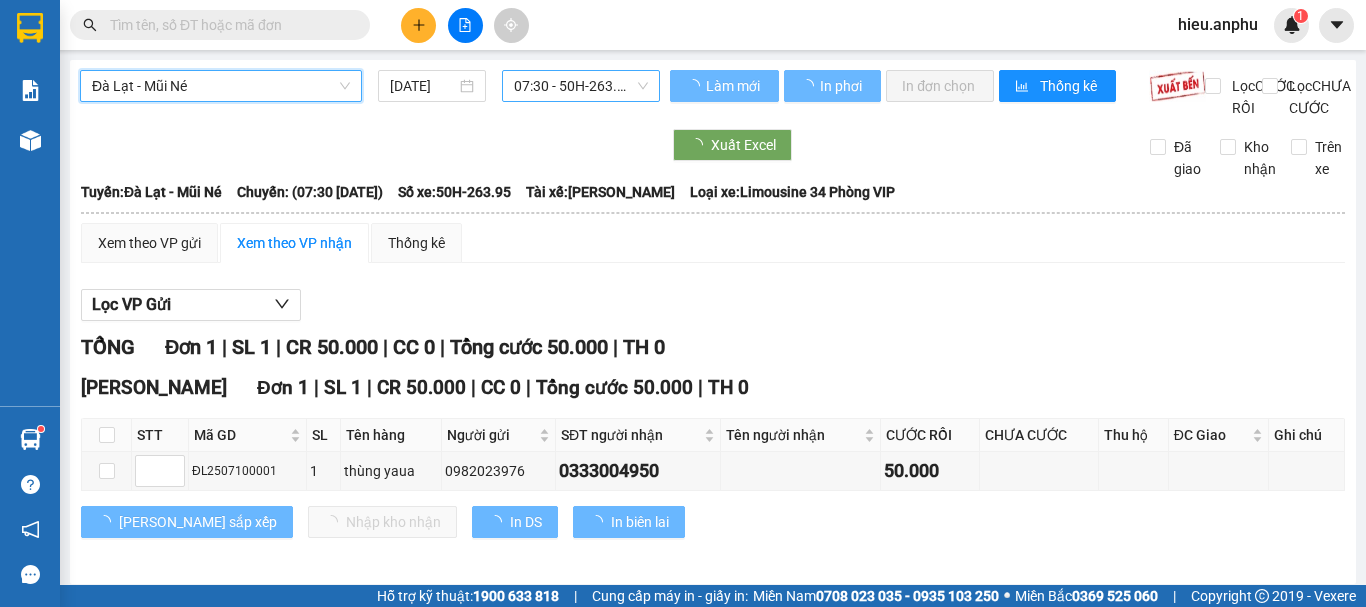 click on "07:30     - 50H-263.95" at bounding box center (581, 86) 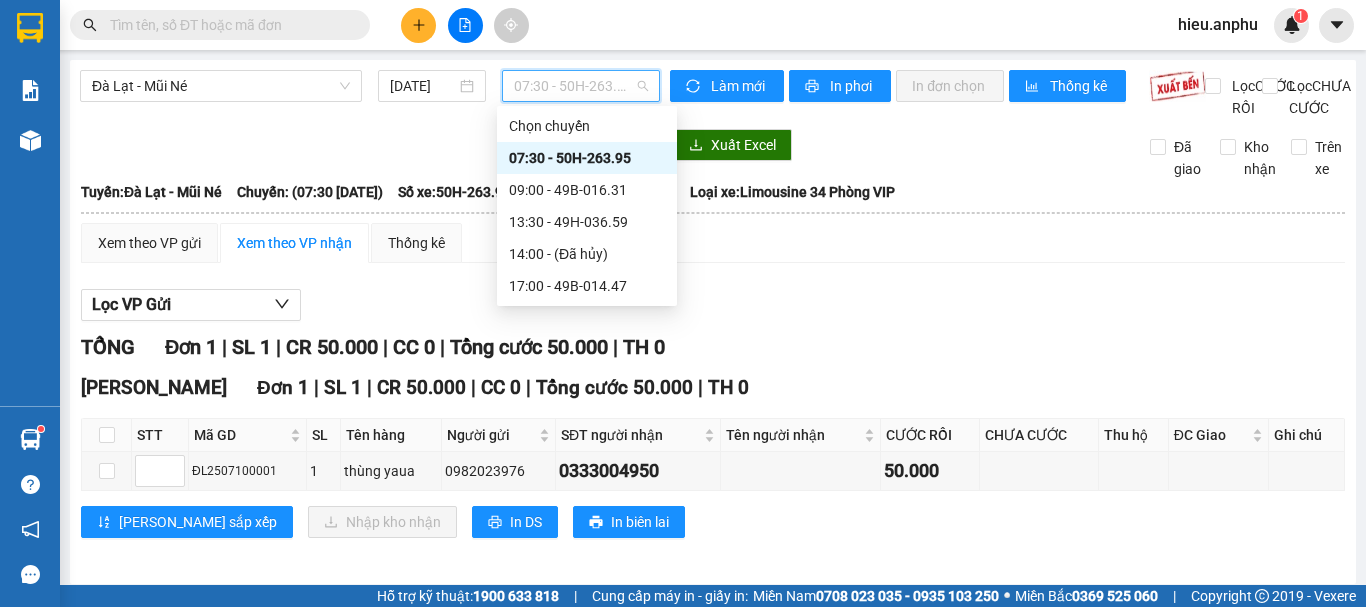 click on "07:30     - 50H-263.95" at bounding box center [587, 158] 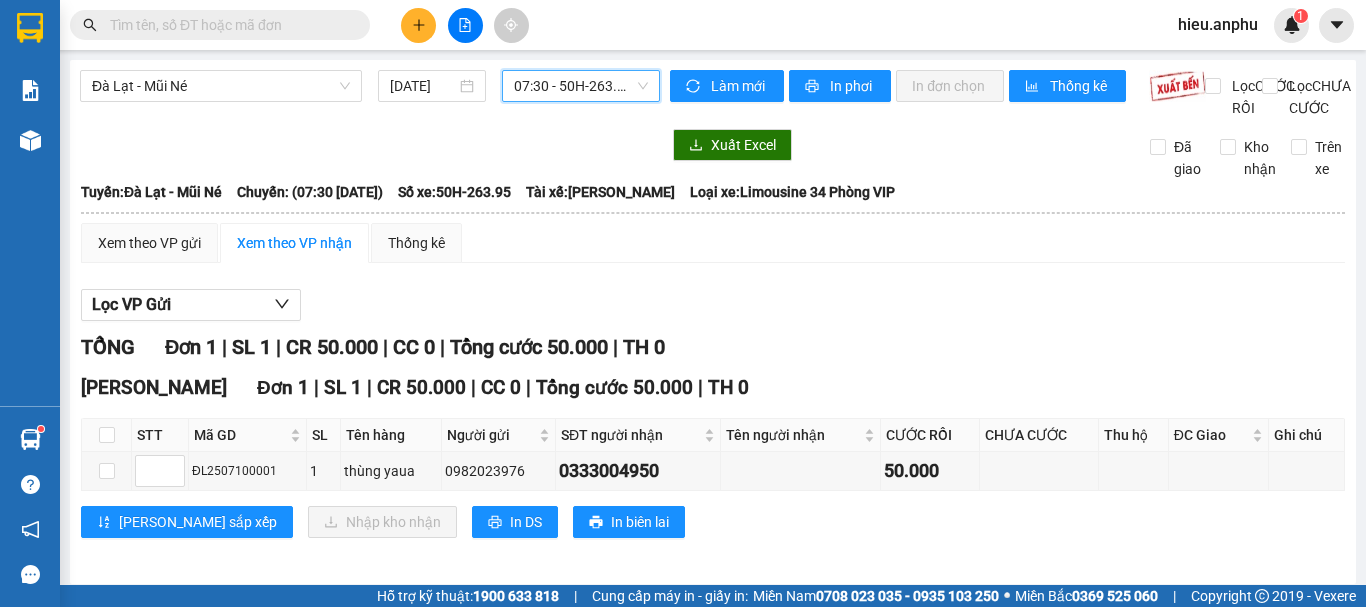 click on "07:30     - 50H-263.95" at bounding box center [581, 86] 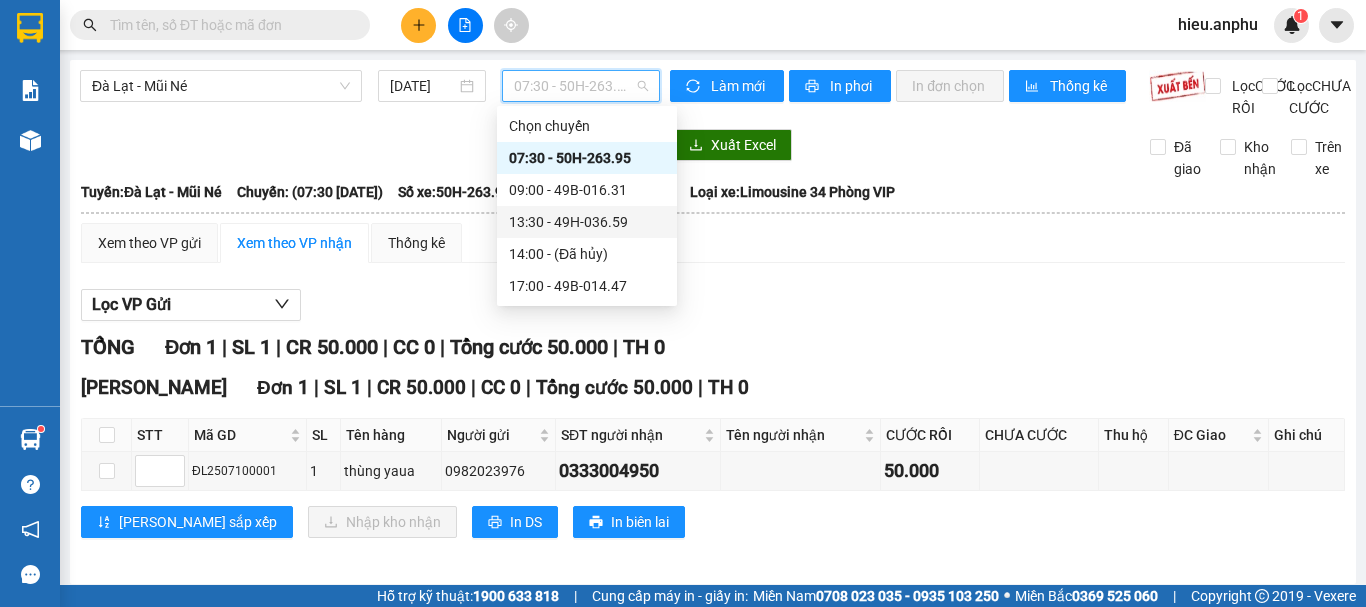 click on "13:30     - 49H-036.59" at bounding box center [587, 222] 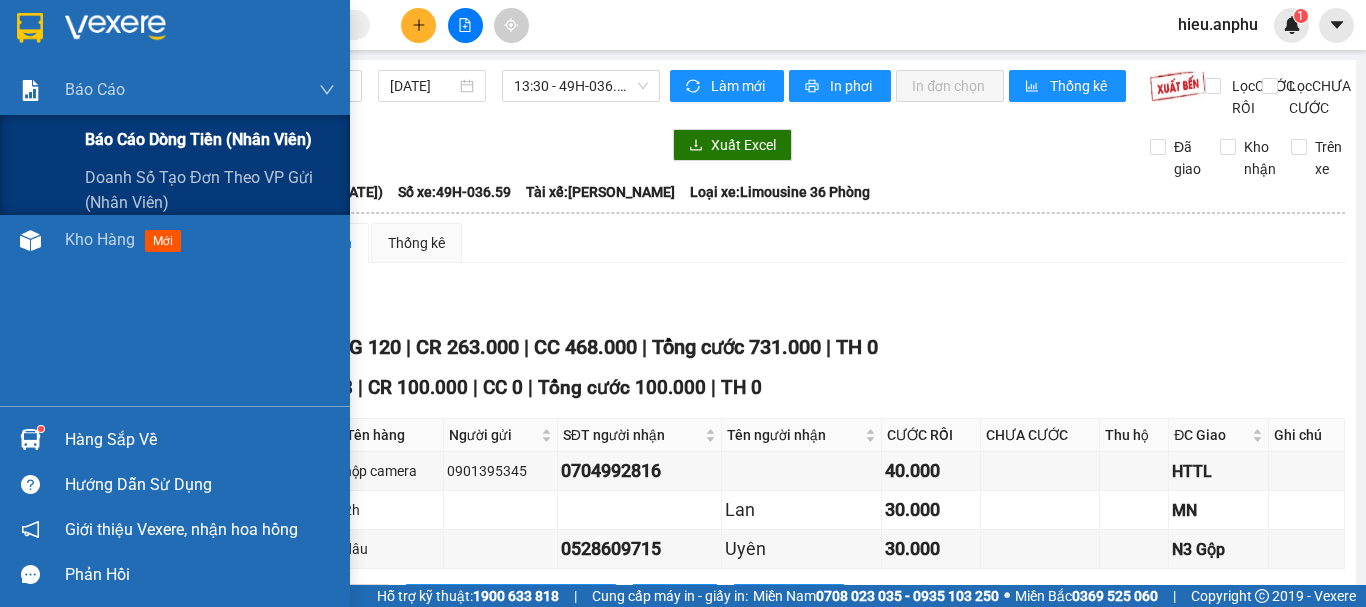 click on "Báo cáo dòng tiền (nhân viên)" at bounding box center (198, 139) 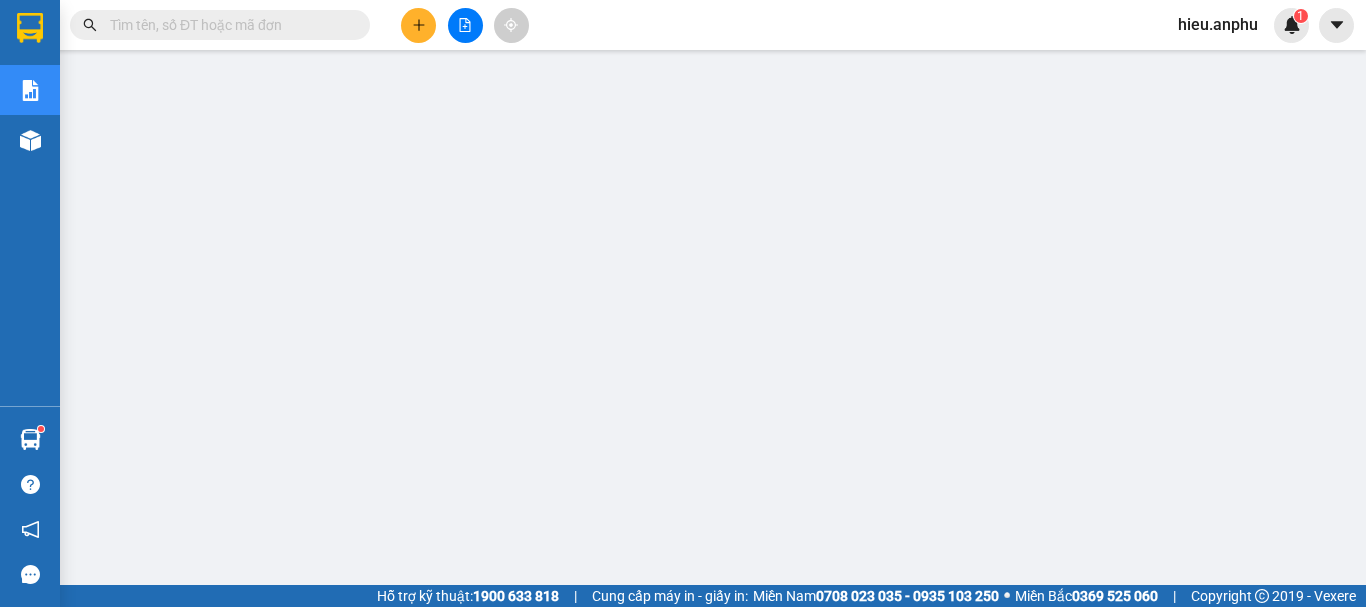 click at bounding box center [465, 25] 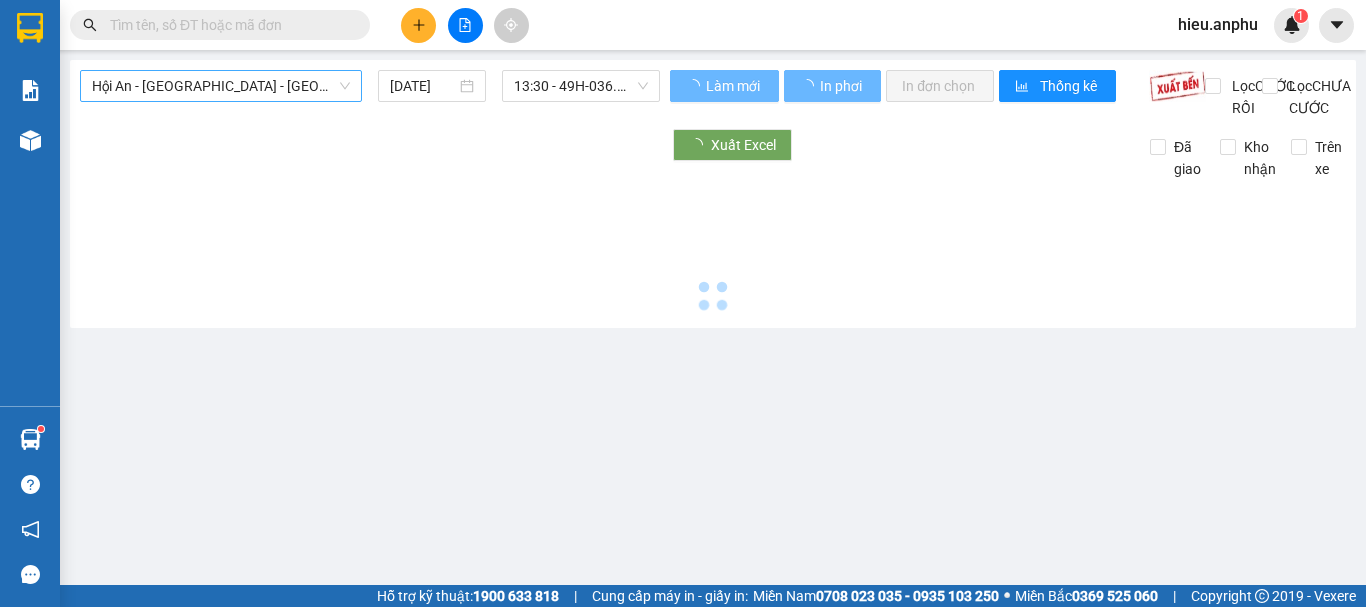 click on "Hội An - [GEOGRAPHIC_DATA] - [GEOGRAPHIC_DATA]" at bounding box center [221, 86] 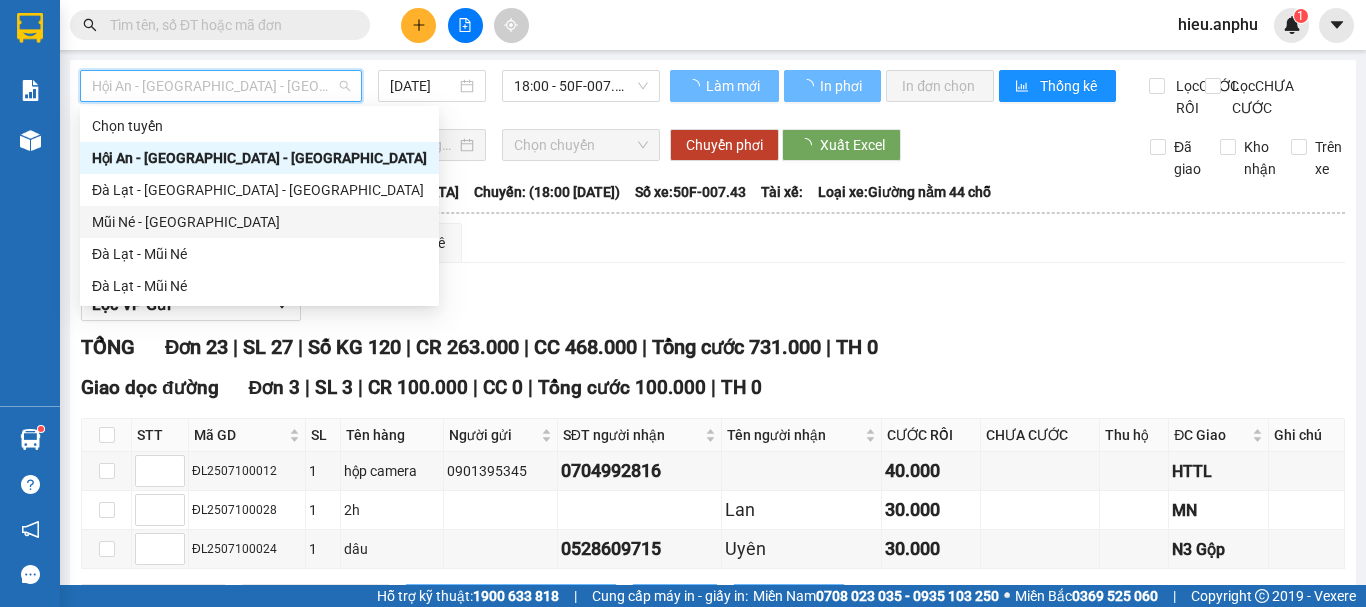 click on "Đà Lạt - Mũi Né" at bounding box center (259, 254) 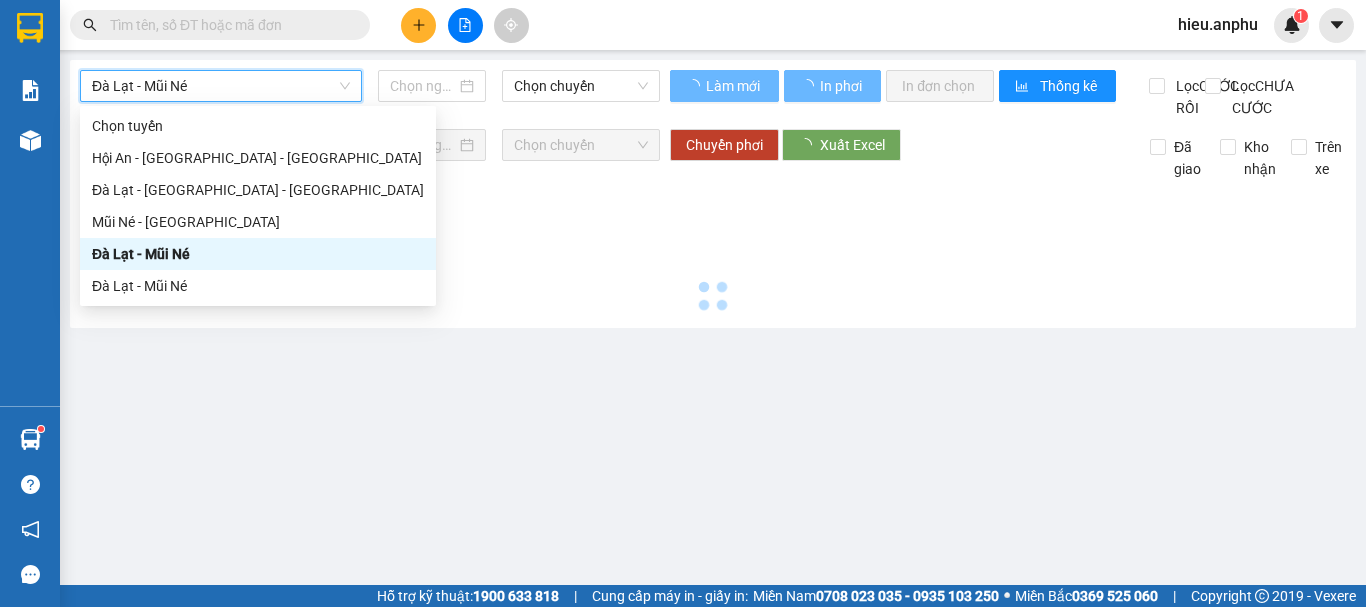 type on "[DATE]" 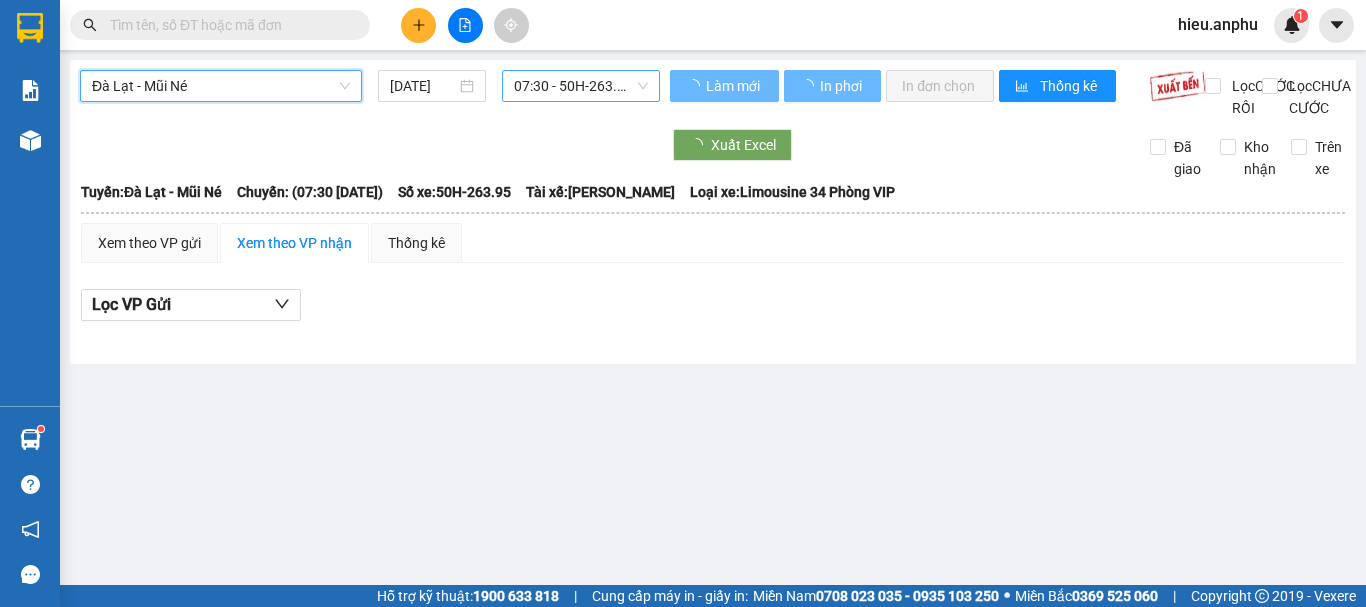 click on "07:30     - 50H-263.95" at bounding box center [581, 86] 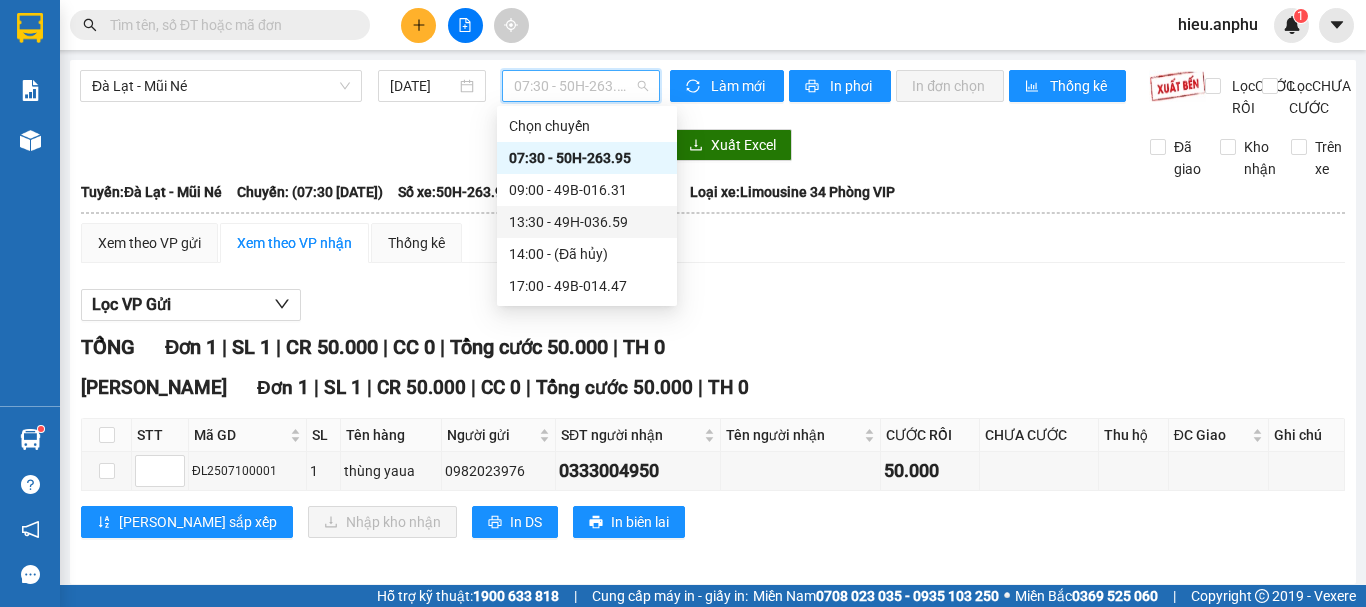 click on "13:30     - 49H-036.59" at bounding box center [587, 222] 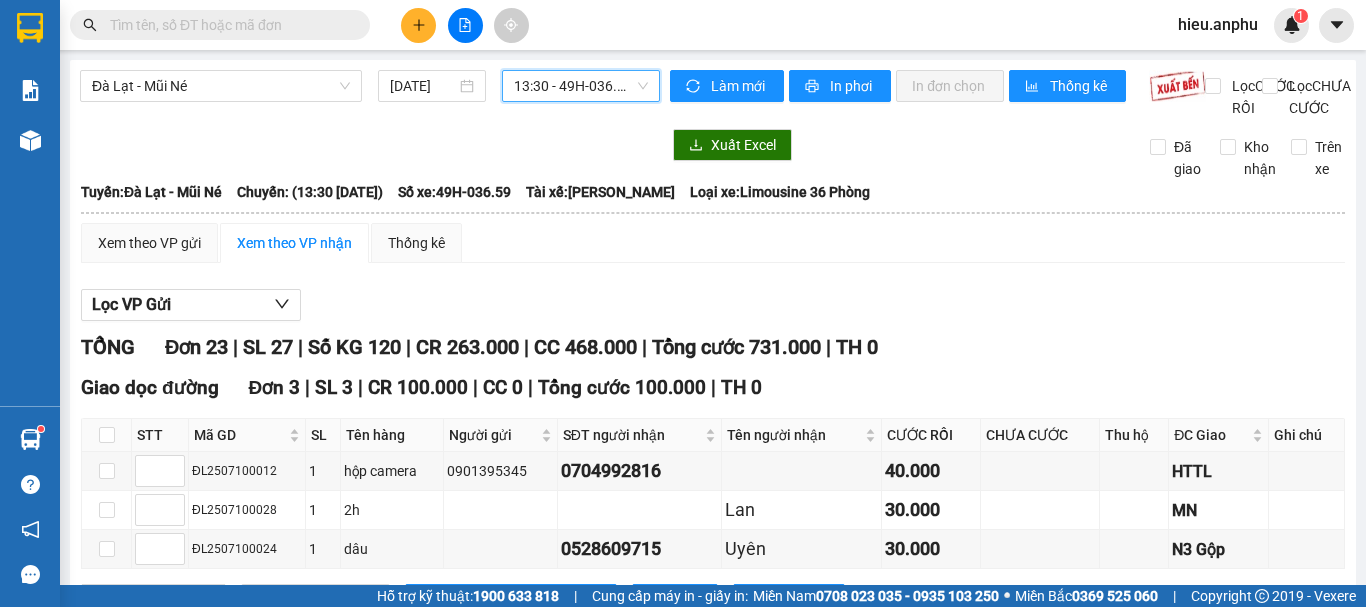 scroll, scrollTop: 400, scrollLeft: 0, axis: vertical 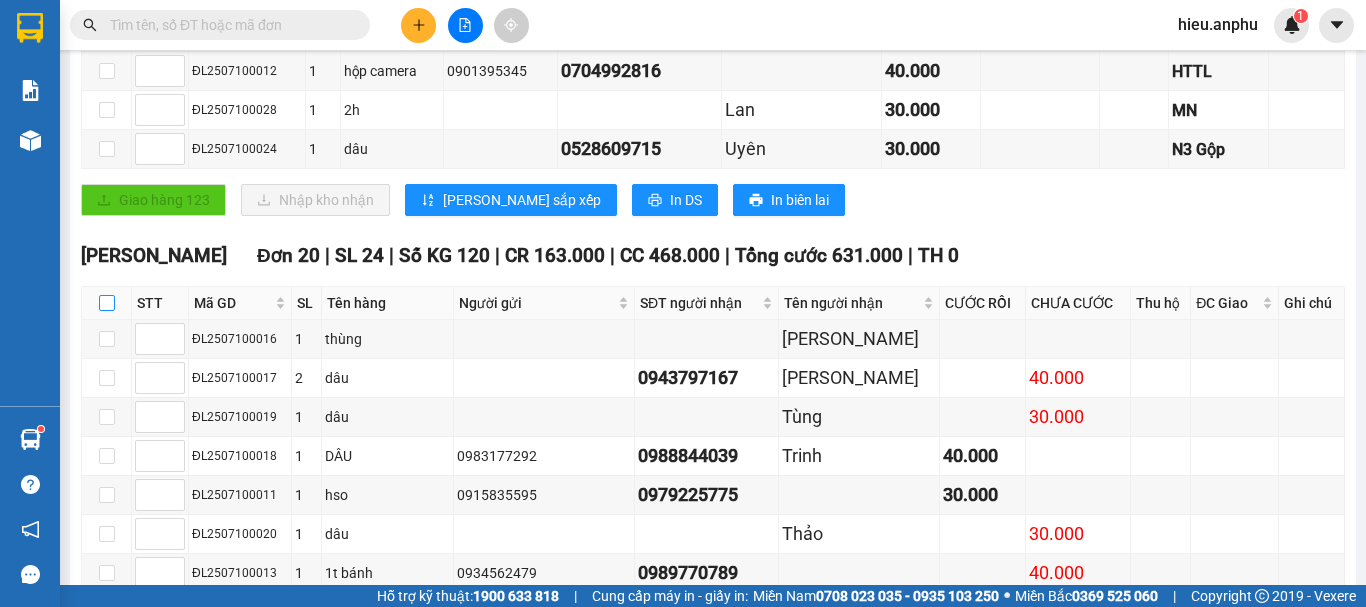 click at bounding box center (107, 303) 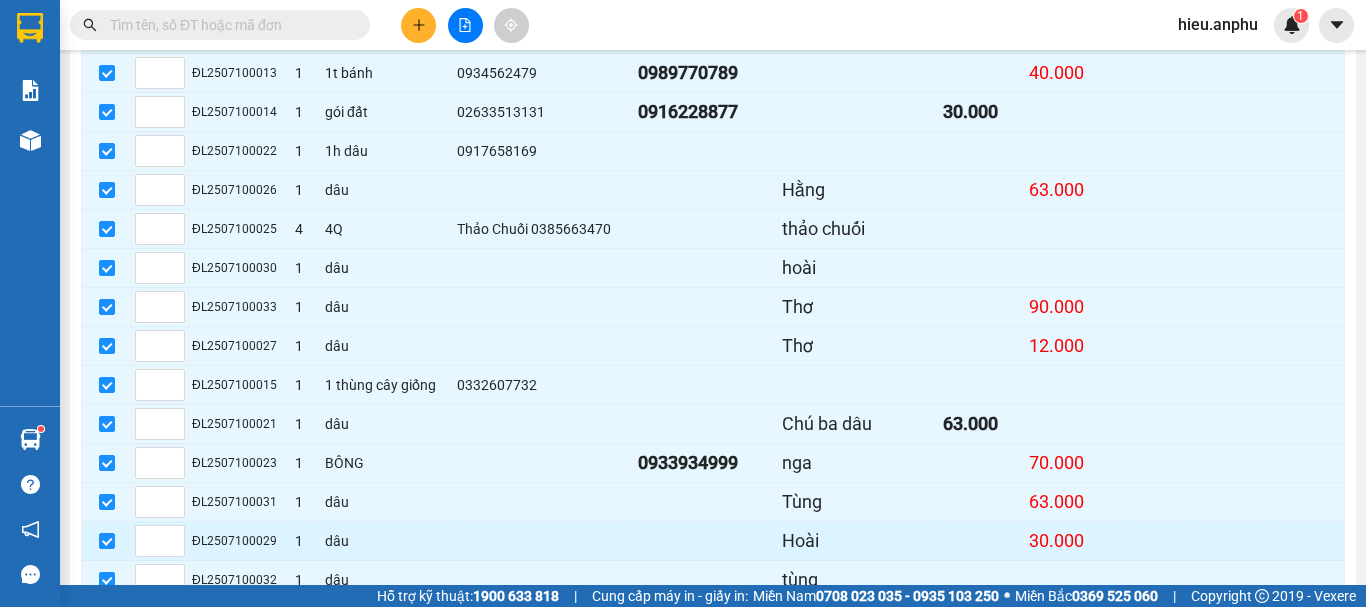 scroll, scrollTop: 1040, scrollLeft: 0, axis: vertical 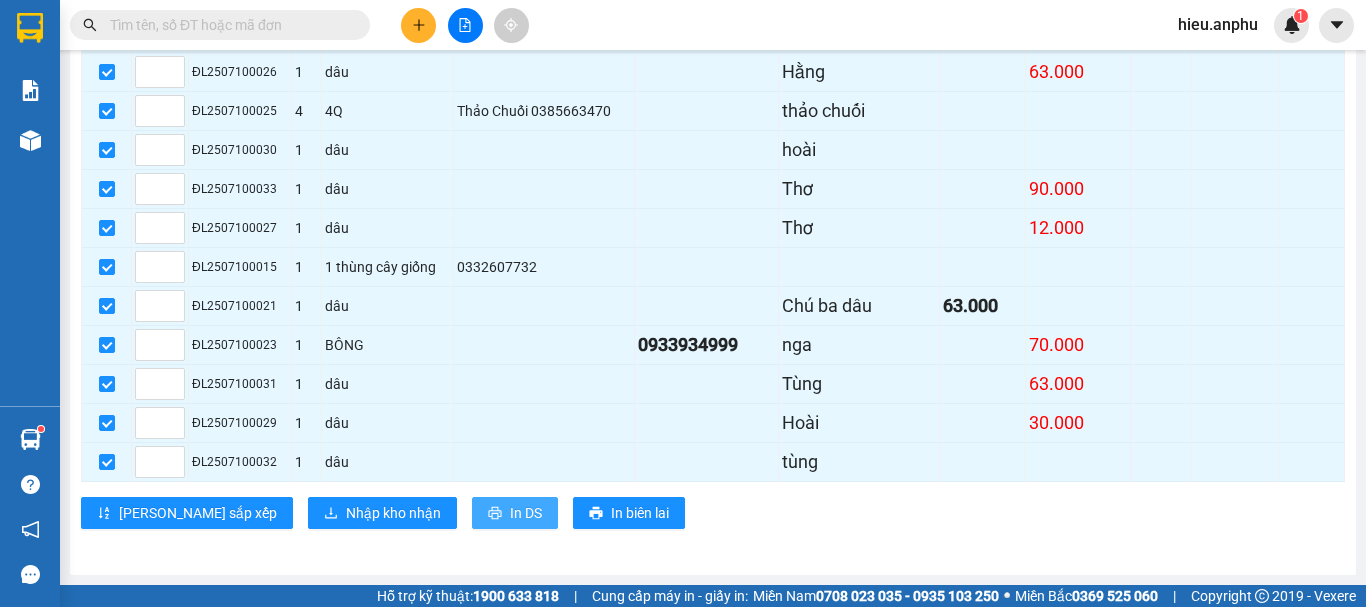 click on "In DS" at bounding box center [515, 513] 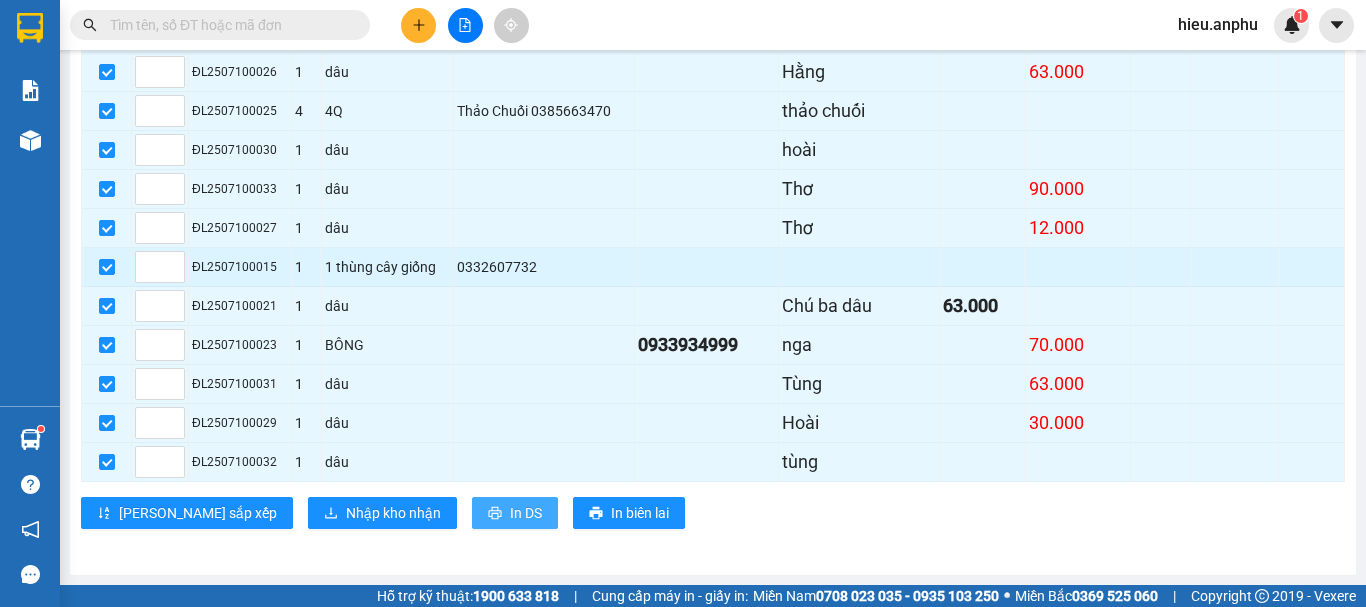 scroll, scrollTop: 0, scrollLeft: 0, axis: both 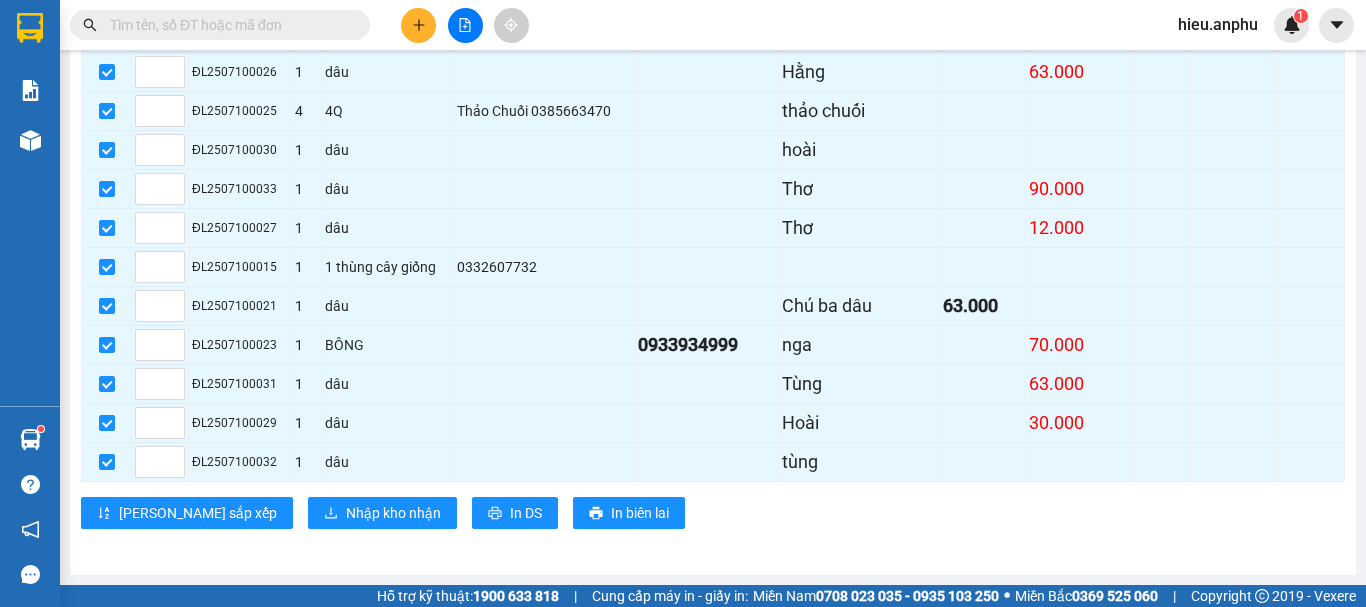 click on "Kết quả tìm kiếm ( 1 )  Bộ lọc  Mã ĐH Trạng thái Món hàng Thu hộ Tổng cước Chưa cước Nhãn Người gửi VP Gửi Người nhận VP Nhận PT2507090023 09:08 [DATE] VP Nhận   49B-014.47 15:02 [DATE] hs SL:  1 2.150.000 Chưa thu 50.000 50.000 hs Công [PERSON_NAME] 0978501943 nở Đà Lạt 1" at bounding box center (195, 25) 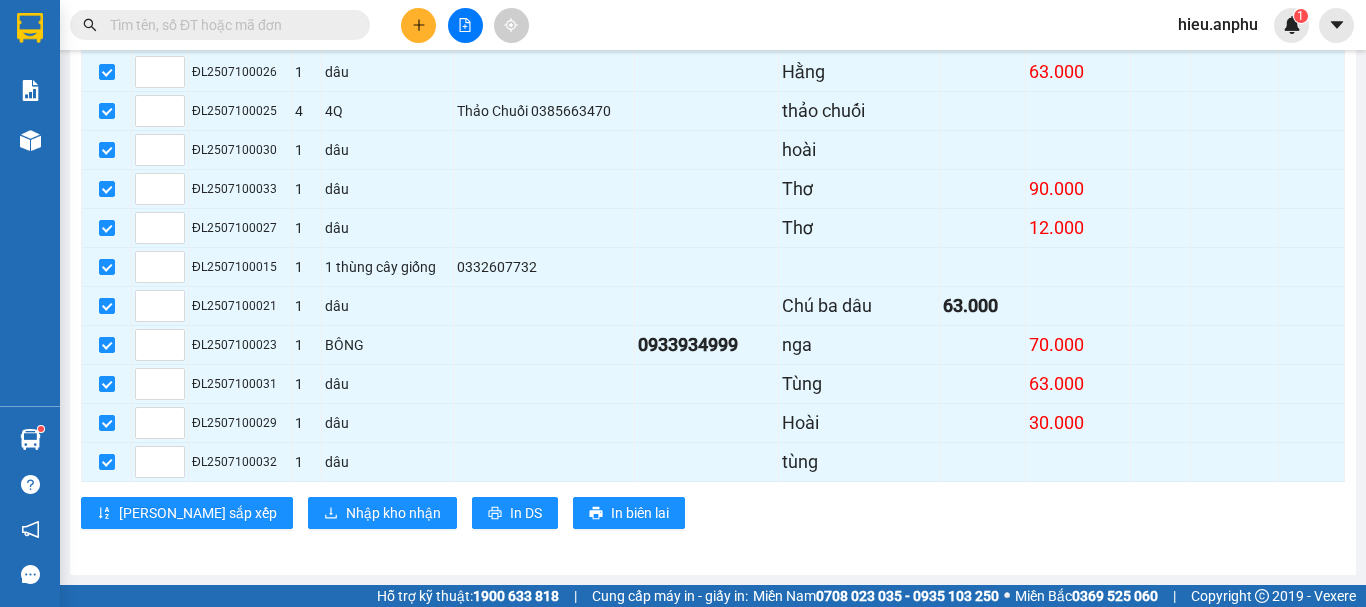 click at bounding box center [228, 25] 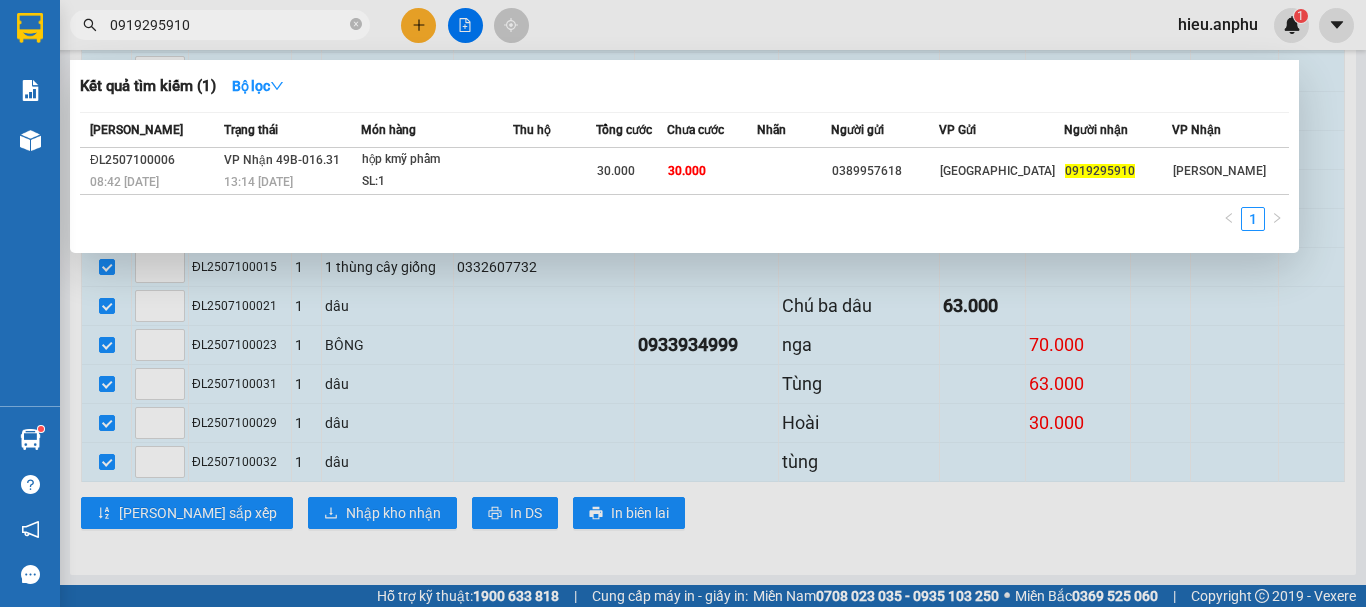 type on "0919295910" 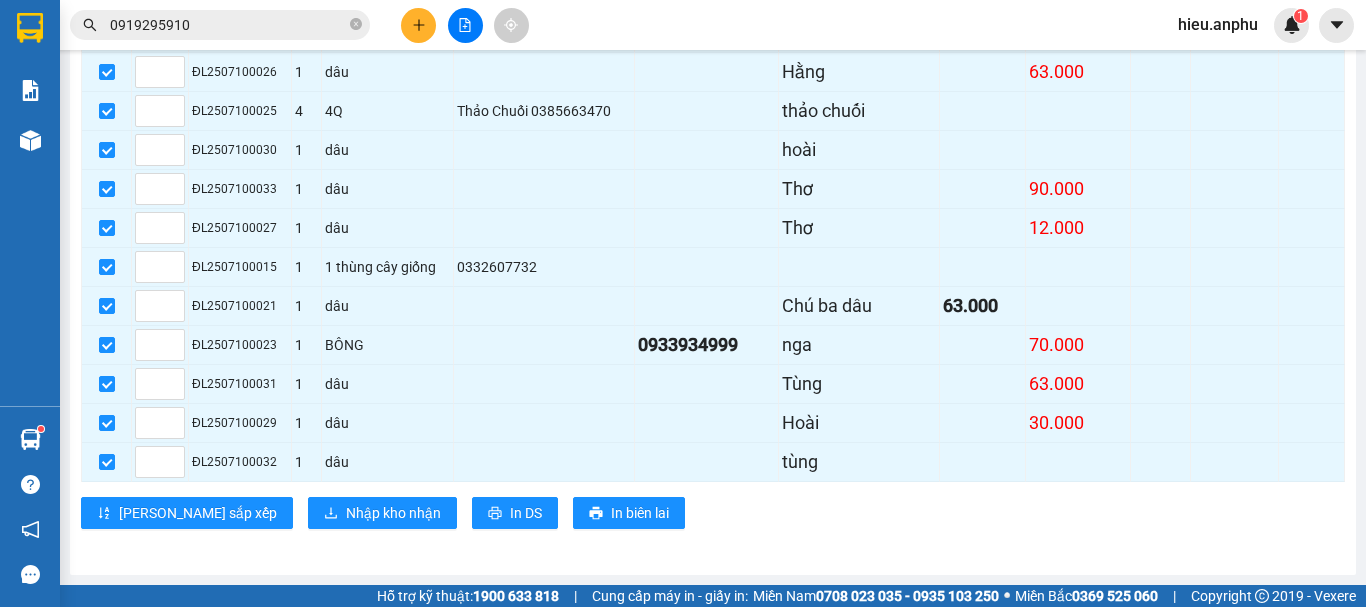 click at bounding box center [418, 25] 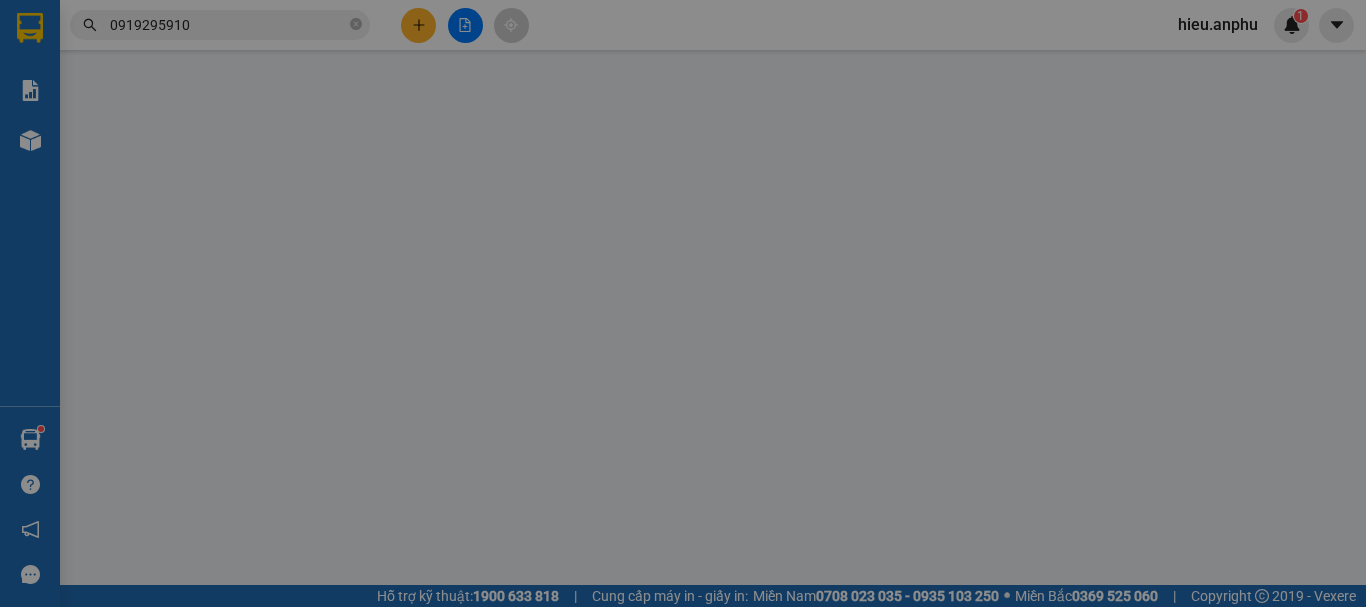 scroll, scrollTop: 0, scrollLeft: 0, axis: both 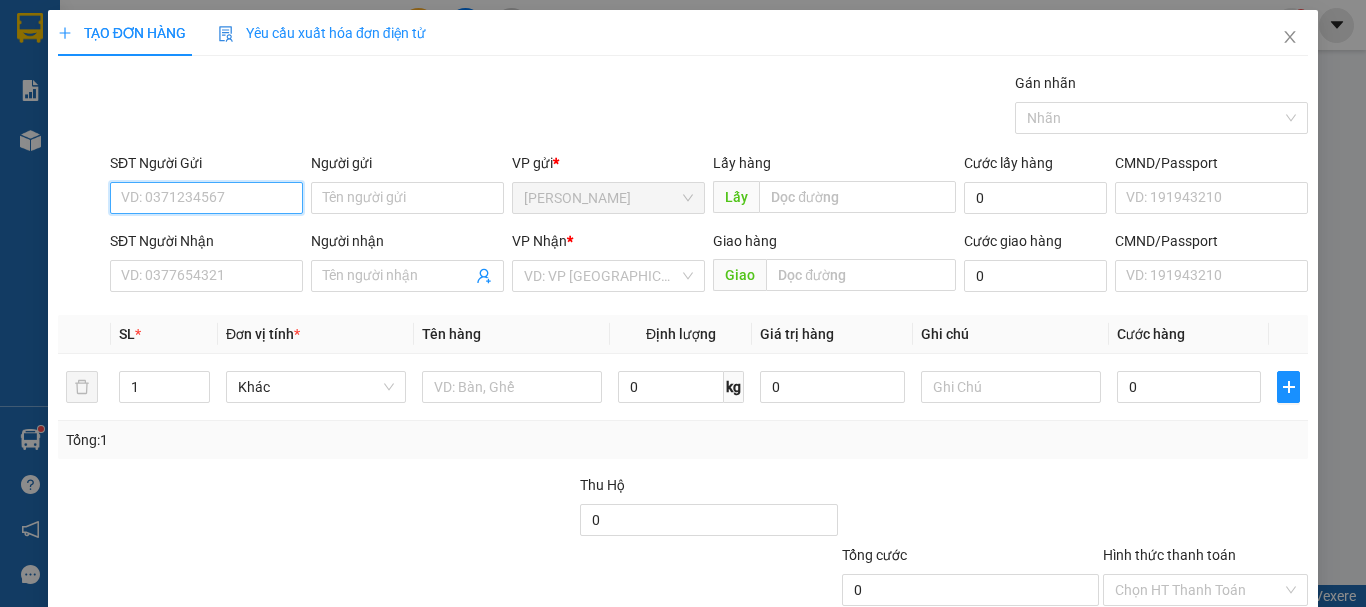 click on "SĐT Người Gửi" at bounding box center (206, 198) 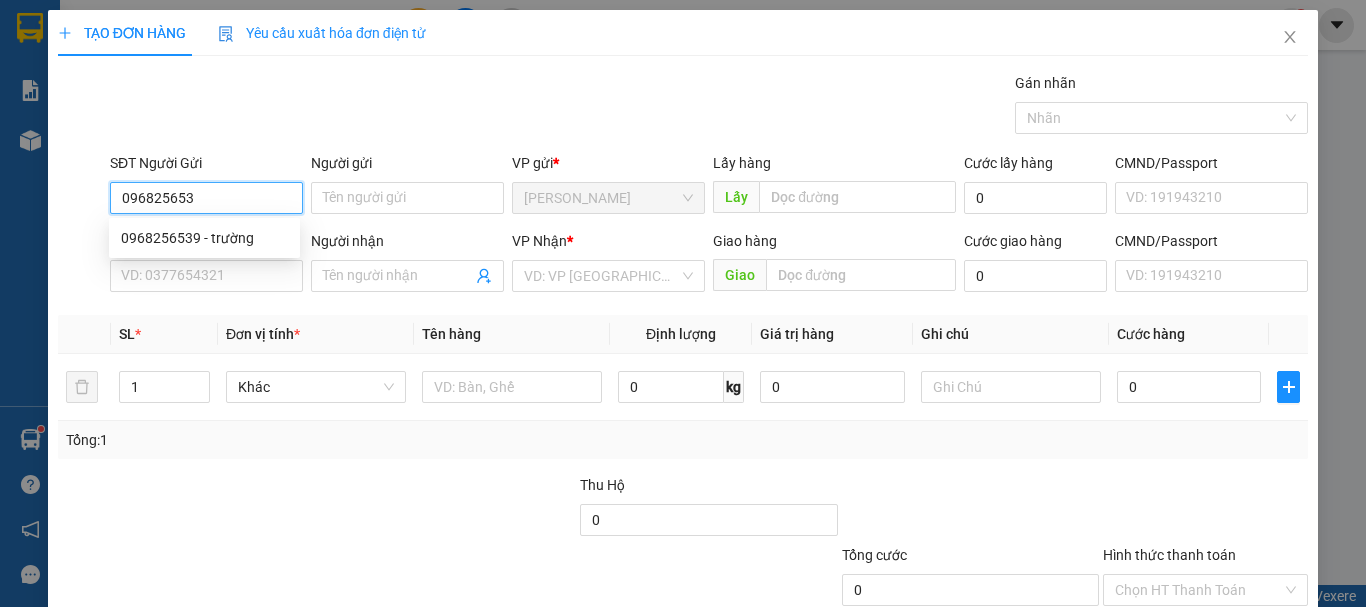 type on "0968256539" 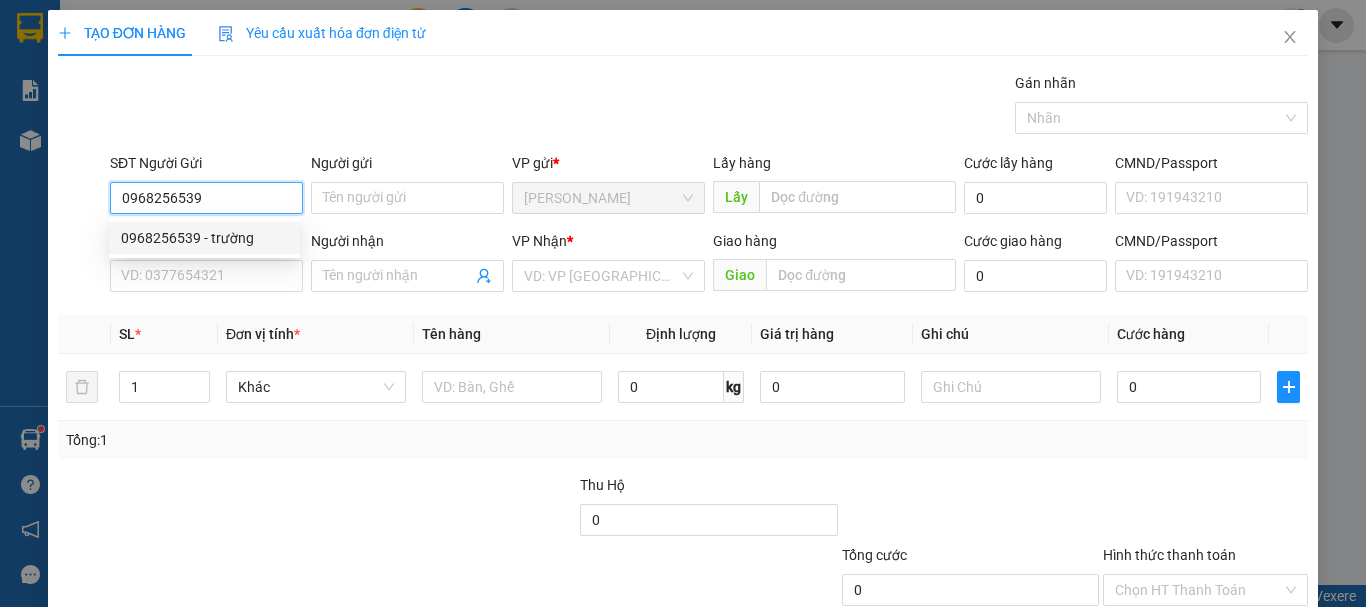 click on "0968256539 - trường" at bounding box center [204, 238] 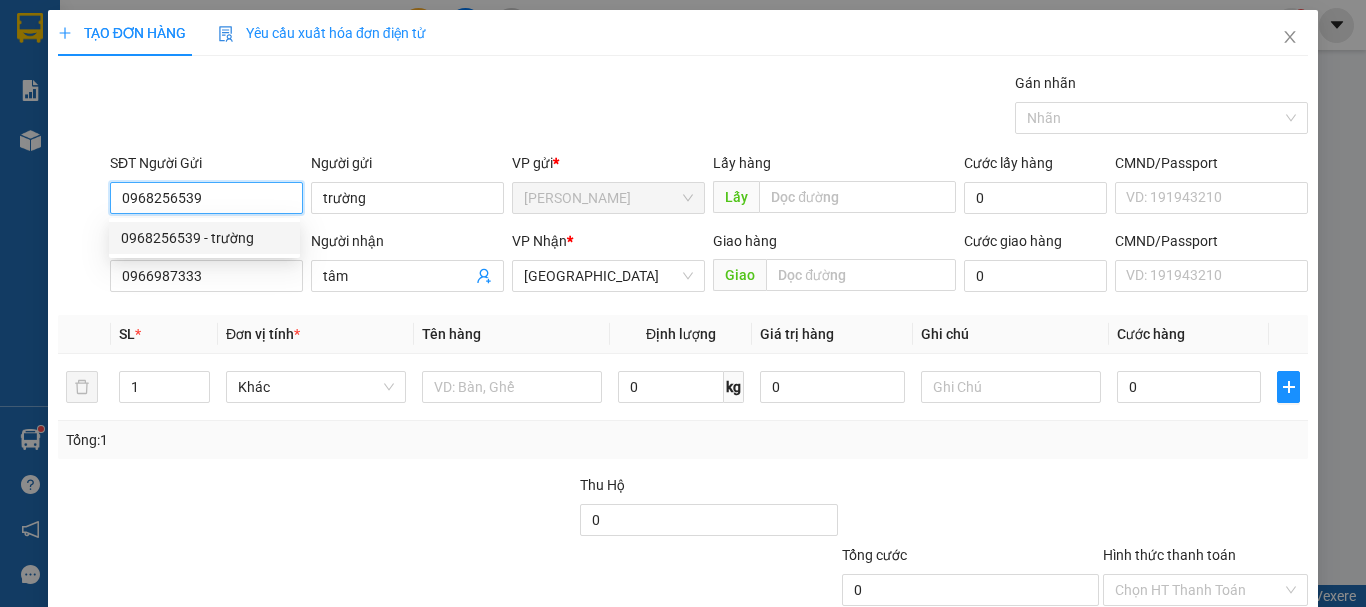 type on "30.000" 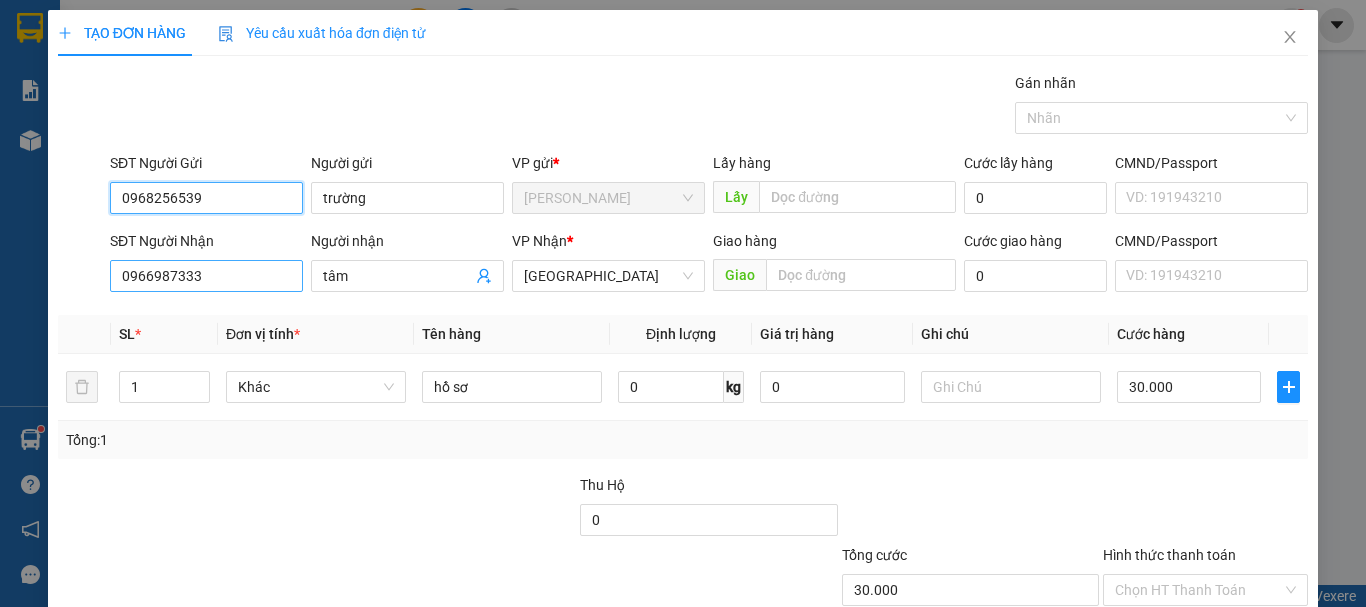 type on "0968256539" 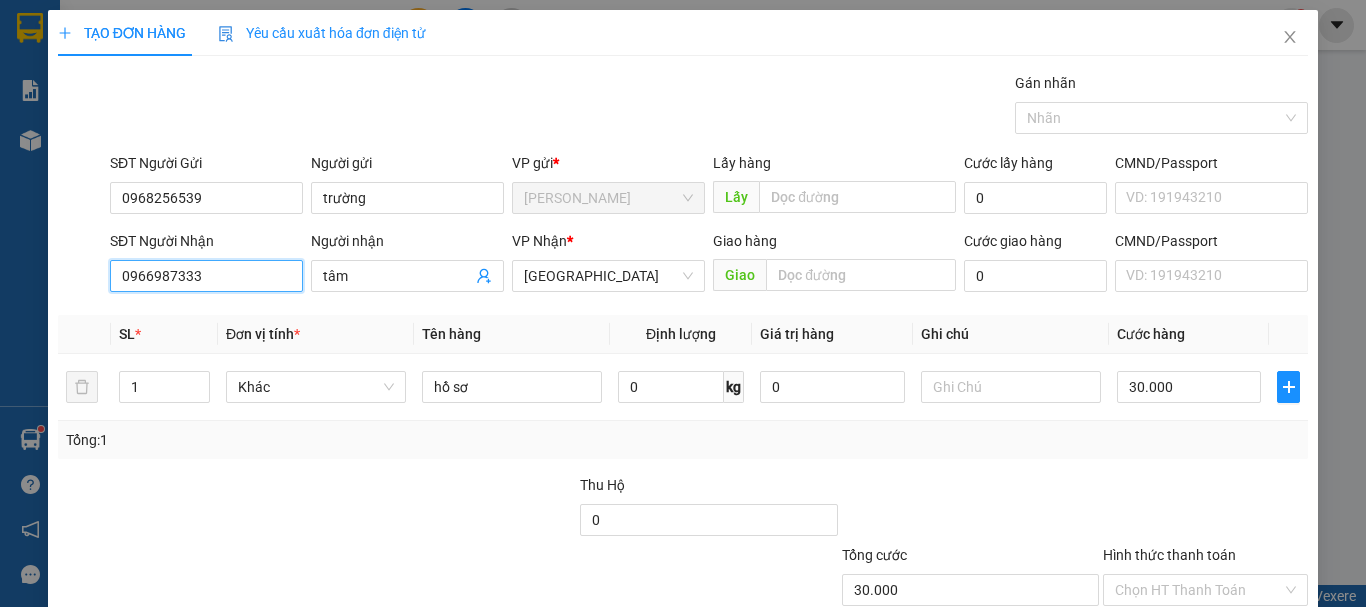 click on "0966987333" at bounding box center [206, 276] 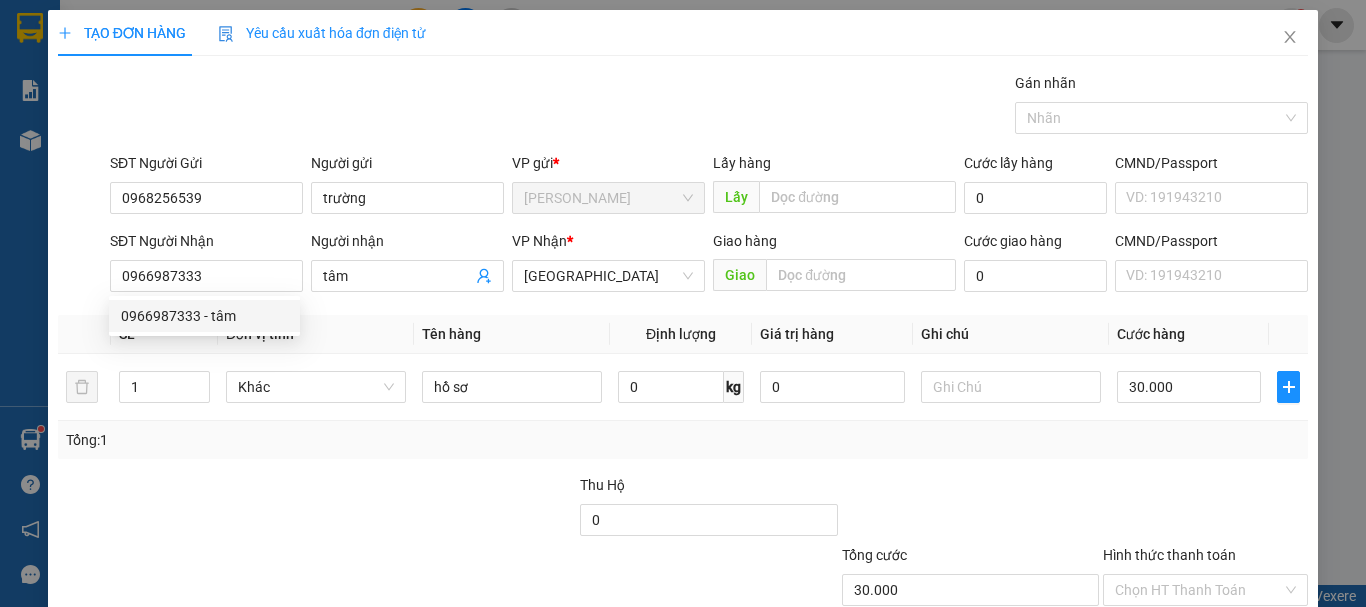 drag, startPoint x: 1165, startPoint y: 439, endPoint x: 1067, endPoint y: 442, distance: 98.045906 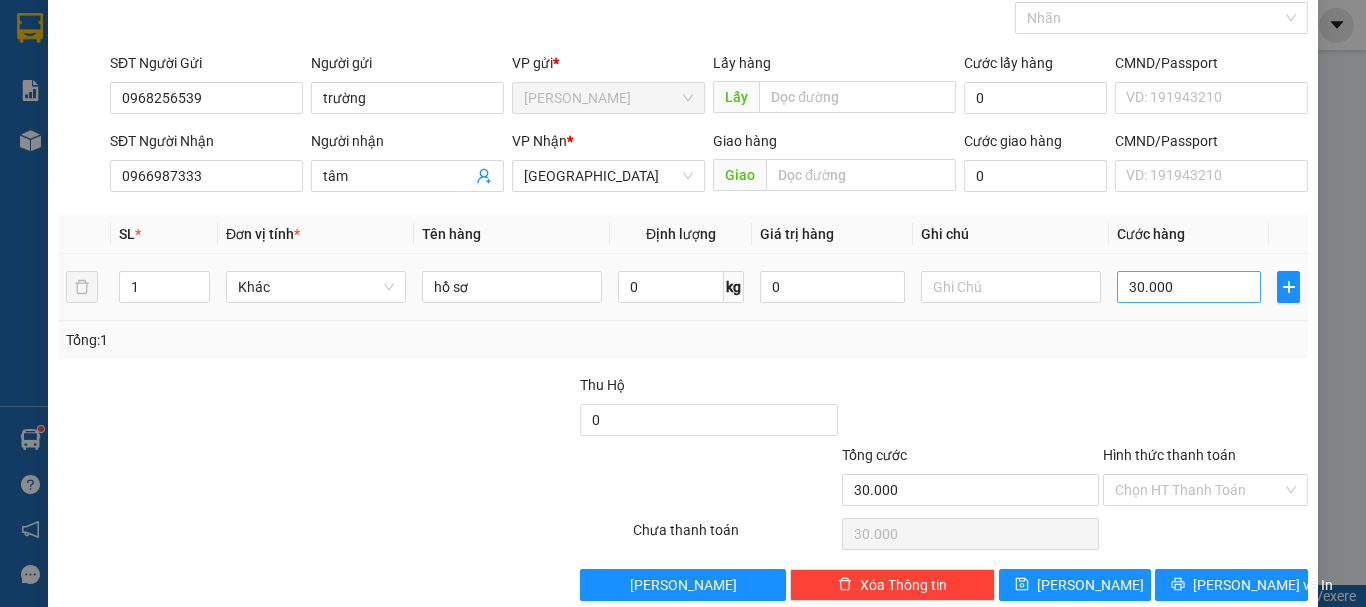 scroll, scrollTop: 133, scrollLeft: 0, axis: vertical 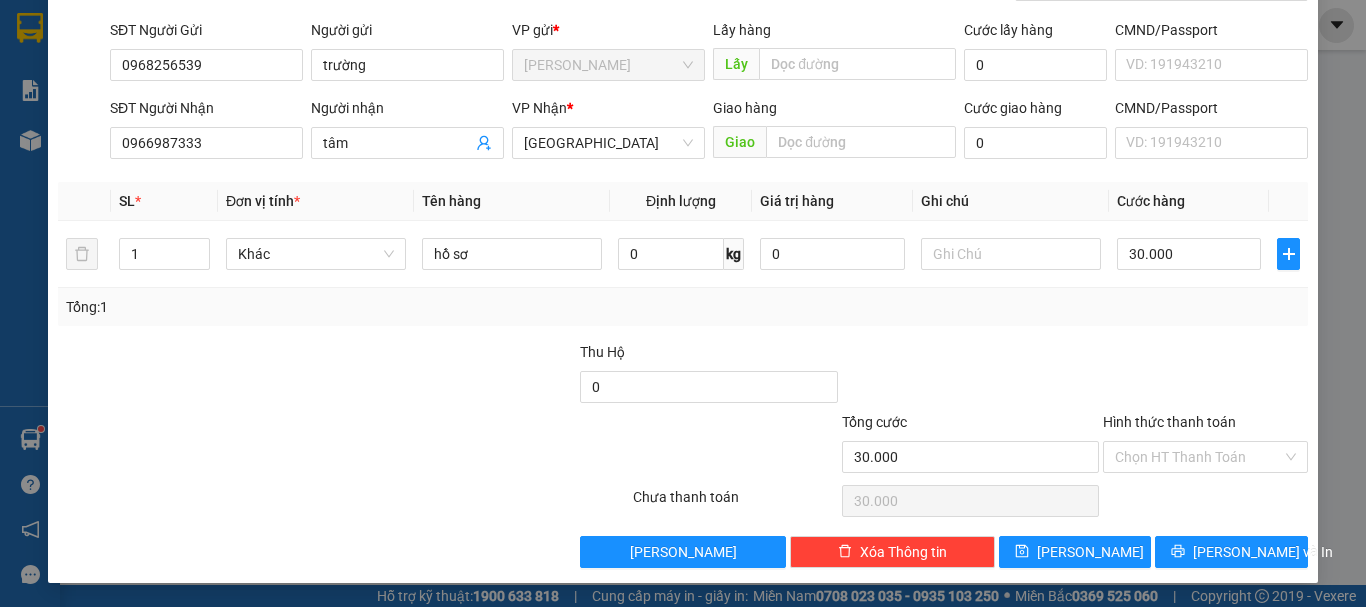 click on "Transit Pickup Surcharge Ids Transit Deliver Surcharge Ids Transit Deliver Surcharge Transit Deliver Surcharge Gán nhãn   Nhãn SĐT Người Gửi 0968256539 Người gửi trường VP gửi  * [PERSON_NAME] Lấy hàng Lấy Cước lấy hàng 0 CMND/Passport VD: [PASSPORT] SĐT Người Nhận 0966987333 Người nhận tâm VP Nhận  * Đà Lạt Giao hàng Giao Cước giao hàng 0 CMND/Passport VD: [PASSPORT] SL  * Đơn vị tính  * Tên hàng  Định lượng Giá trị hàng Ghi chú Cước hàng                   1 Khác hồ sơ 0 kg 0 30.000 Tổng:  1 Thu Hộ 0 Tổng cước 30.000 Hình thức thanh toán Chọn HT Thanh Toán Số tiền thu trước 0 Chưa thanh toán 30.000 Chọn HT Thanh Toán Lưu nháp Xóa Thông tin [PERSON_NAME] và In hồ sơ" at bounding box center (683, 253) 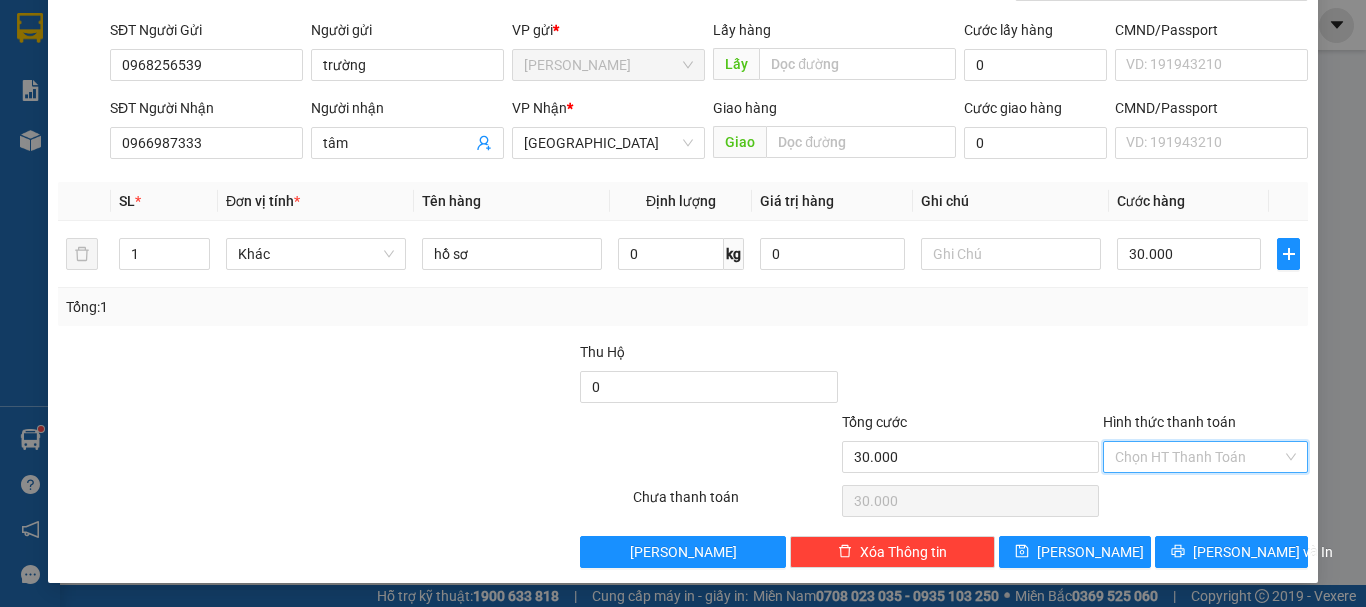 click on "Hình thức thanh toán" at bounding box center [1198, 457] 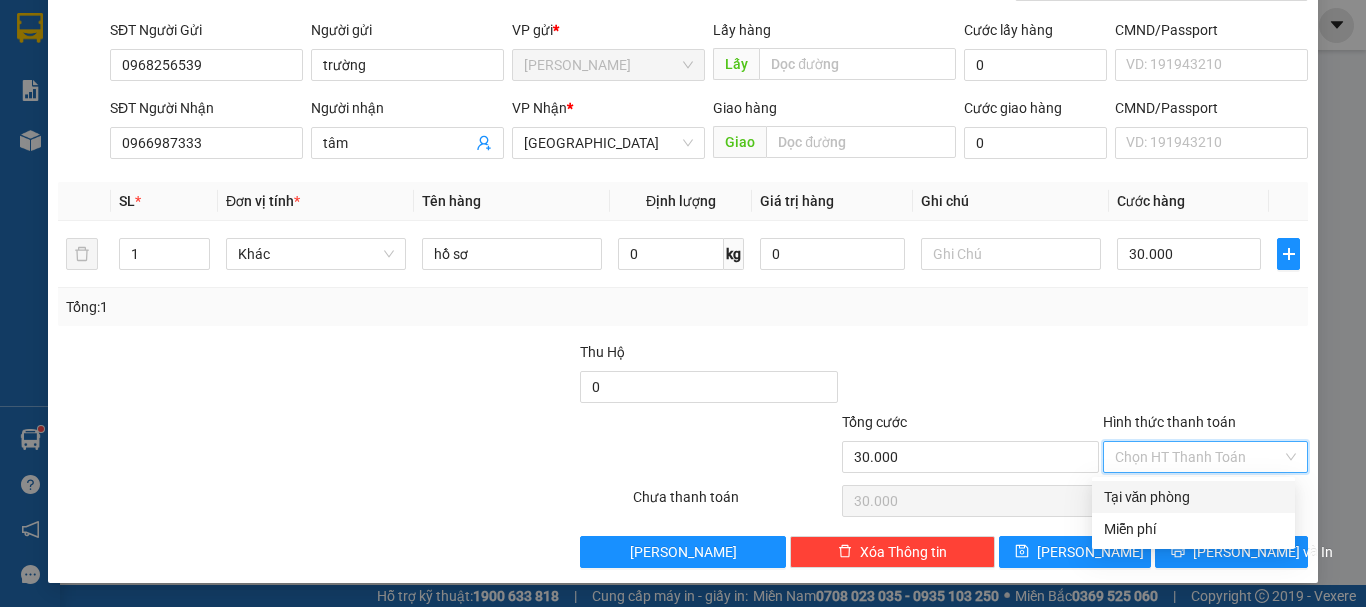 drag, startPoint x: 1165, startPoint y: 497, endPoint x: 1199, endPoint y: 528, distance: 46.010868 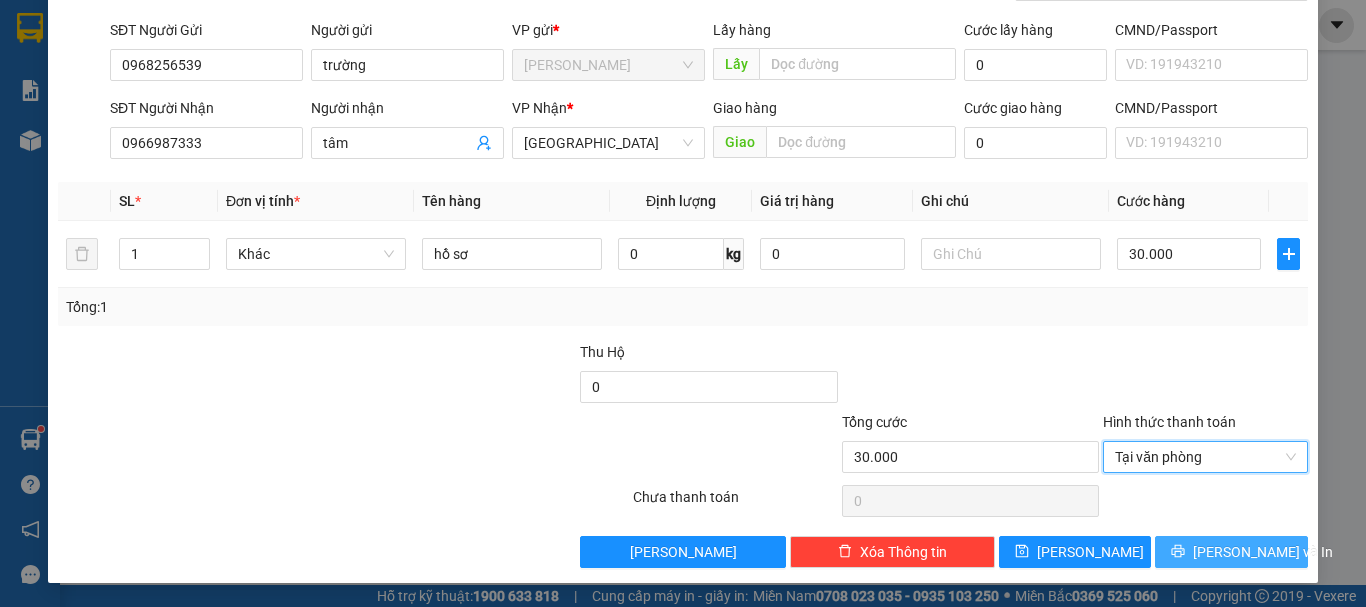 drag, startPoint x: 1219, startPoint y: 556, endPoint x: 1225, endPoint y: 543, distance: 14.3178215 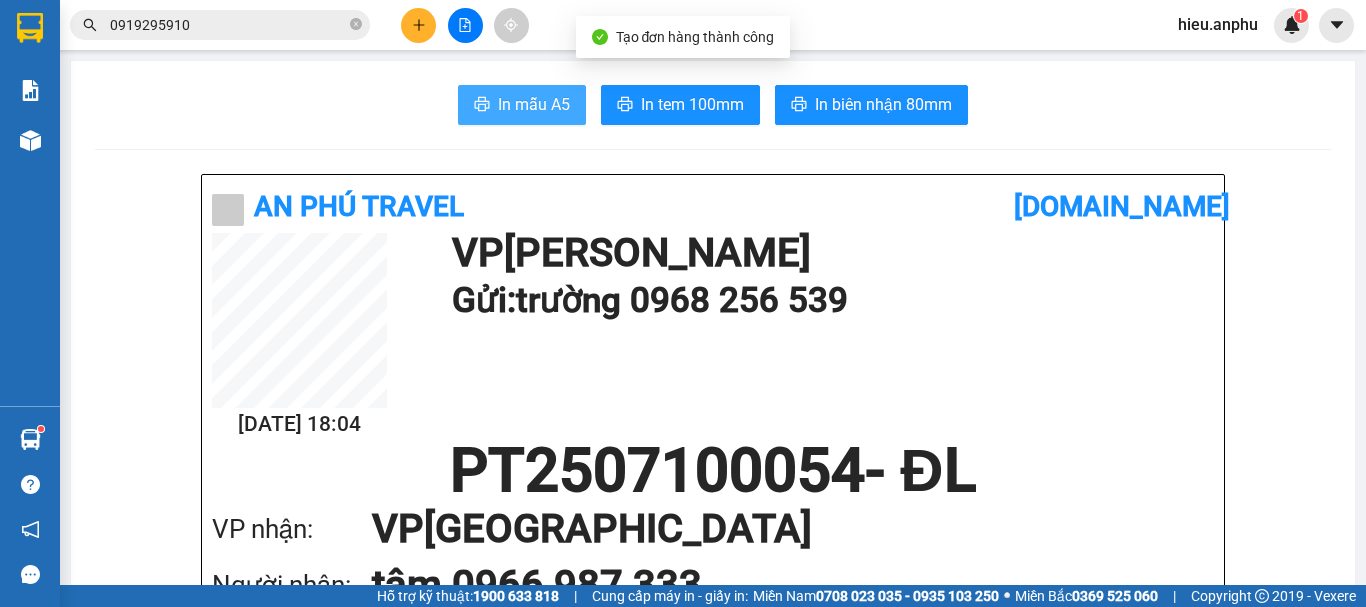 click on "In mẫu A5" at bounding box center [534, 104] 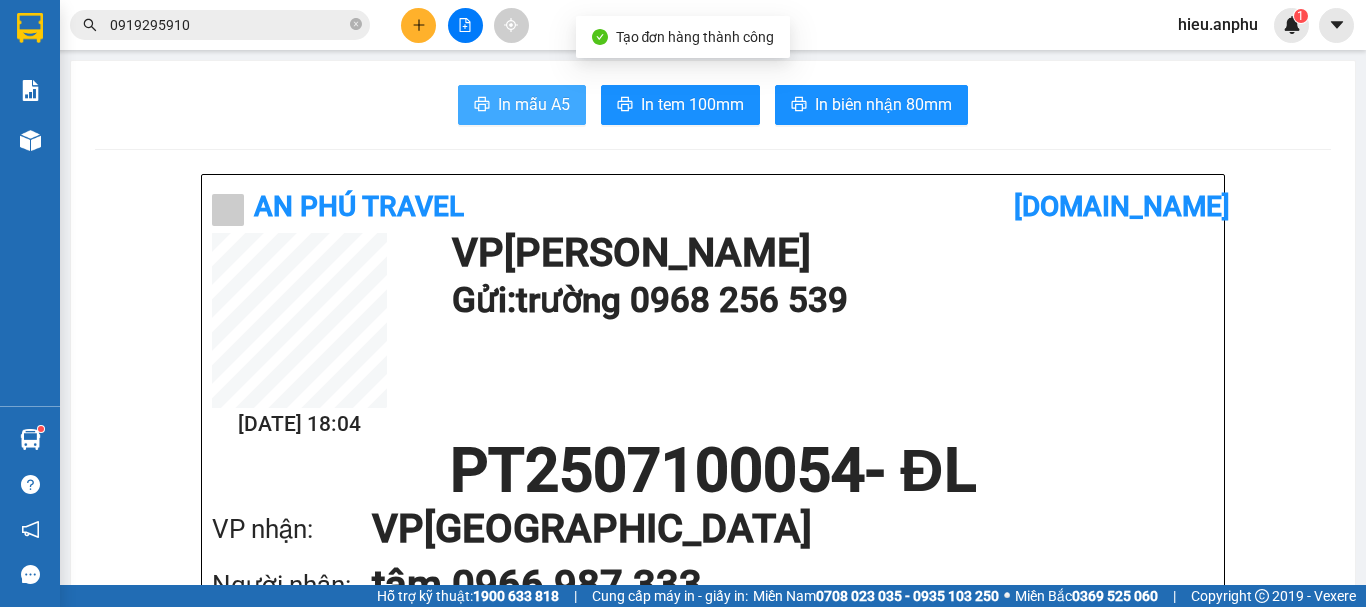 scroll, scrollTop: 0, scrollLeft: 0, axis: both 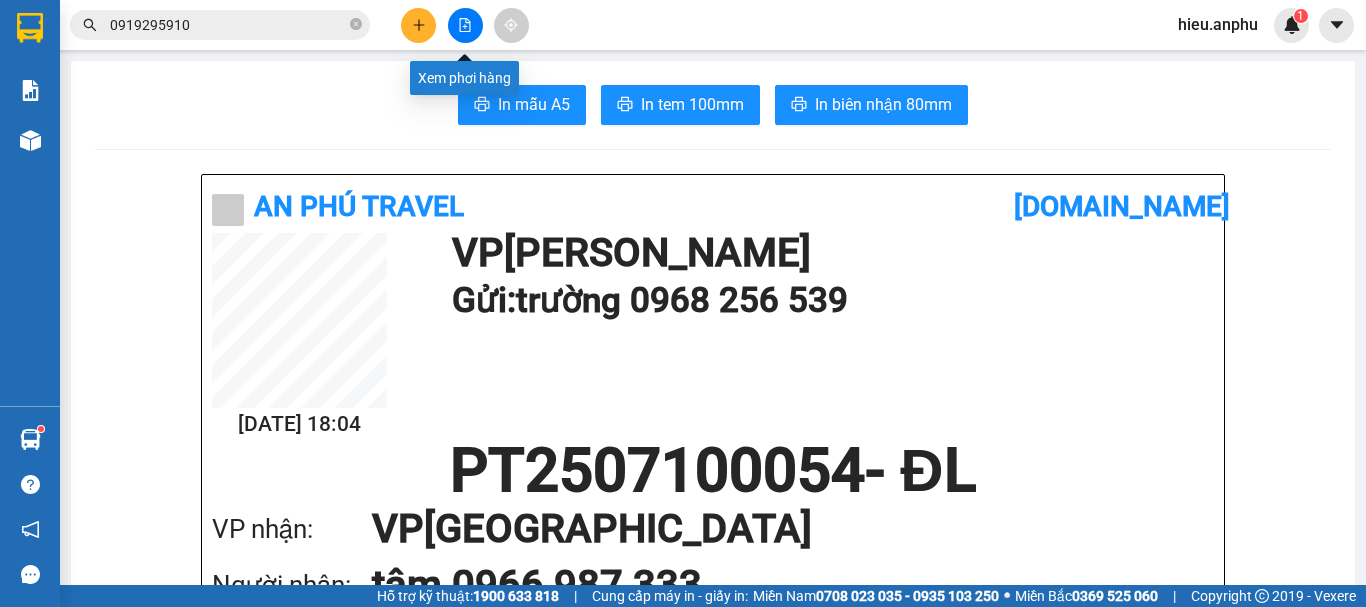 click at bounding box center (465, 25) 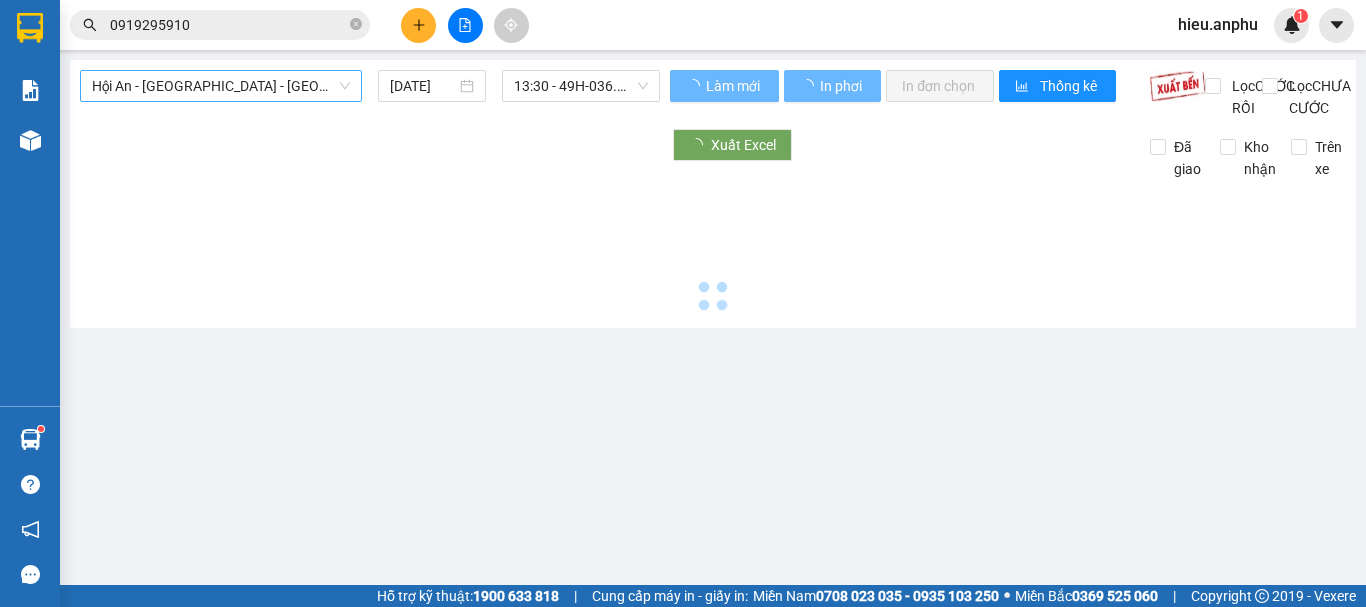 click on "Hội An - [GEOGRAPHIC_DATA] - [GEOGRAPHIC_DATA]" at bounding box center (221, 86) 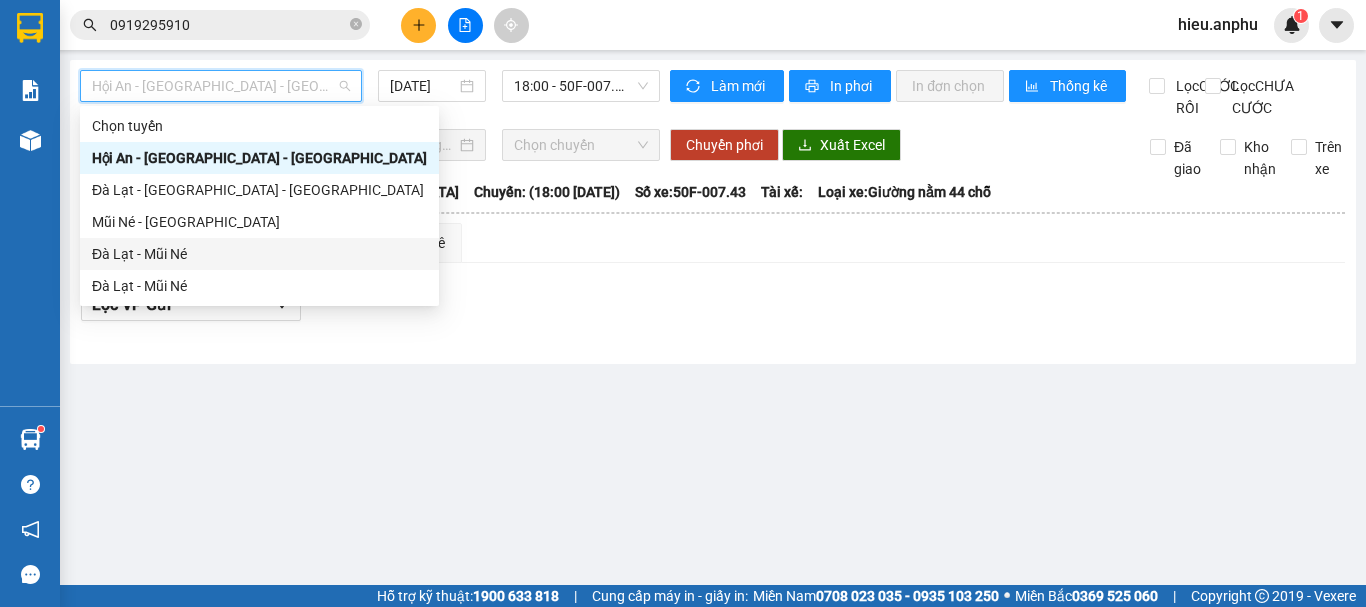 drag, startPoint x: 141, startPoint y: 249, endPoint x: 541, endPoint y: 50, distance: 446.76727 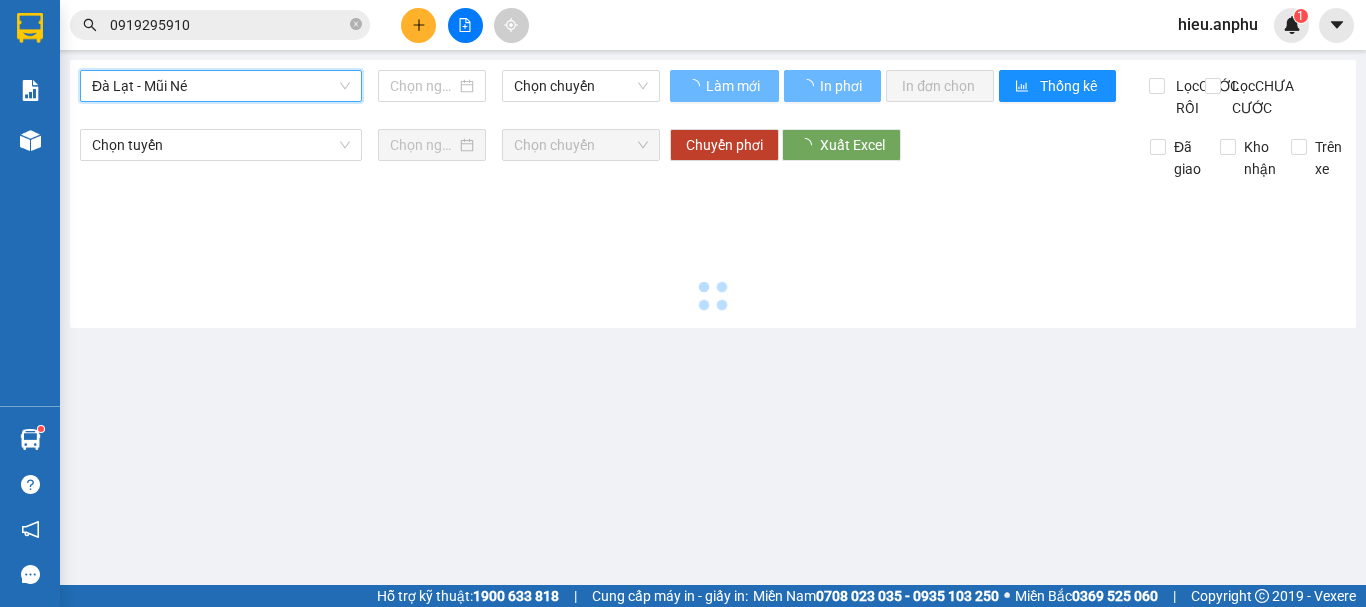 type on "[DATE]" 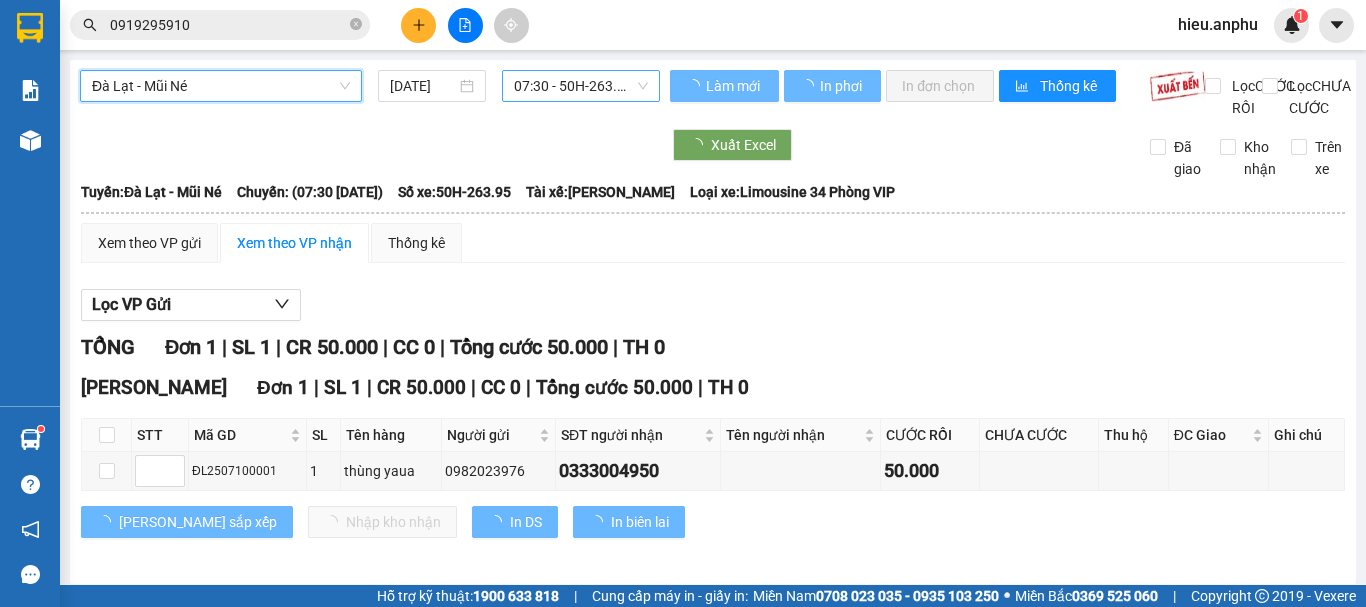 click on "07:30     - 50H-263.95" at bounding box center [581, 86] 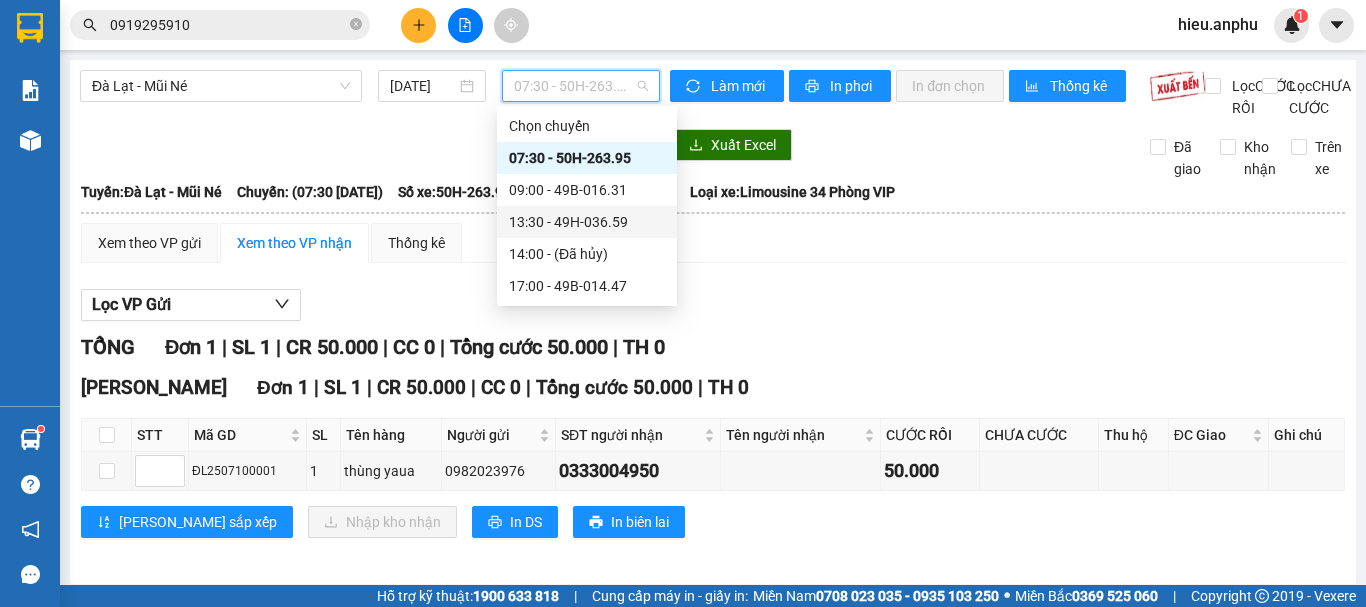 click on "13:30     - 49H-036.59" at bounding box center (587, 222) 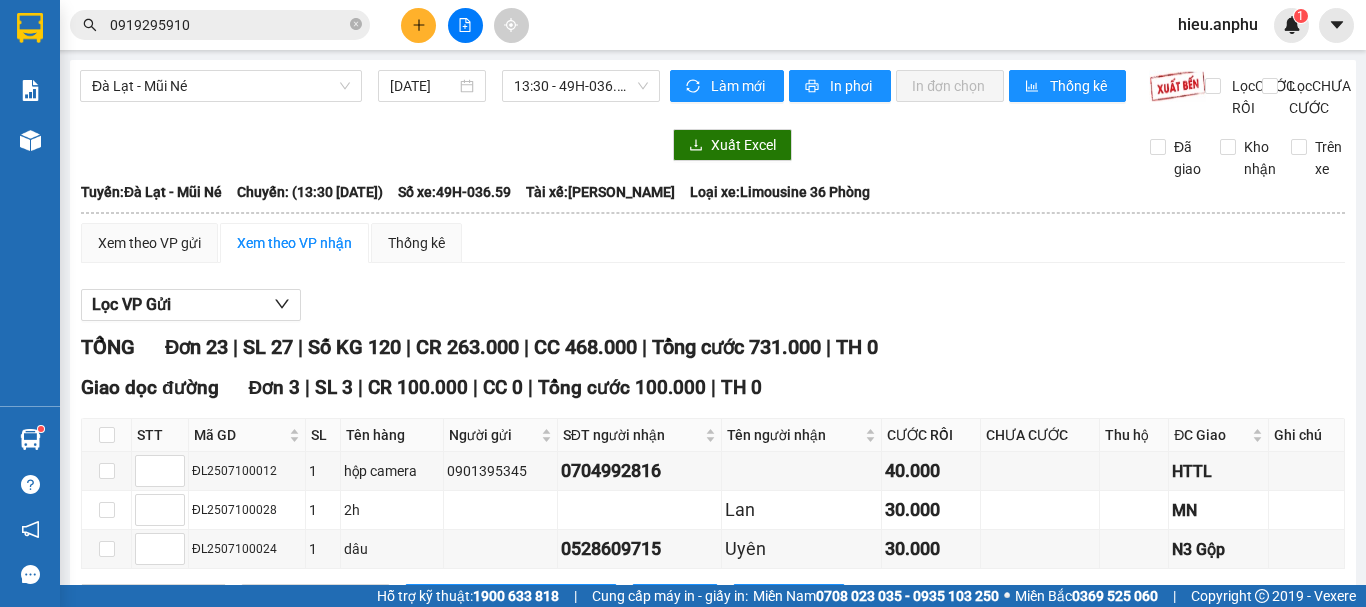 click at bounding box center [107, 703] 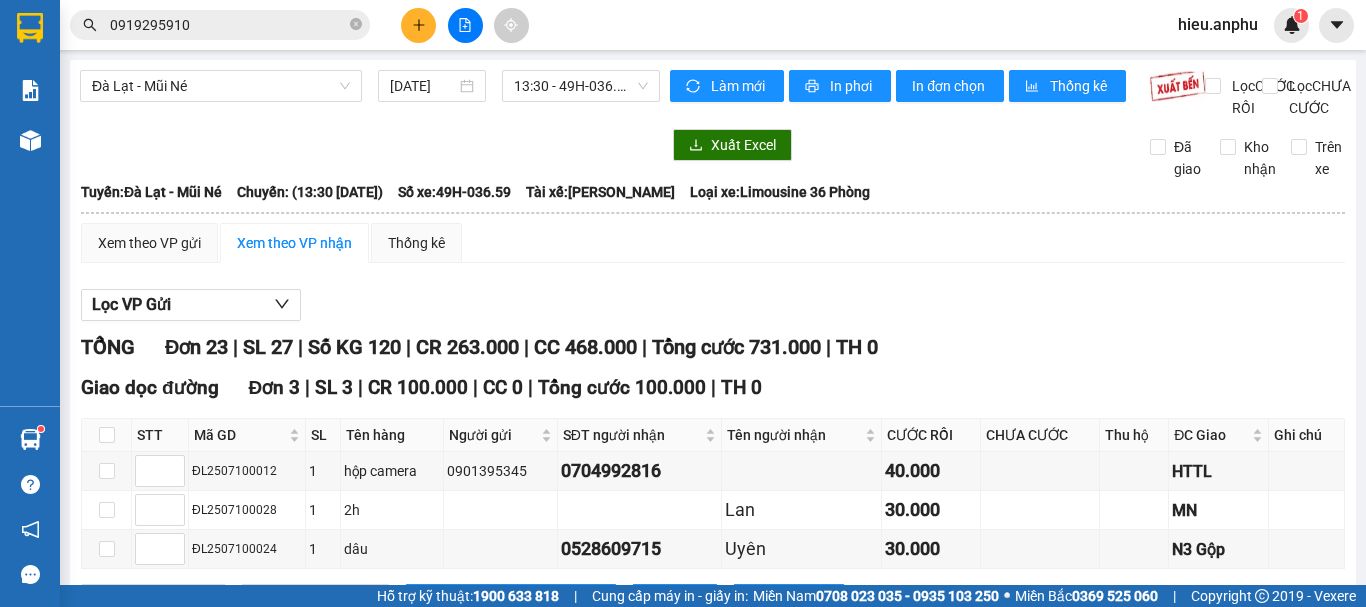 click on "Nhập kho nhận" at bounding box center (393, 1531) 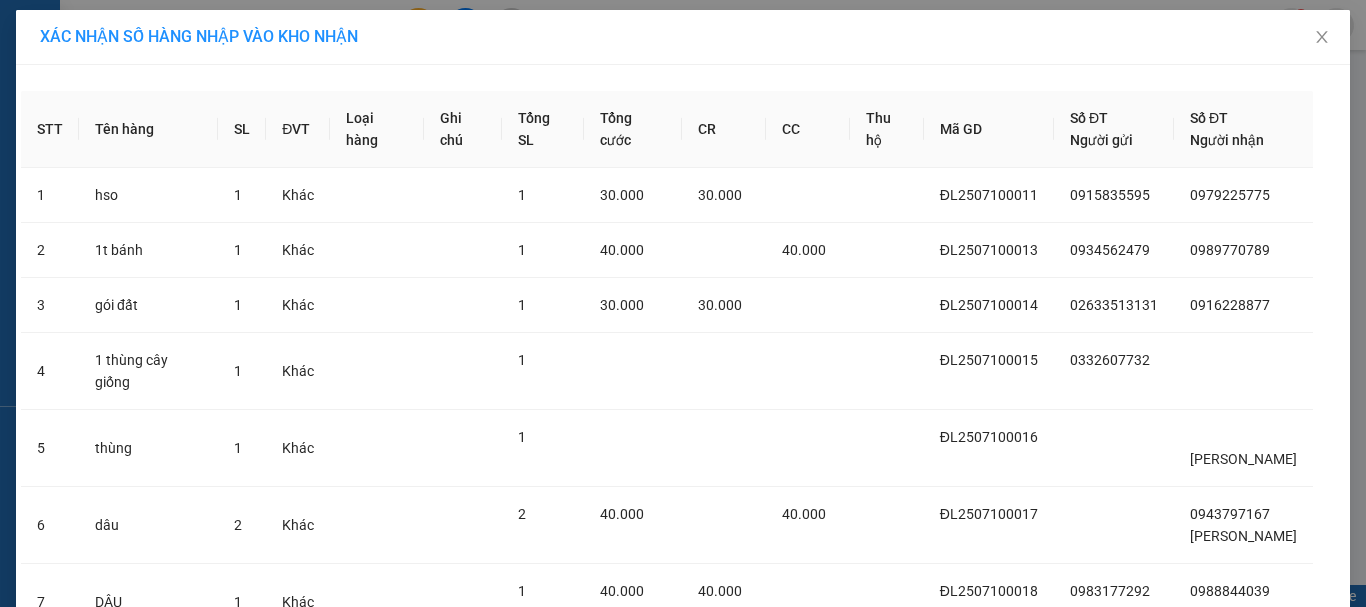click on "Nhập hàng kho nhận" at bounding box center [745, 1711] 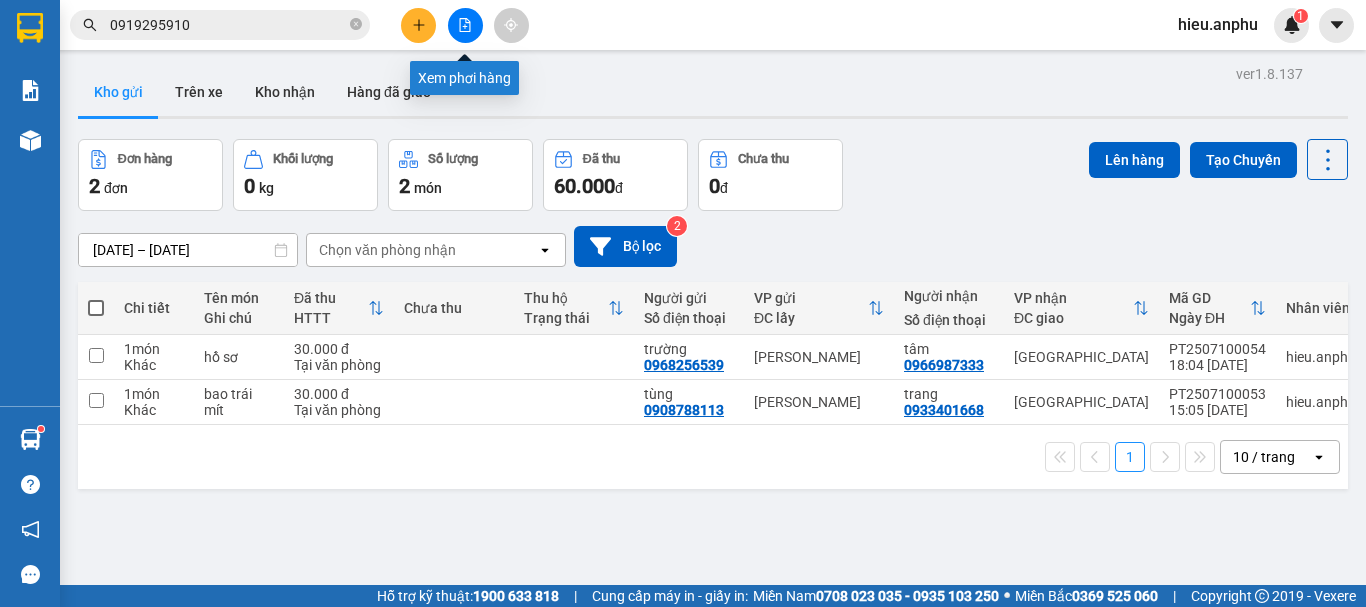 click 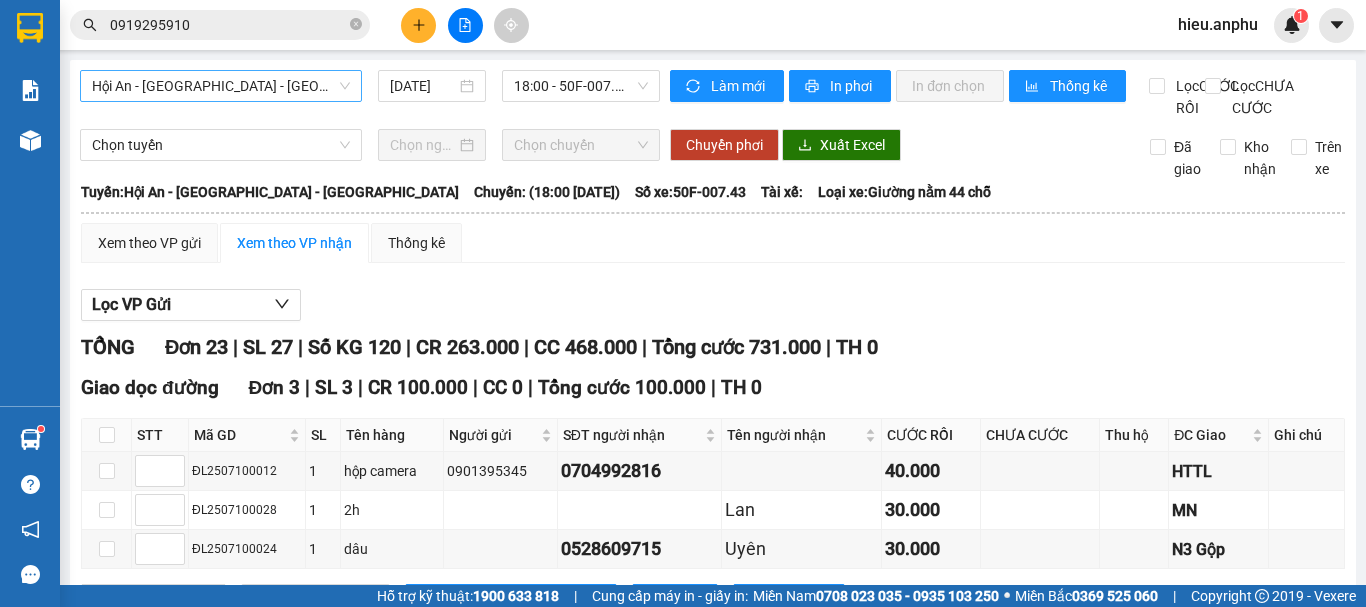 drag, startPoint x: 160, startPoint y: 107, endPoint x: 160, endPoint y: 92, distance: 15 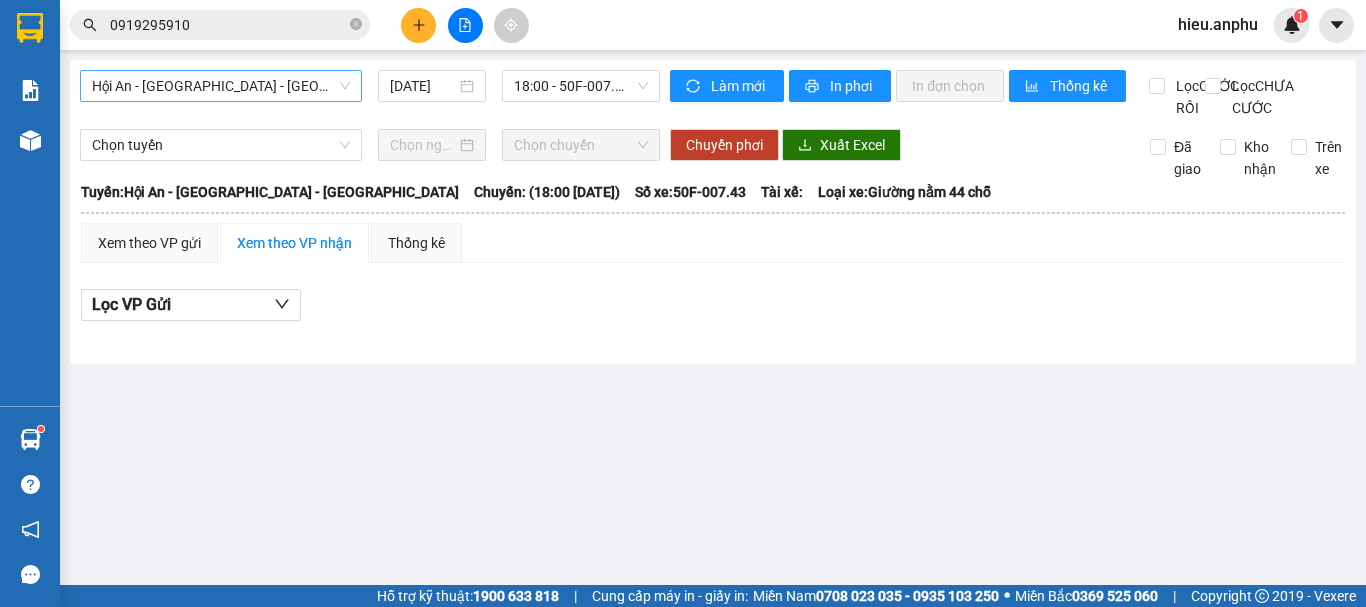 click on "Hội An - [GEOGRAPHIC_DATA] - [GEOGRAPHIC_DATA]" at bounding box center (221, 86) 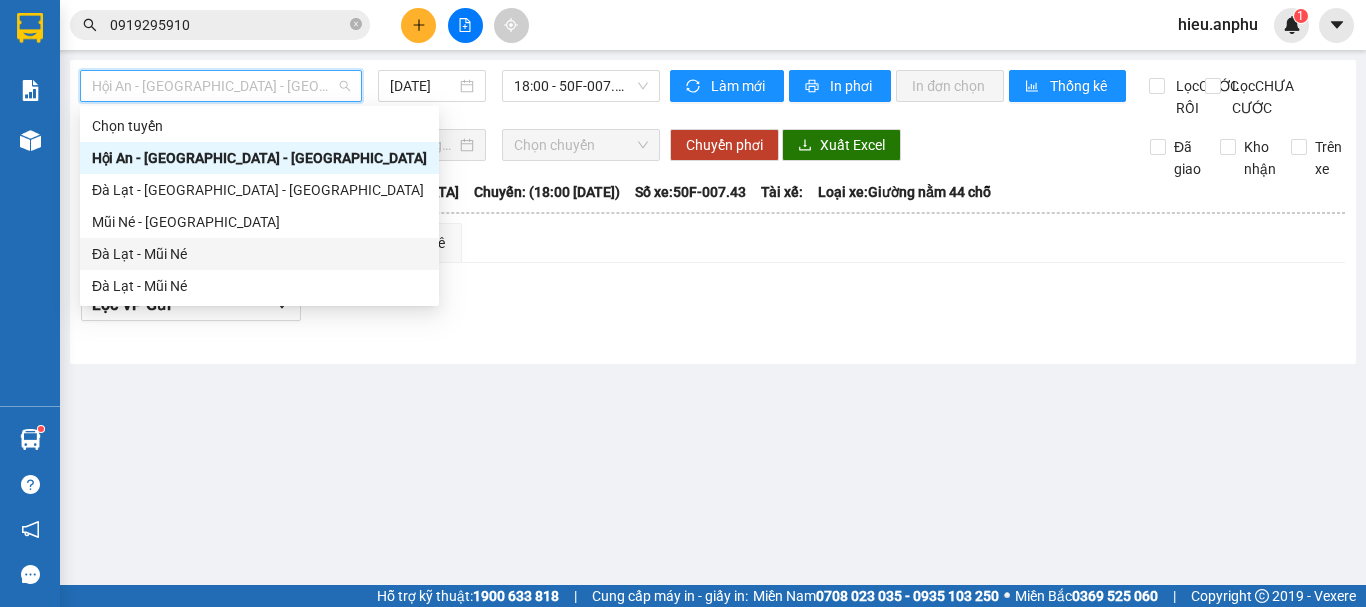 drag, startPoint x: 153, startPoint y: 244, endPoint x: 485, endPoint y: 119, distance: 354.752 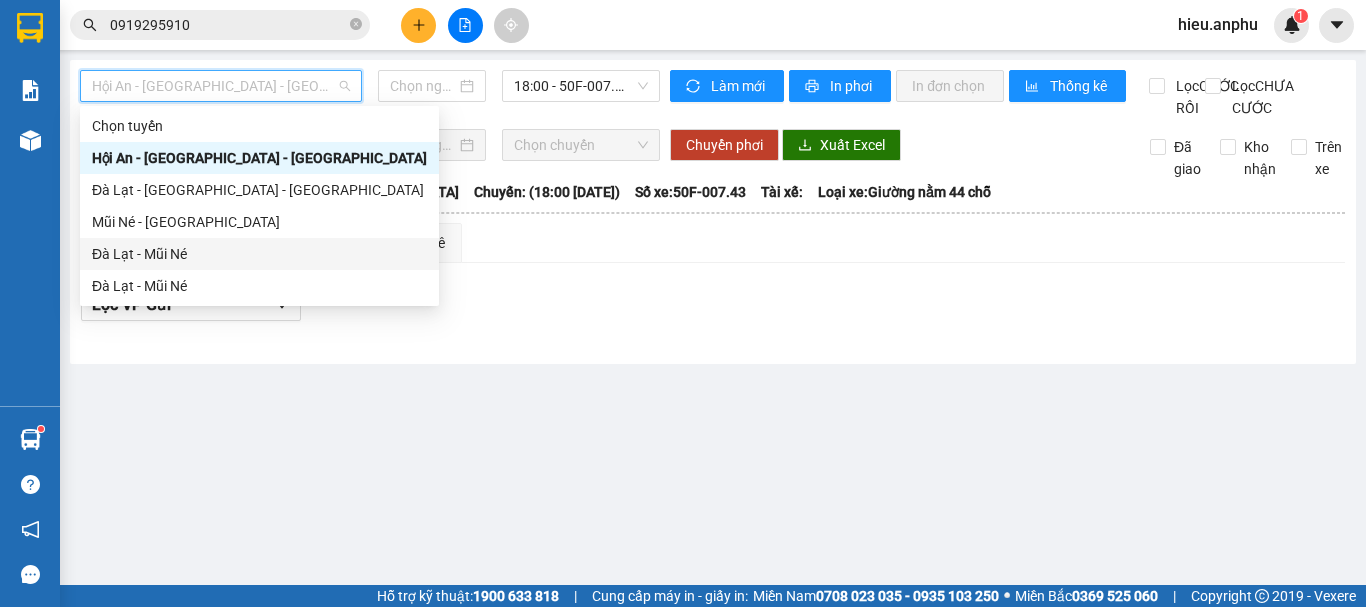 type on "[DATE]" 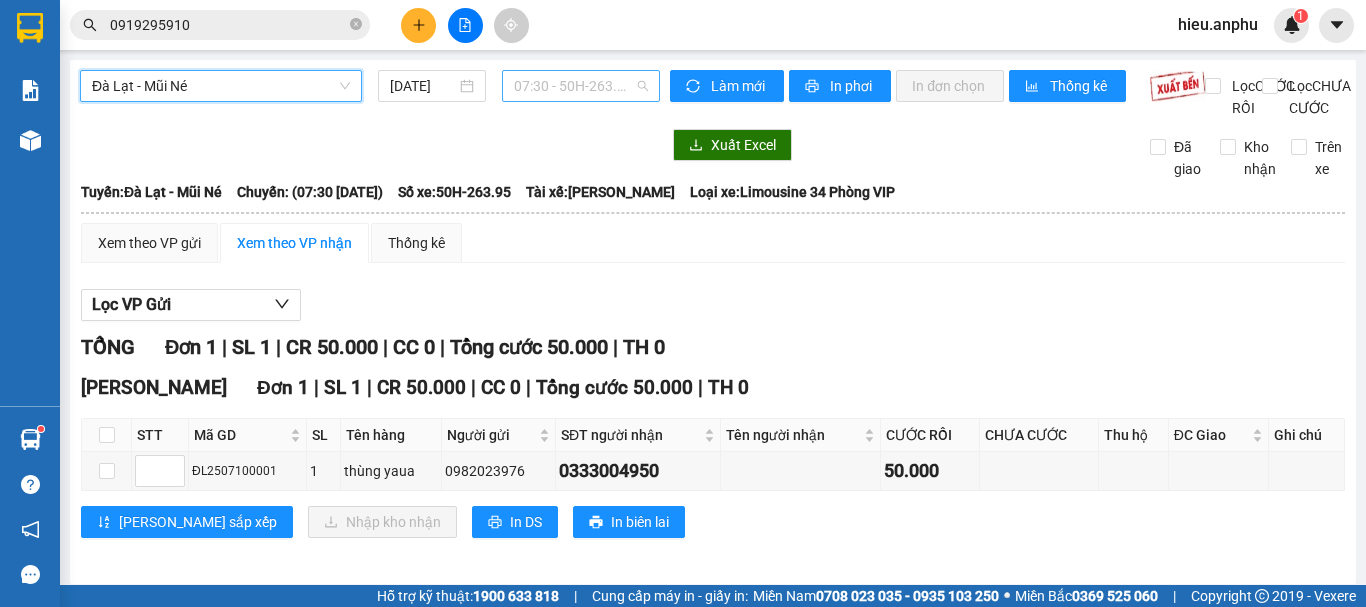 click on "07:30     - 50H-263.95" at bounding box center [581, 86] 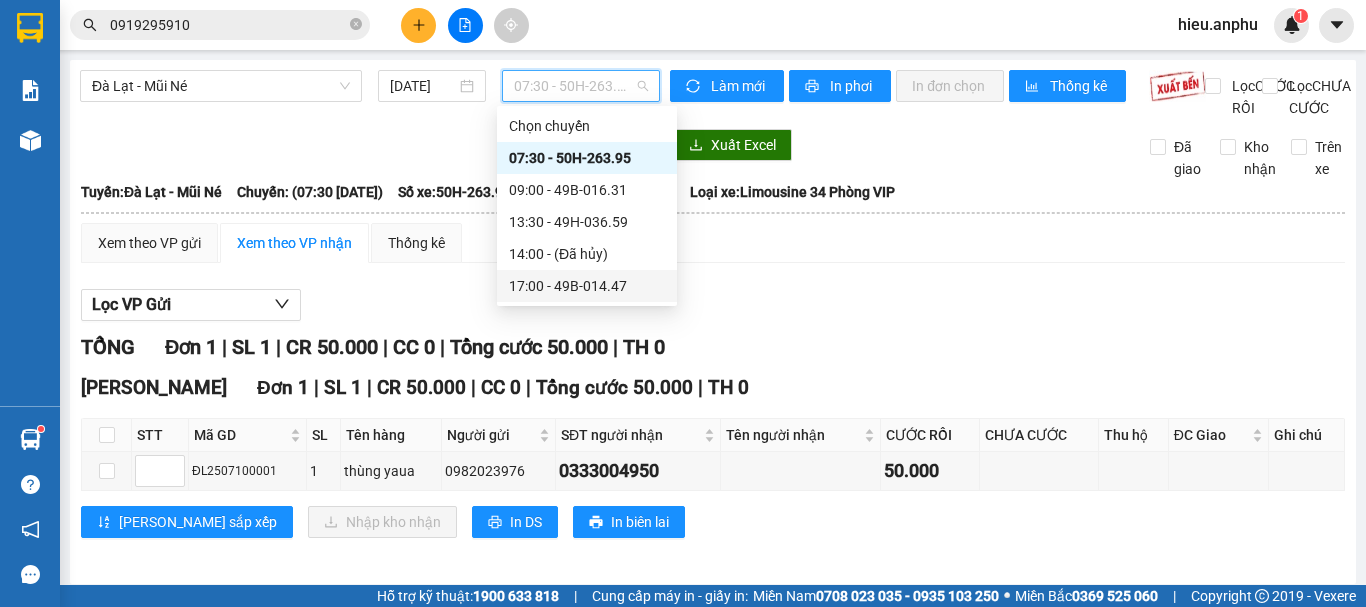 click on "17:00     - 49B-014.47" at bounding box center [587, 286] 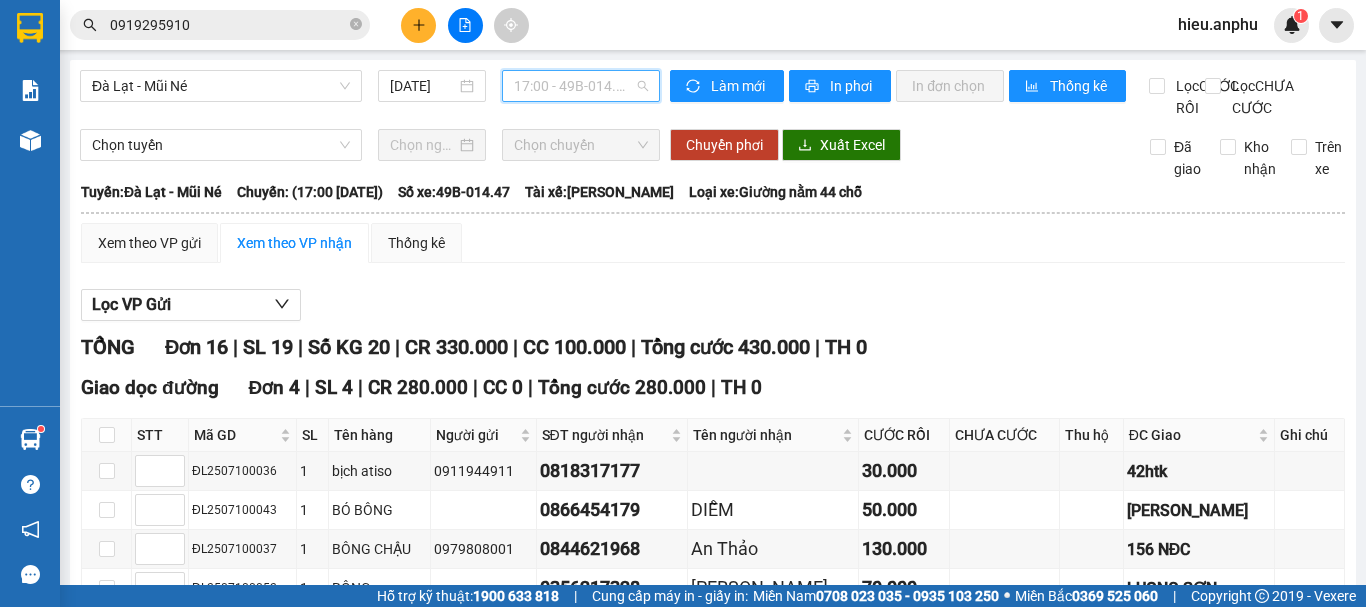 click on "17:00     - 49B-014.47" at bounding box center [581, 86] 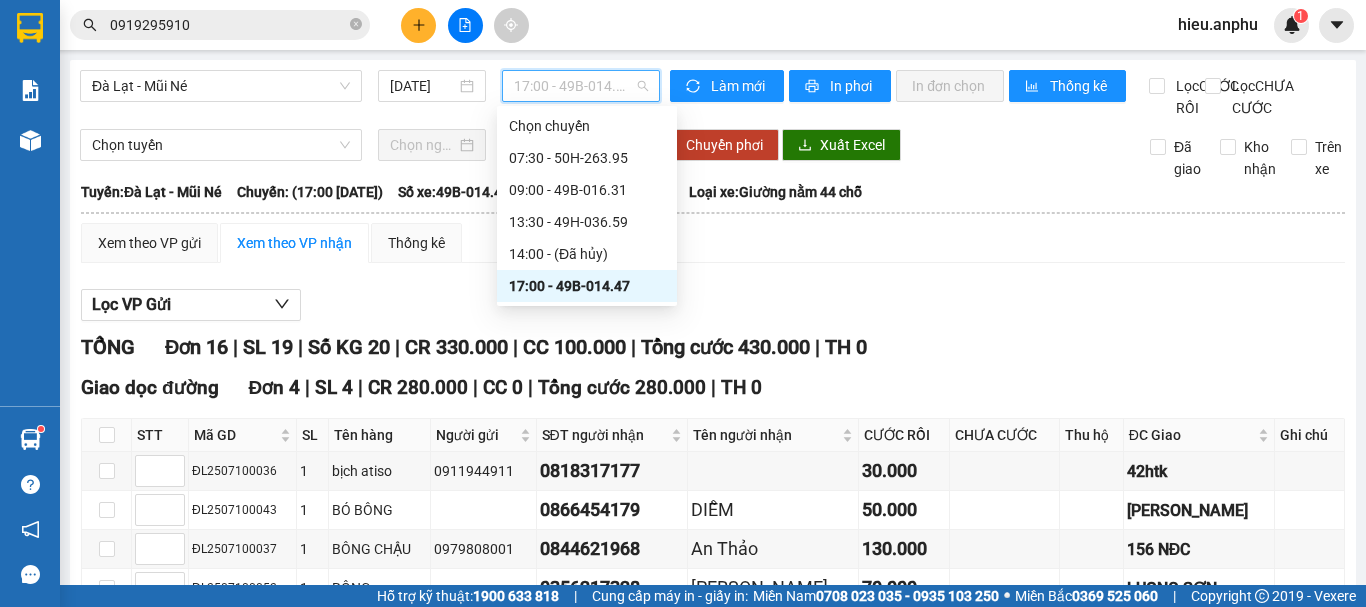 click on "17:00     - 49B-014.47" at bounding box center (587, 286) 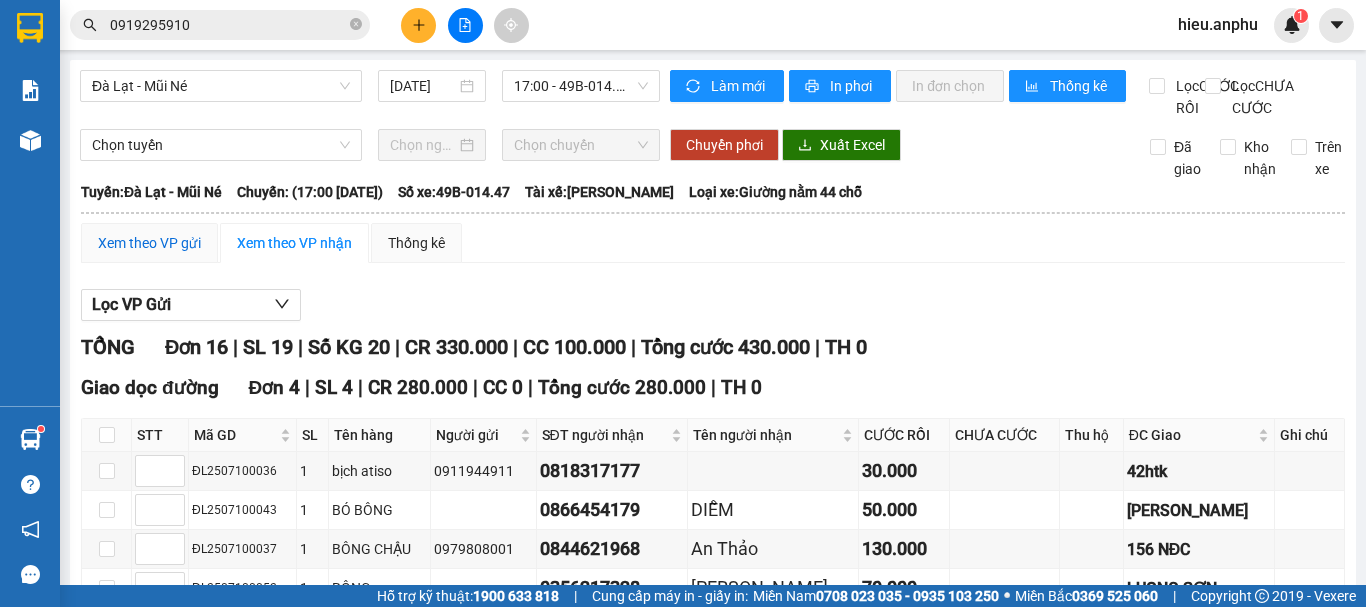 click on "Xem theo VP gửi" at bounding box center (149, 243) 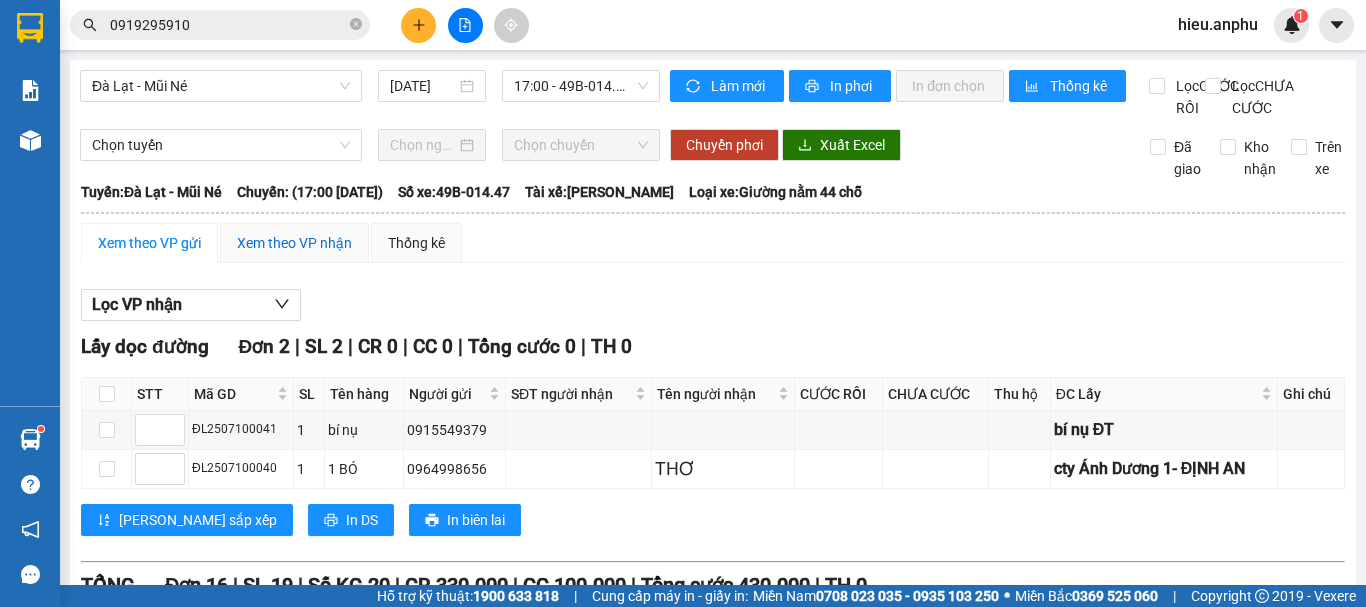 click on "Xem theo VP nhận" at bounding box center (294, 243) 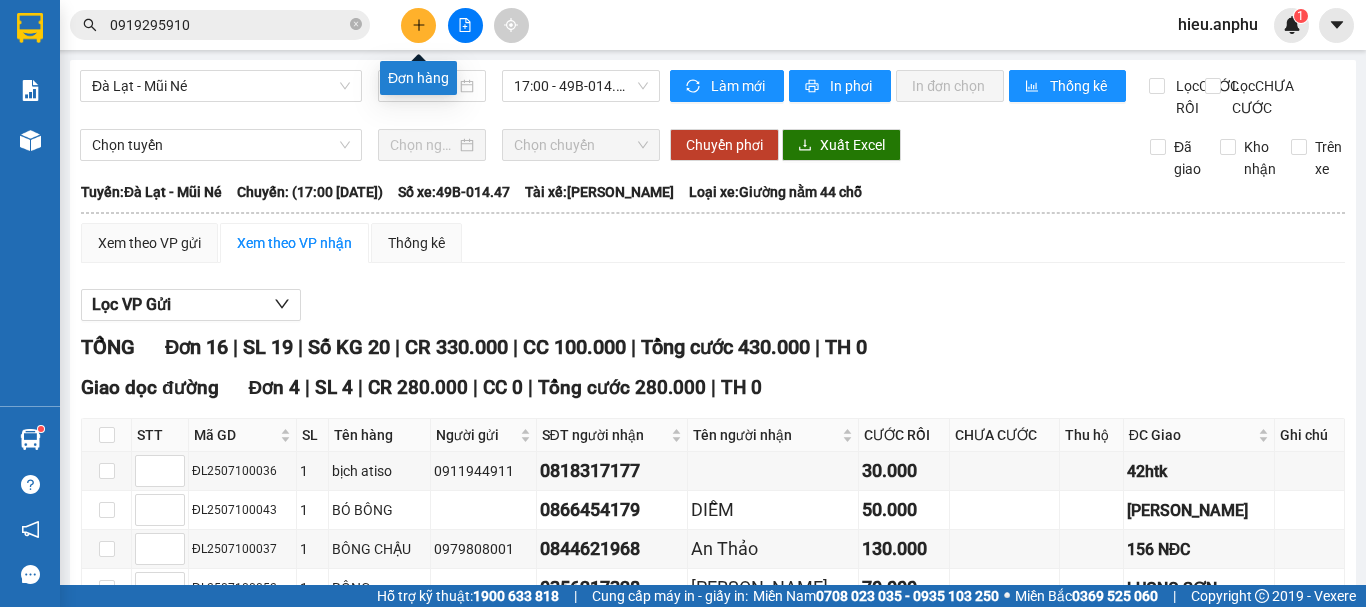 click 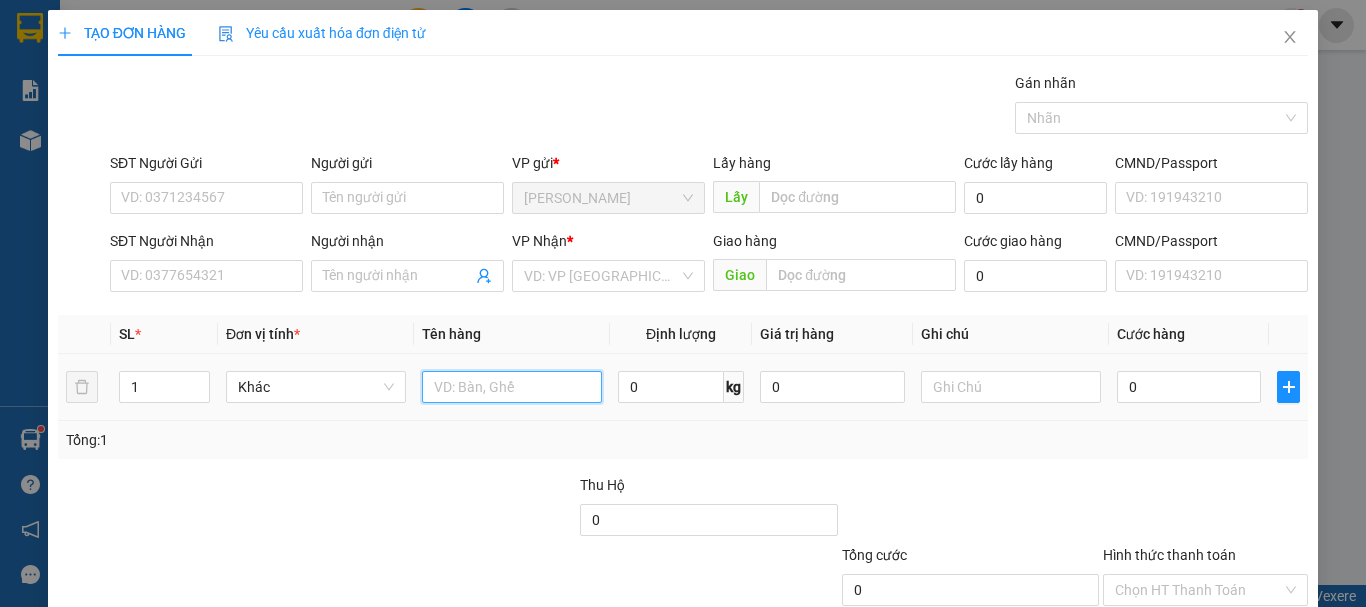click at bounding box center [512, 387] 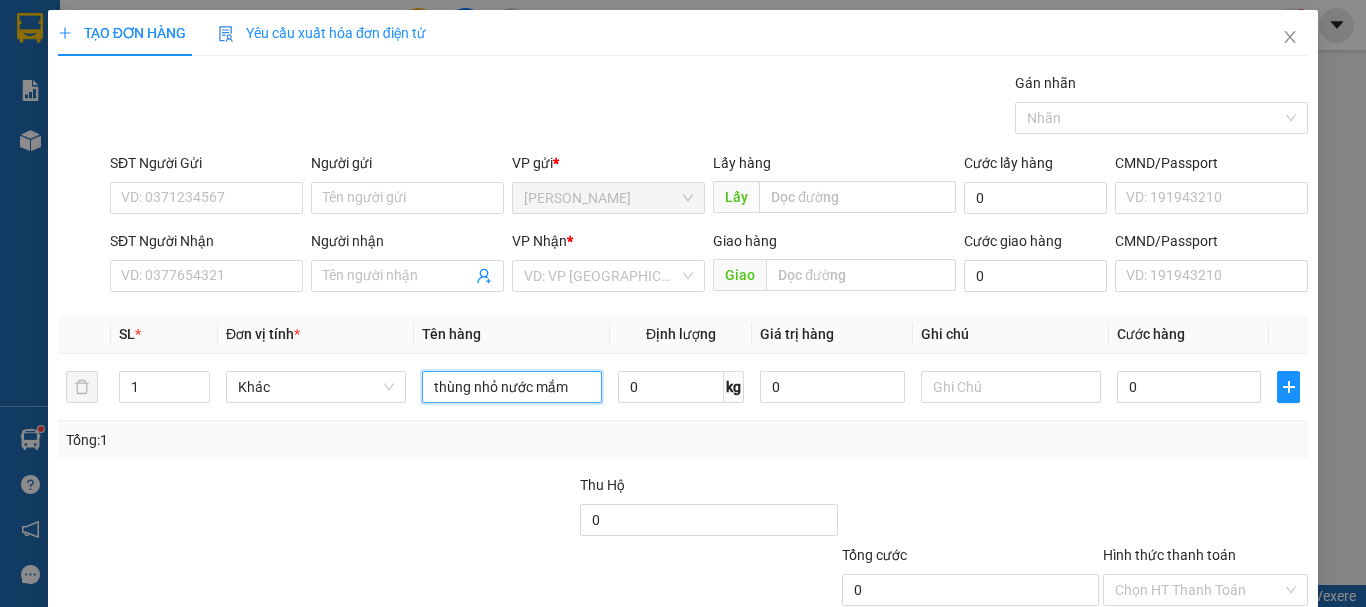 type on "thùng nhỏ nước mắm" 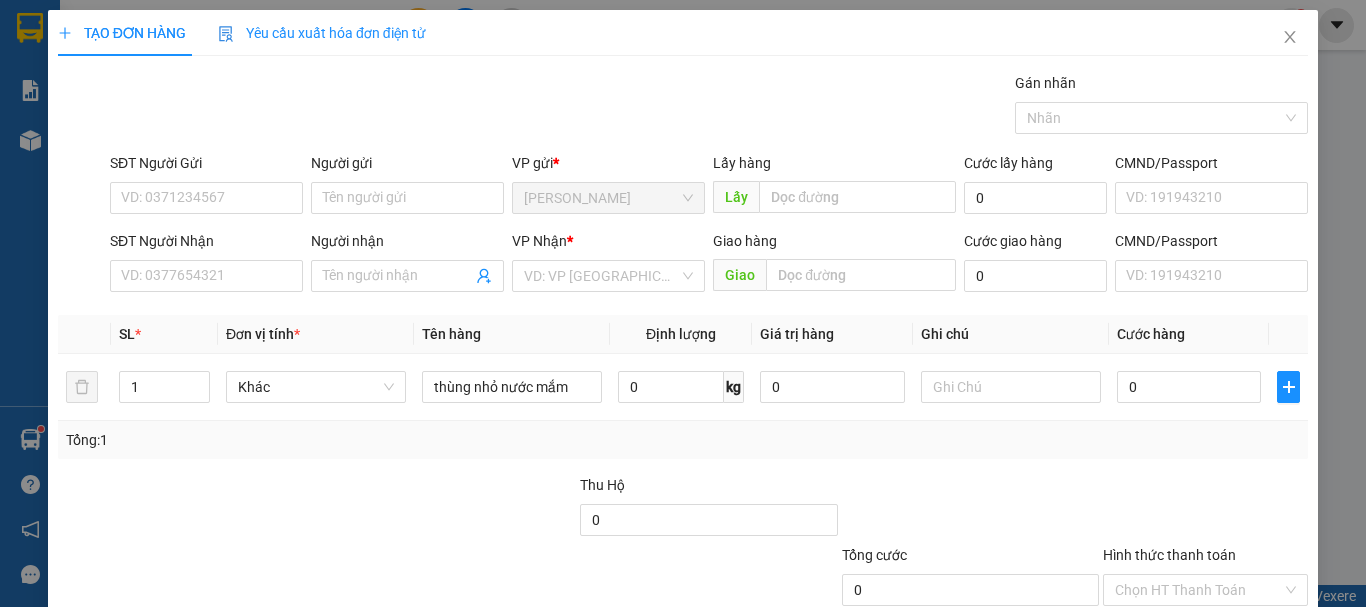 click on "SĐT Người Gửi" at bounding box center (206, 167) 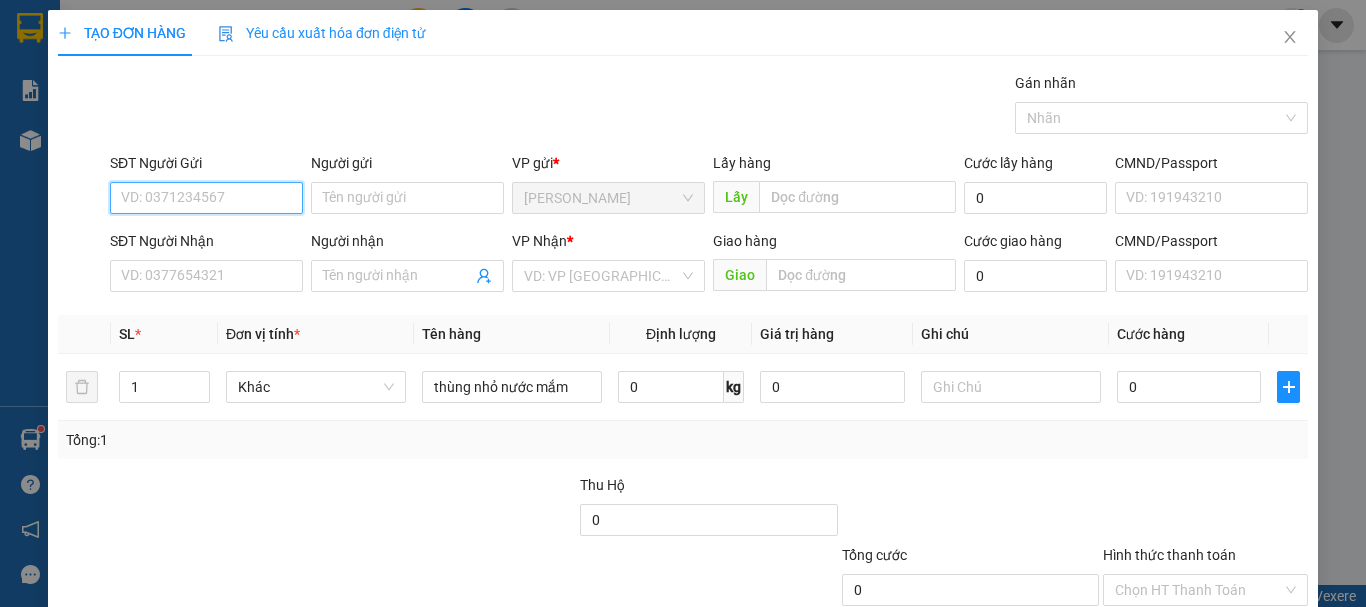 click on "SĐT Người Gửi" at bounding box center [206, 198] 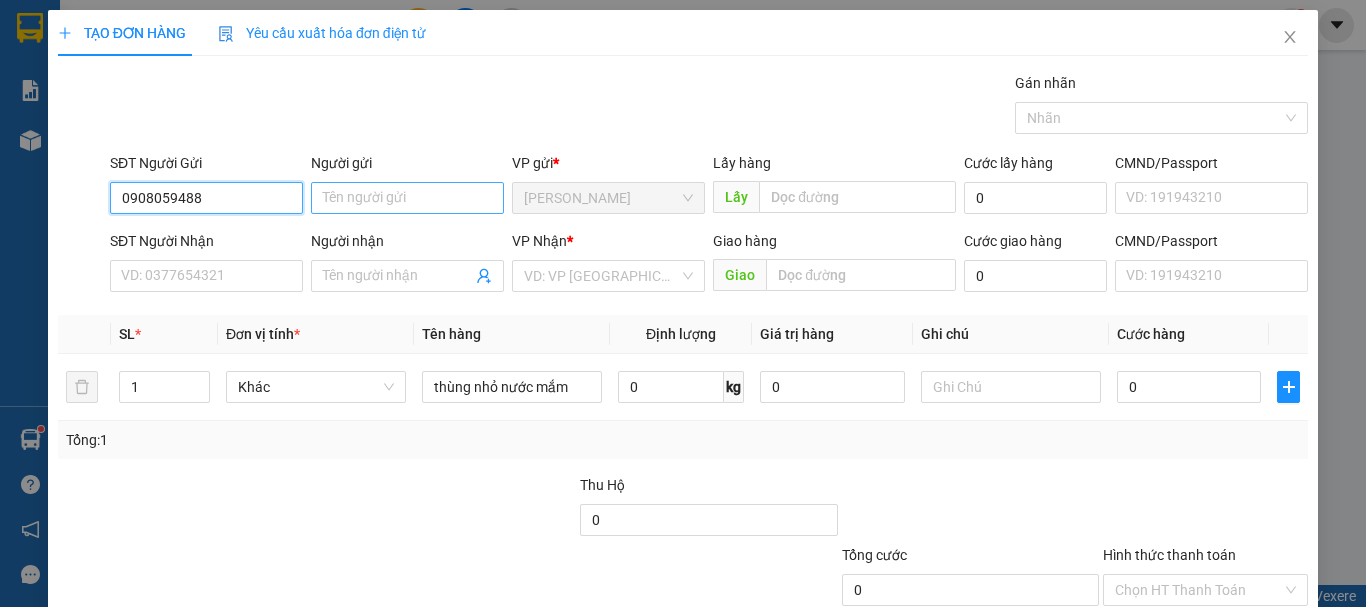 type on "0908059488" 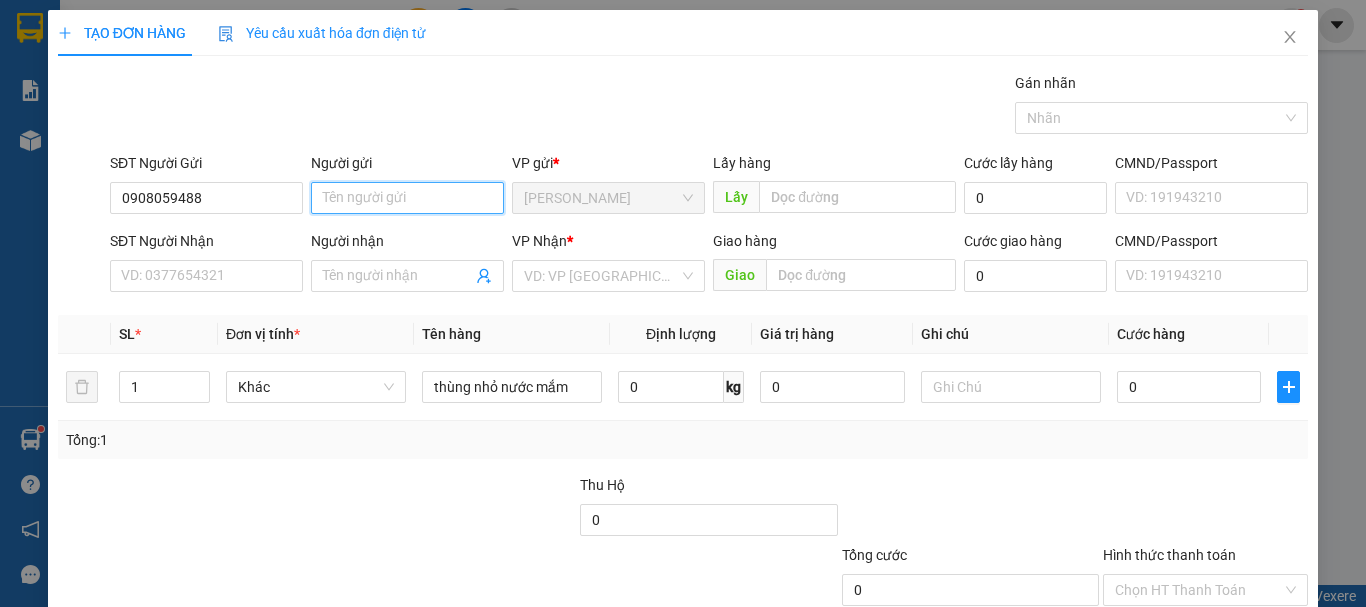 click on "Người gửi" at bounding box center [407, 198] 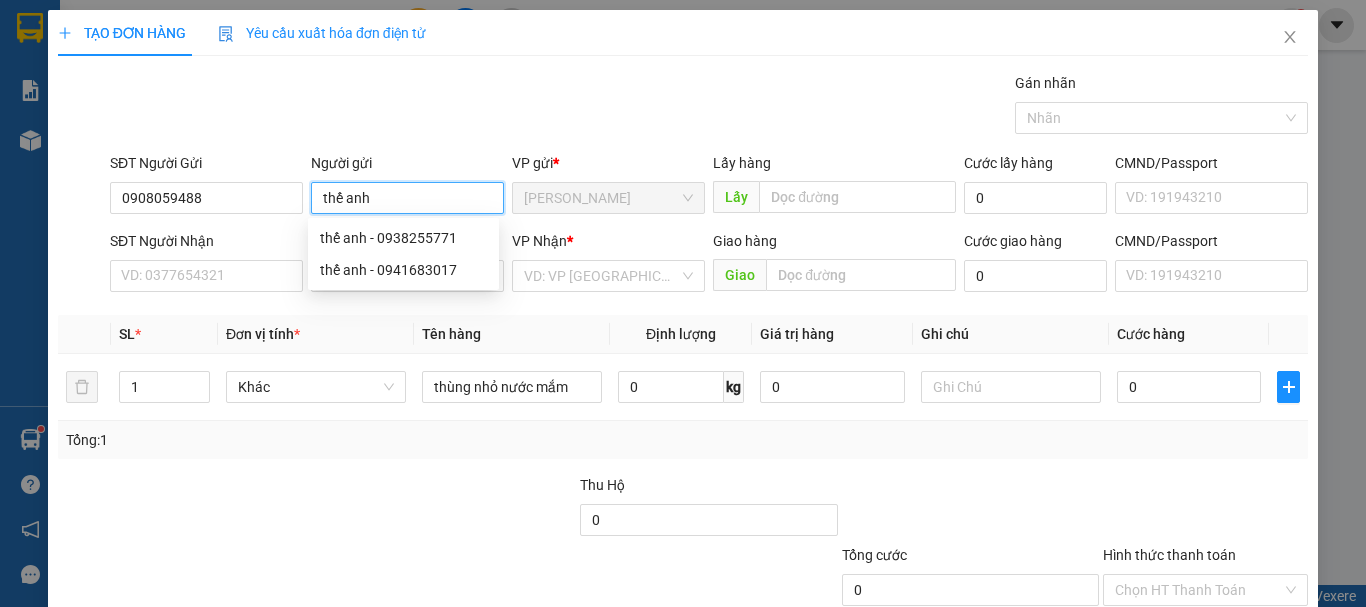 type on "thế anh" 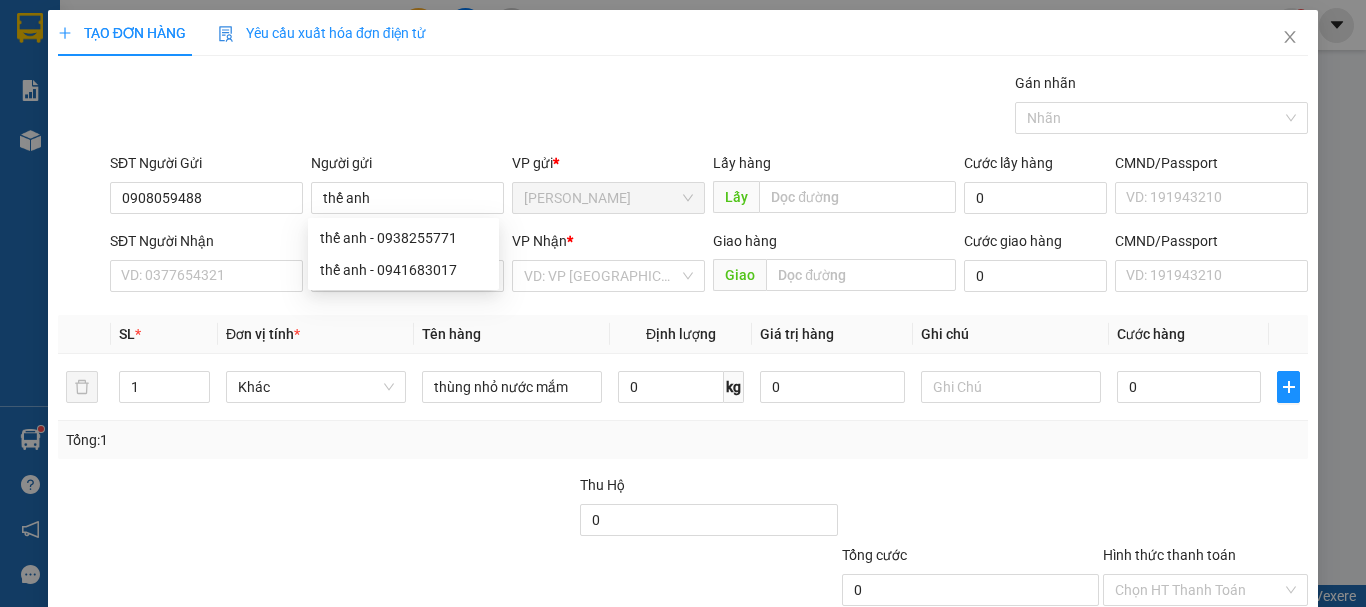 click on "SĐT Người Nhận VD: 0377654321" at bounding box center [206, 265] 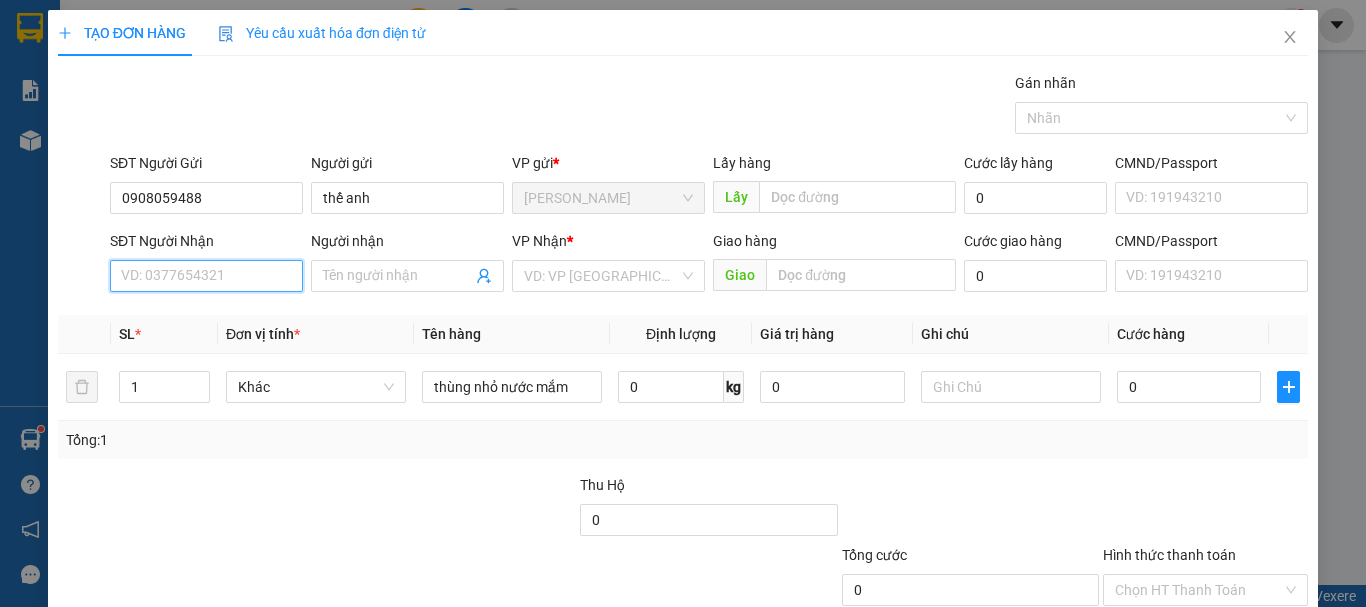 click on "SĐT Người Nhận" at bounding box center [206, 276] 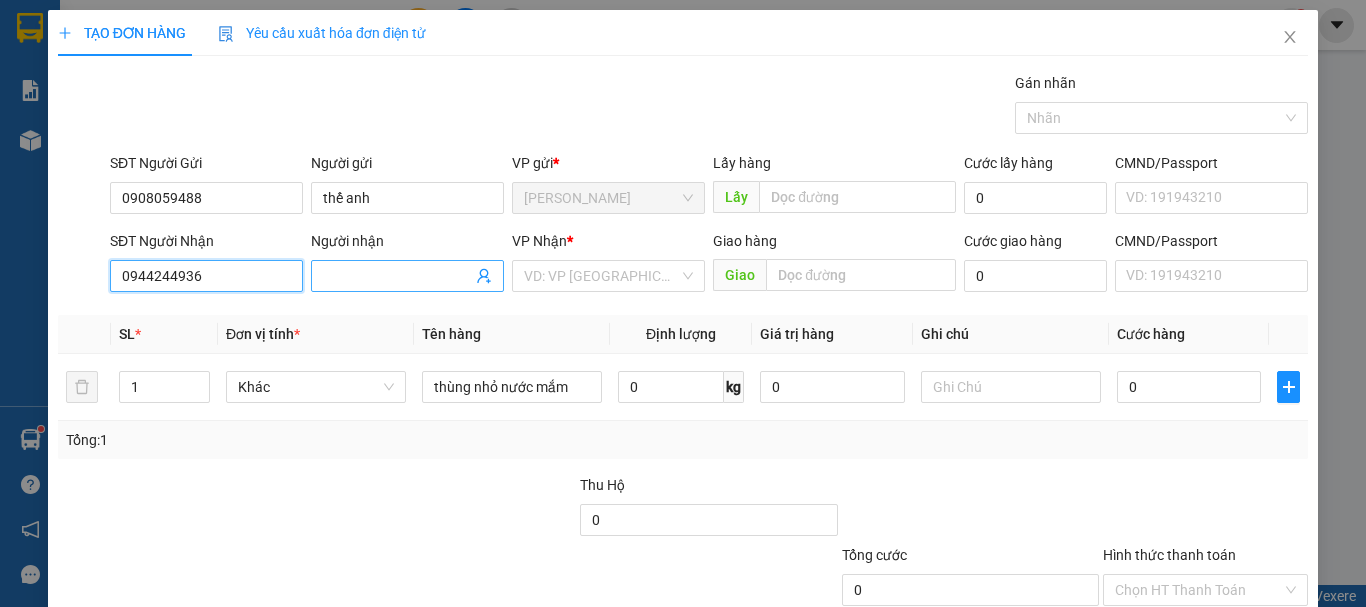 type on "0944244936" 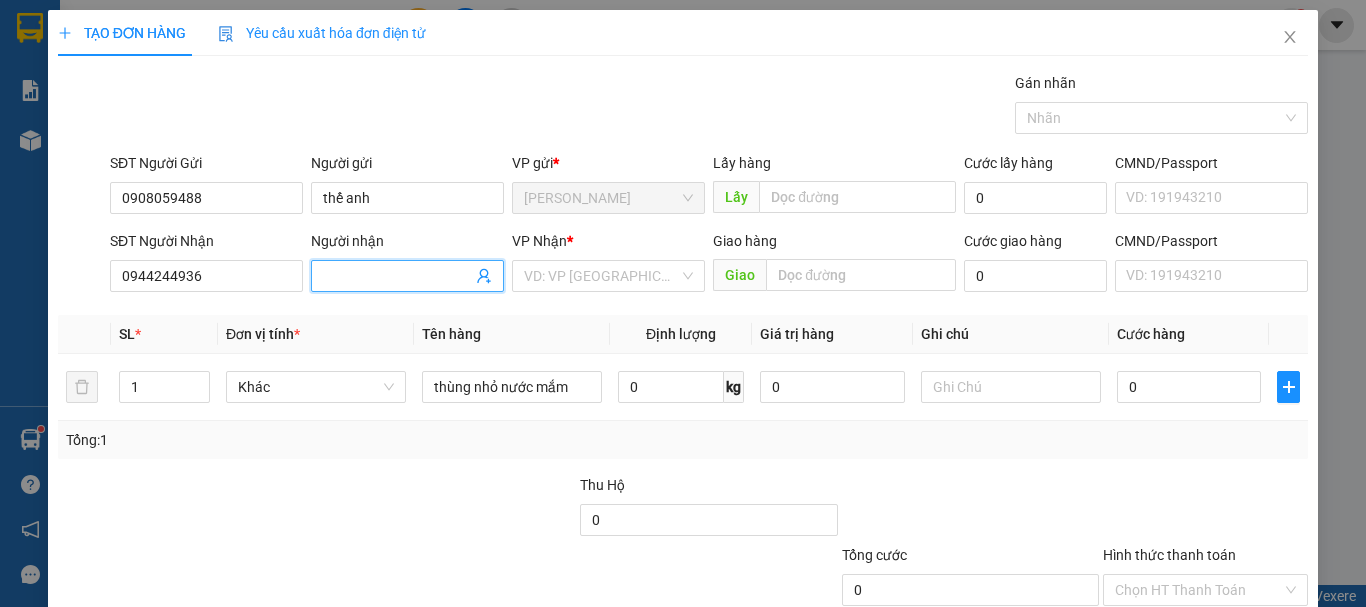click on "Người nhận" at bounding box center [397, 276] 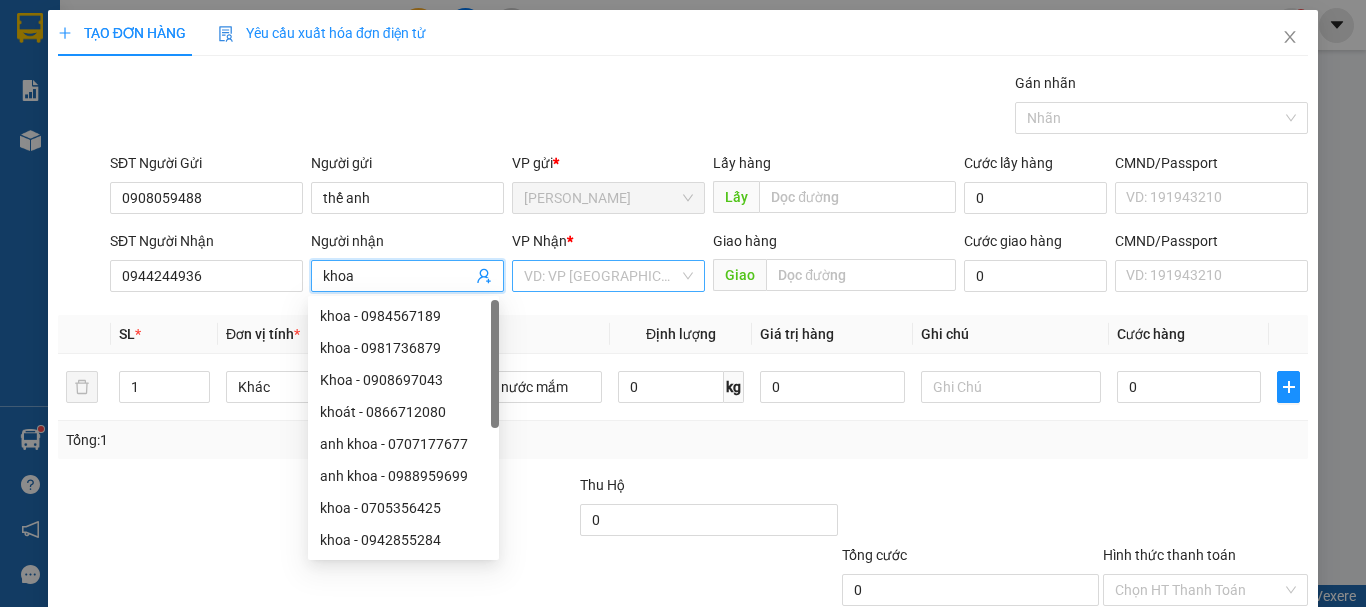 type on "khoa" 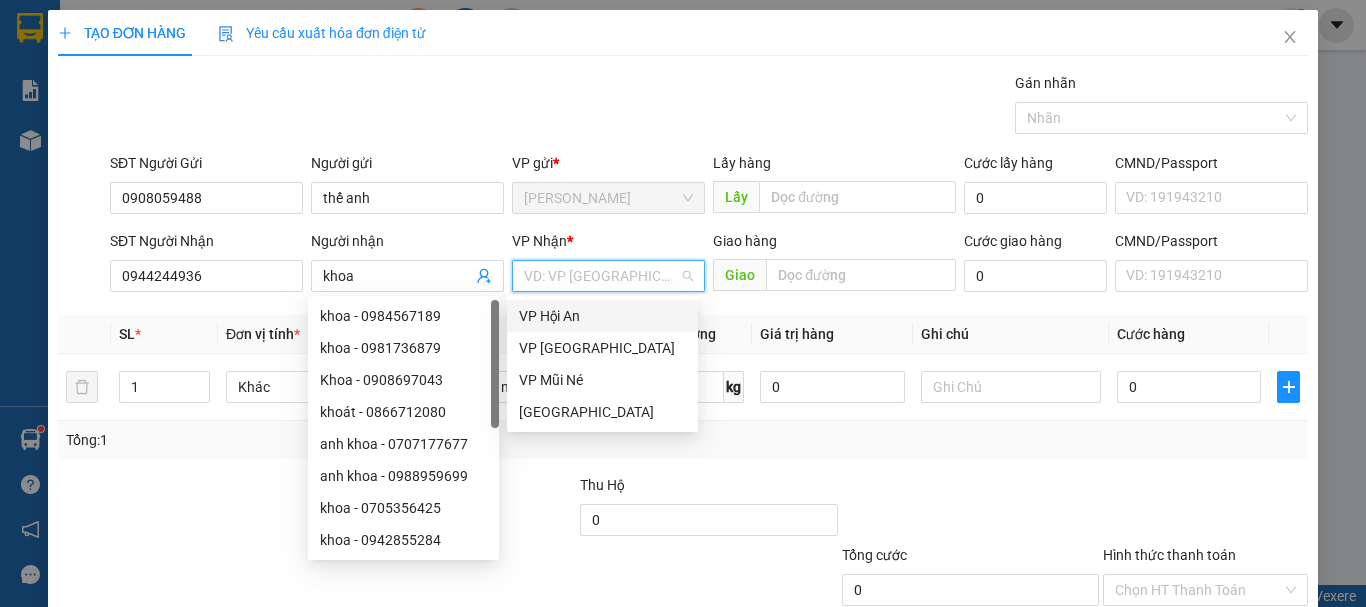 click at bounding box center (601, 276) 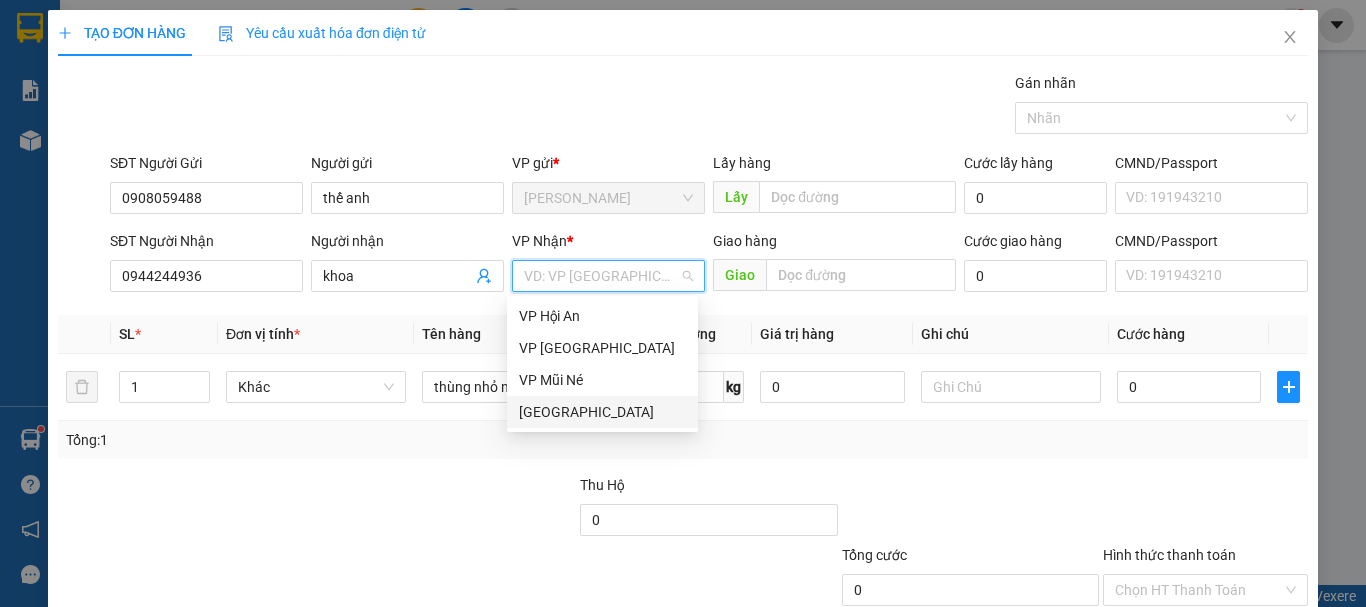click on "[GEOGRAPHIC_DATA]" at bounding box center (602, 412) 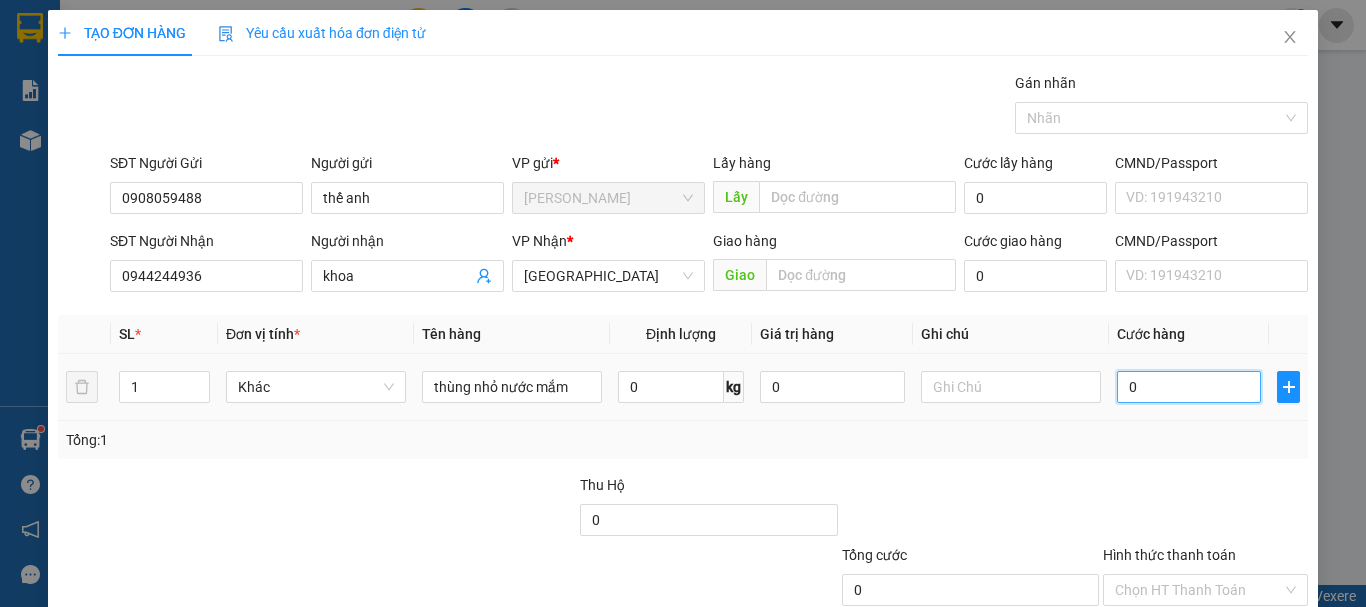 click on "0" at bounding box center (1189, 387) 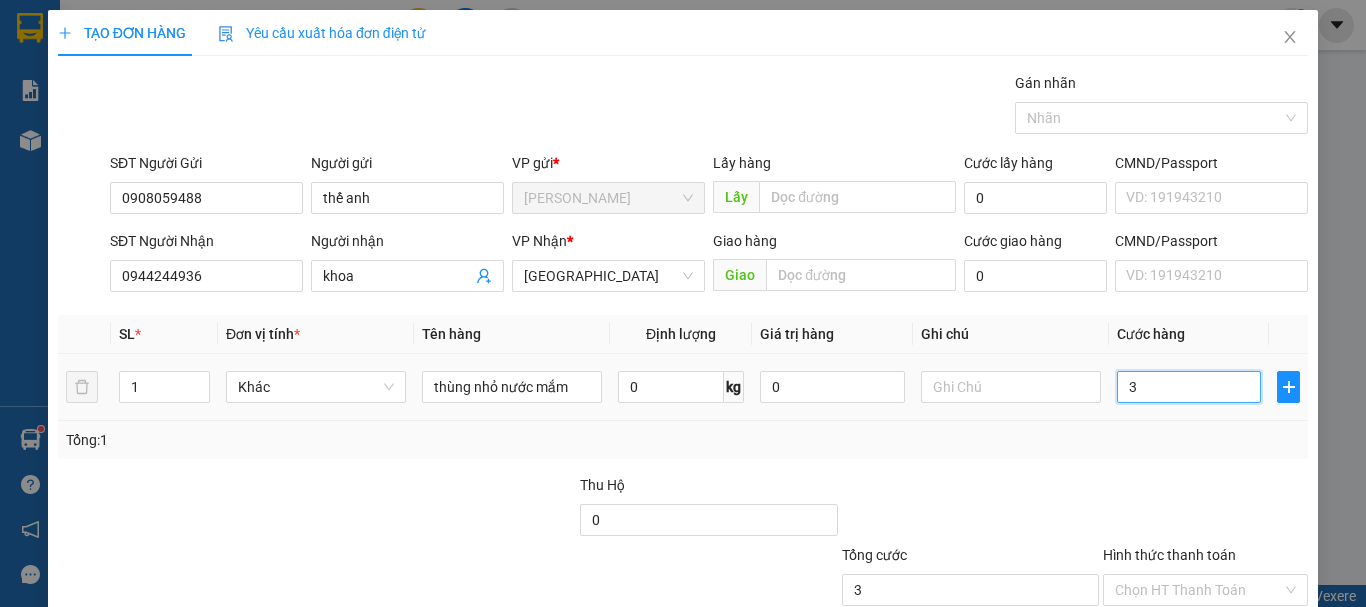 type on "30" 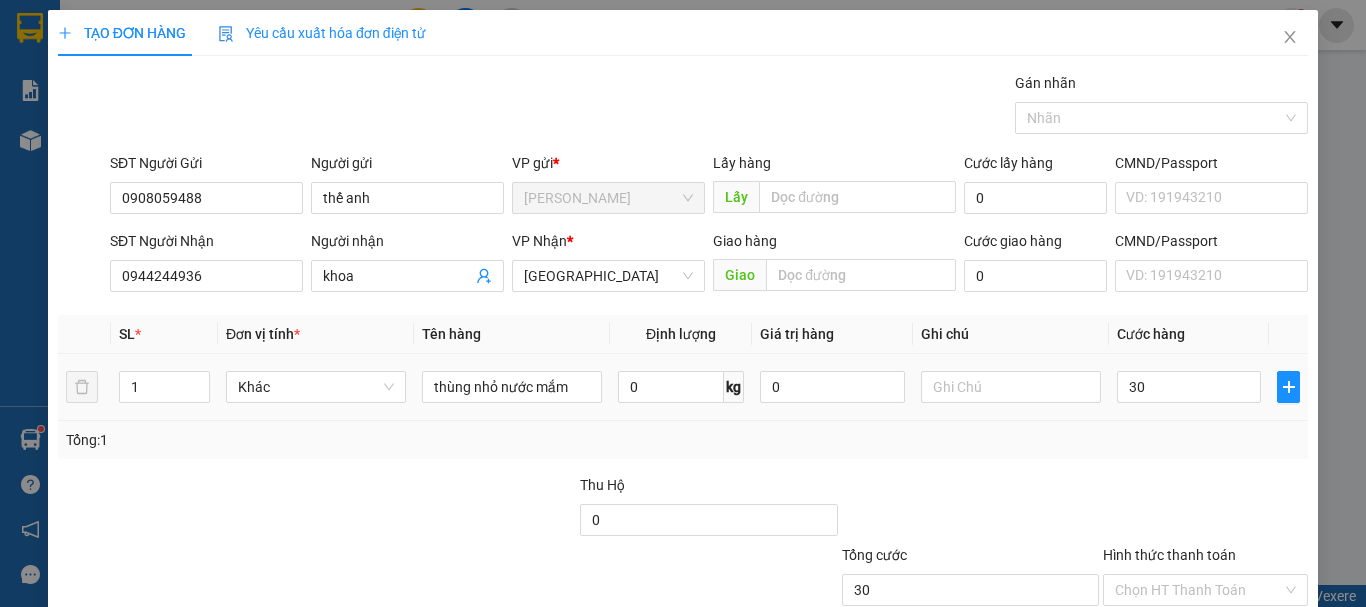 type on "30.000" 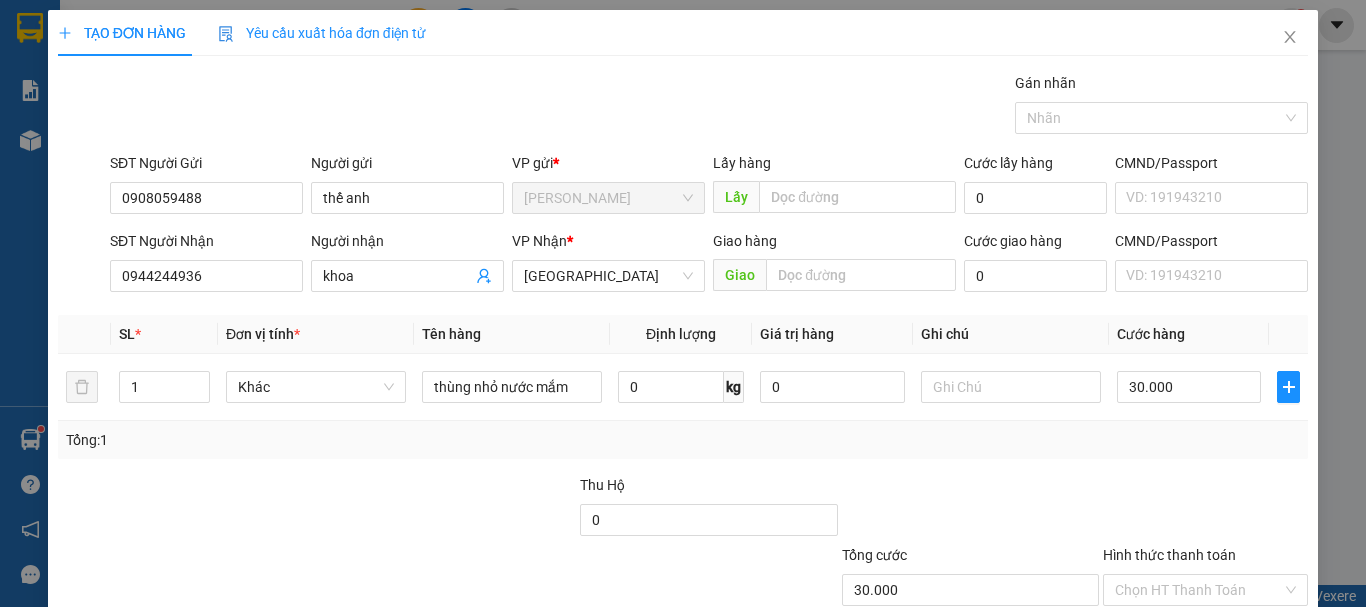 click at bounding box center (1205, 509) 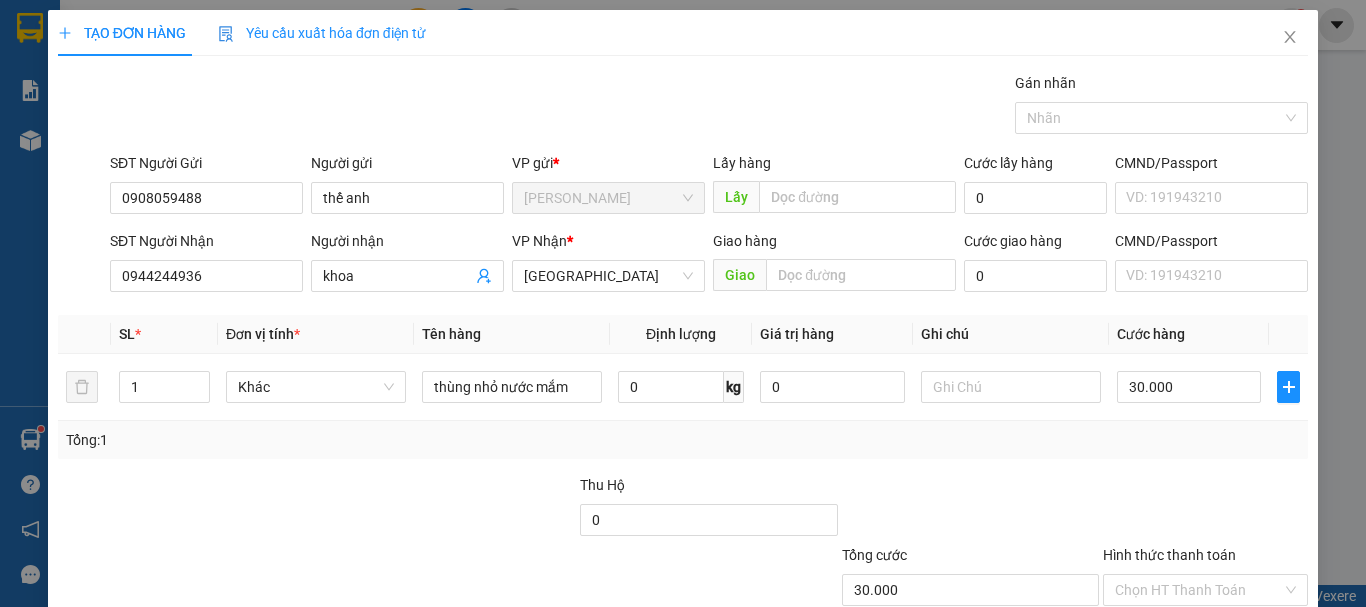 click on "Transit Pickup Surcharge Ids Transit Deliver Surcharge Ids Transit Deliver Surcharge Transit Deliver Surcharge Gán nhãn   Nhãn SĐT Người Gửi 0908059488 Người gửi thế anh VP gửi  * [PERSON_NAME] Lấy hàng Lấy Cước lấy hàng 0 CMND/Passport VD: [PASSPORT] SĐT Người Nhận 0944244936 Người nhận khoa VP Nhận  * Đà Lạt Giao hàng Giao Cước giao hàng 0 CMND/Passport VD: [PASSPORT] SL  * Đơn vị tính  * Tên hàng  Định lượng Giá trị hàng Ghi chú Cước hàng                   1 Khác thùng nhỏ nước mắm 0 kg 0 30.000 Tổng:  1 Thu Hộ 0 Tổng cước 30.000 Hình thức thanh toán Chọn HT Thanh Toán Số tiền thu trước 0 Chưa thanh toán 30.000 Chọn HT Thanh Toán Lưu nháp Xóa Thông tin [PERSON_NAME] và In" at bounding box center [683, 386] 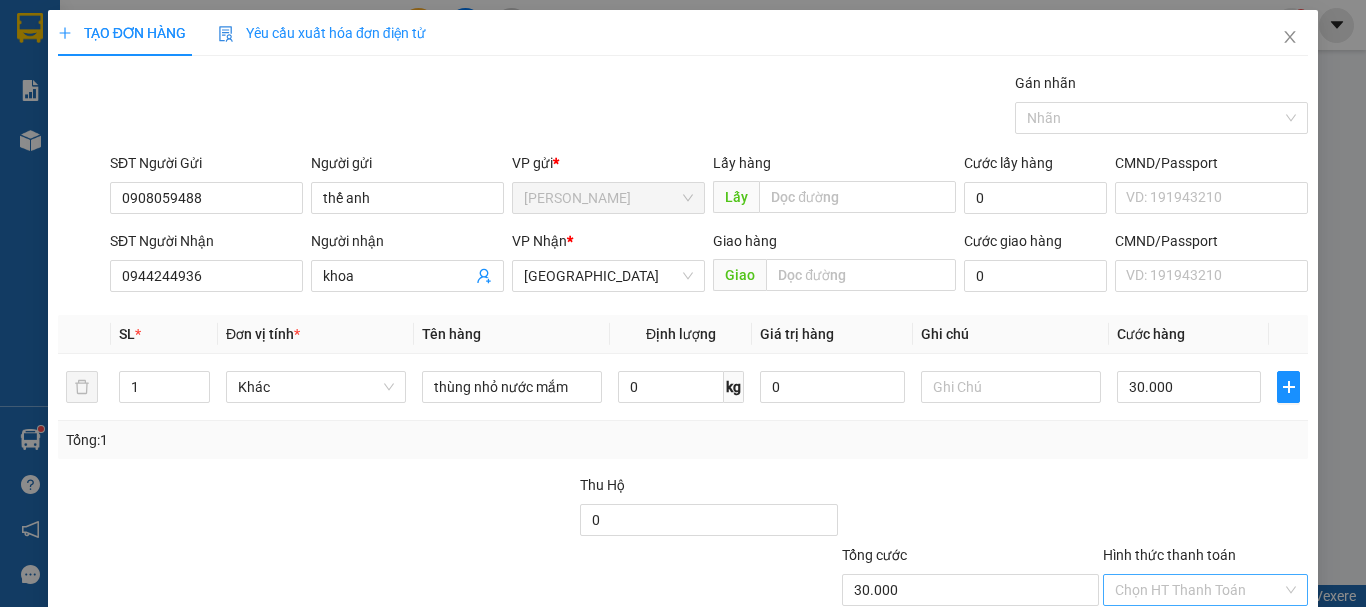 click on "Hình thức thanh toán" at bounding box center (1198, 590) 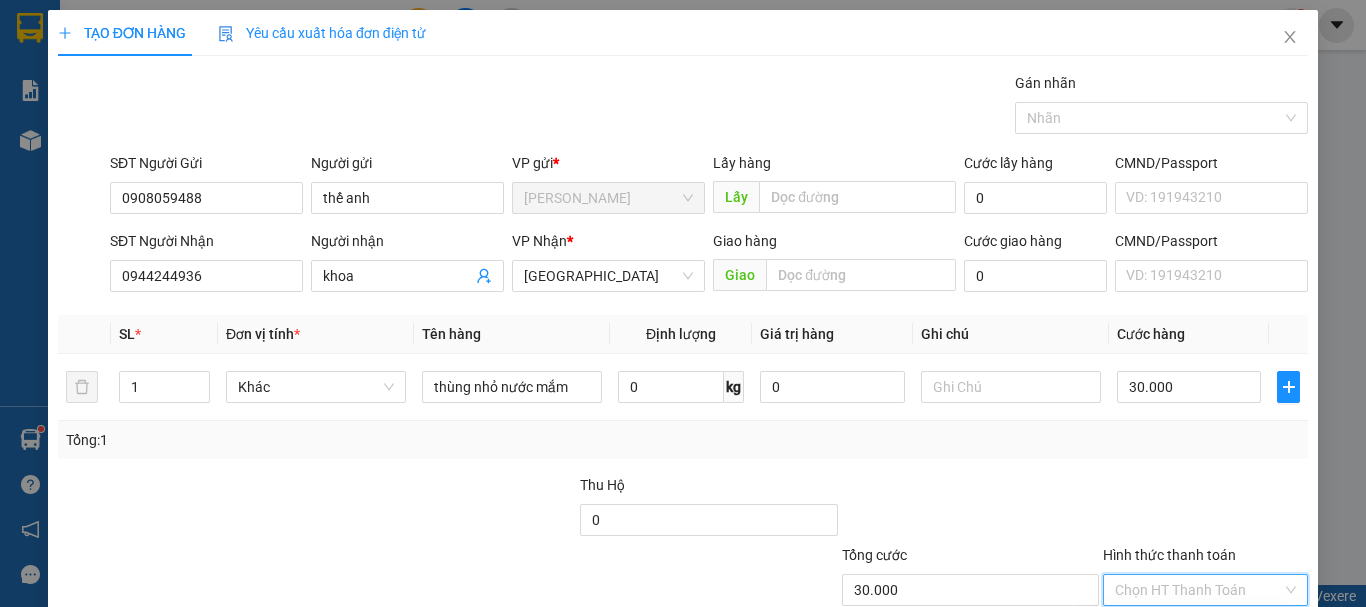 click on "Tại văn phòng" at bounding box center [1193, 630] 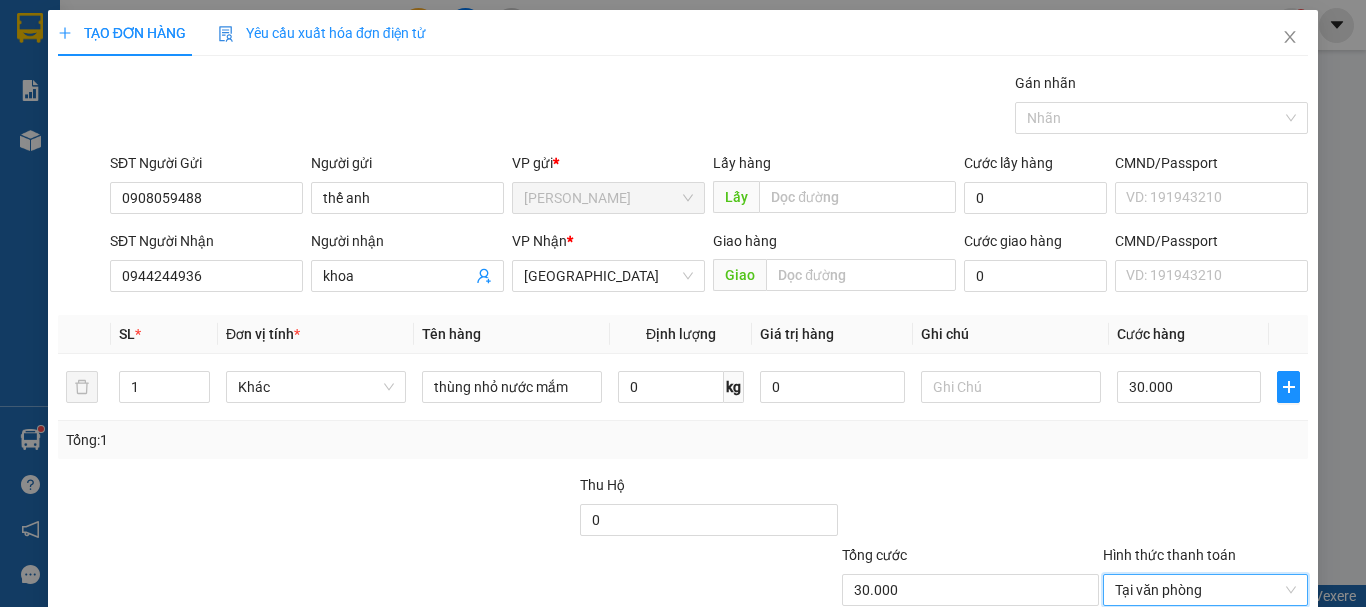 drag, startPoint x: 1235, startPoint y: 551, endPoint x: 1220, endPoint y: 537, distance: 20.518284 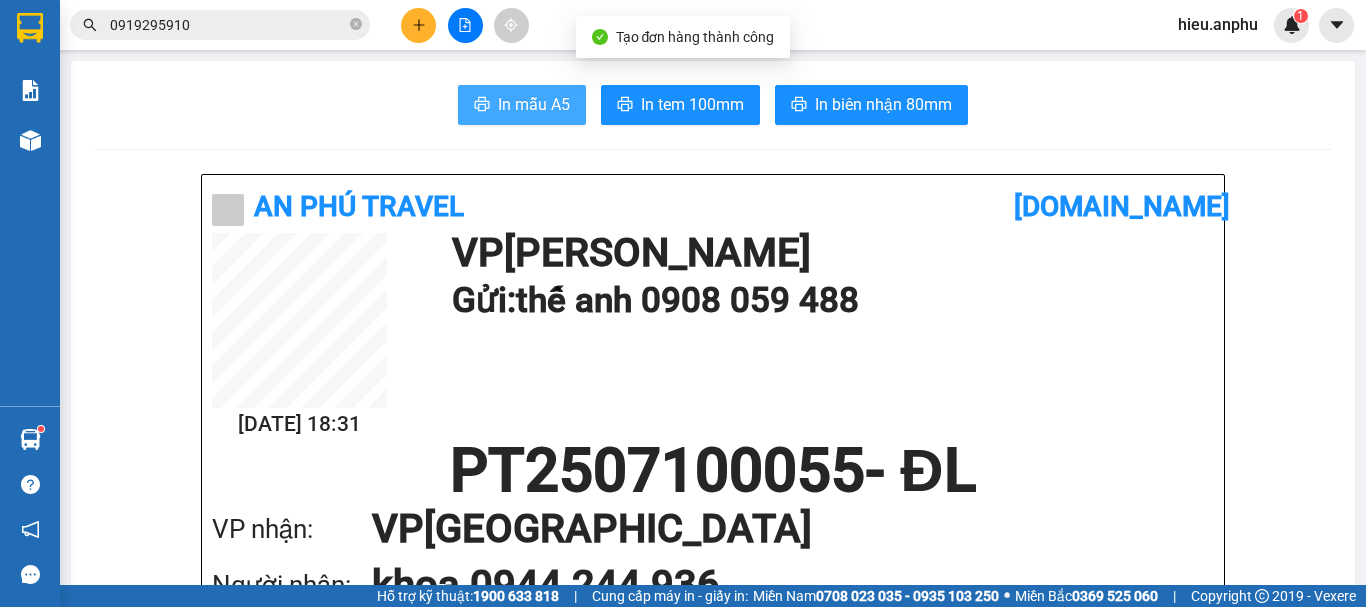 click on "In mẫu A5" at bounding box center [534, 104] 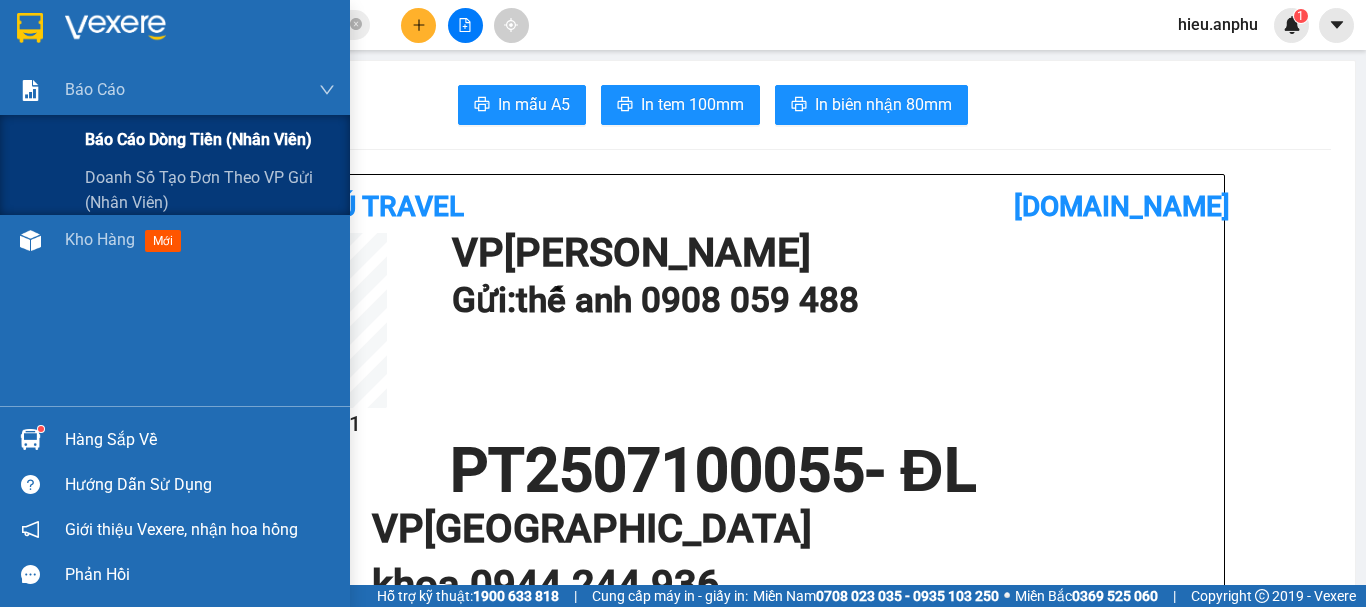 click on "Báo cáo dòng tiền (nhân viên)" at bounding box center [198, 139] 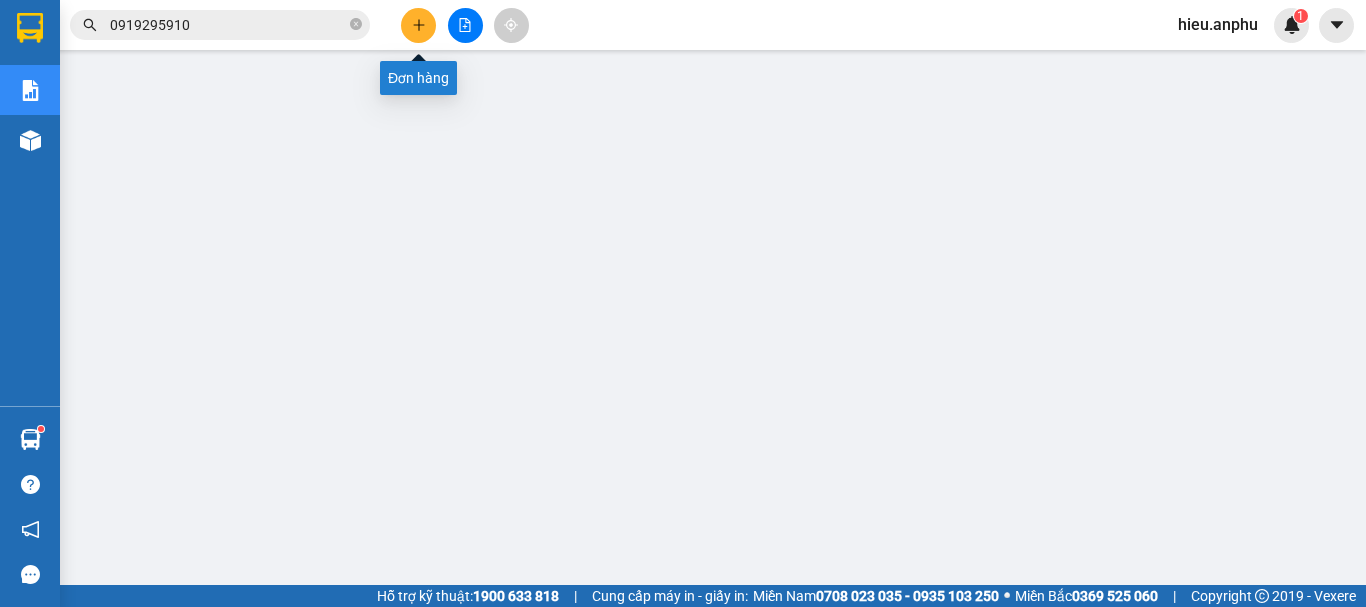 click at bounding box center [418, 25] 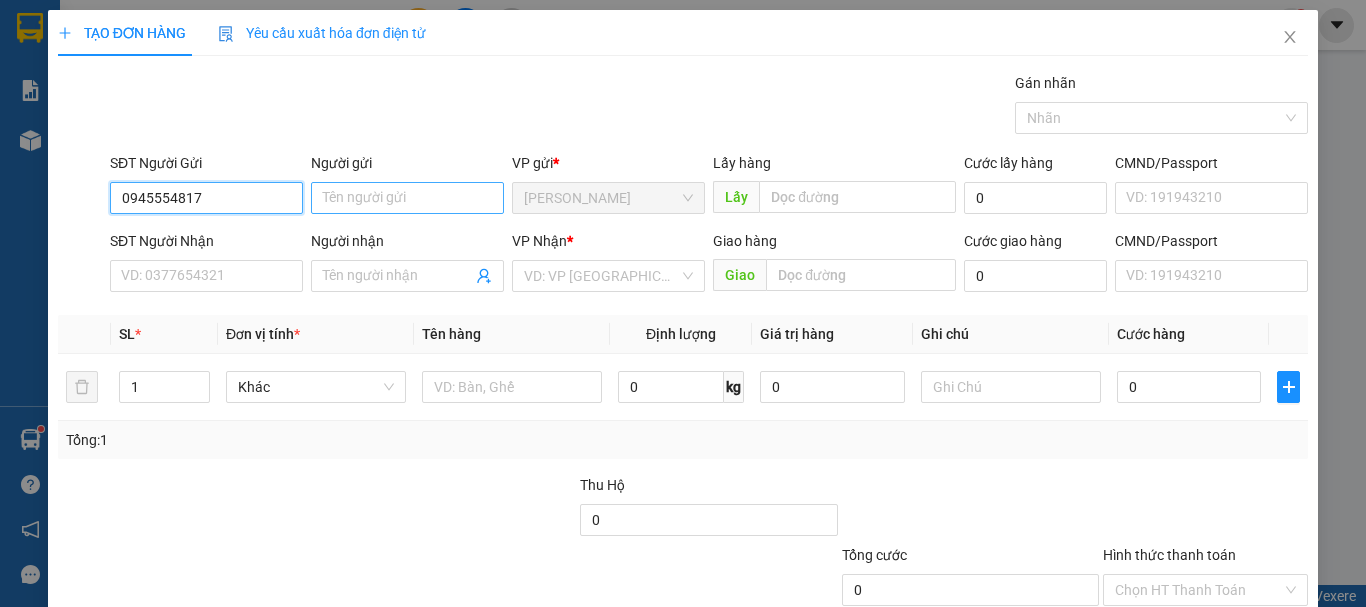 type on "0945554817" 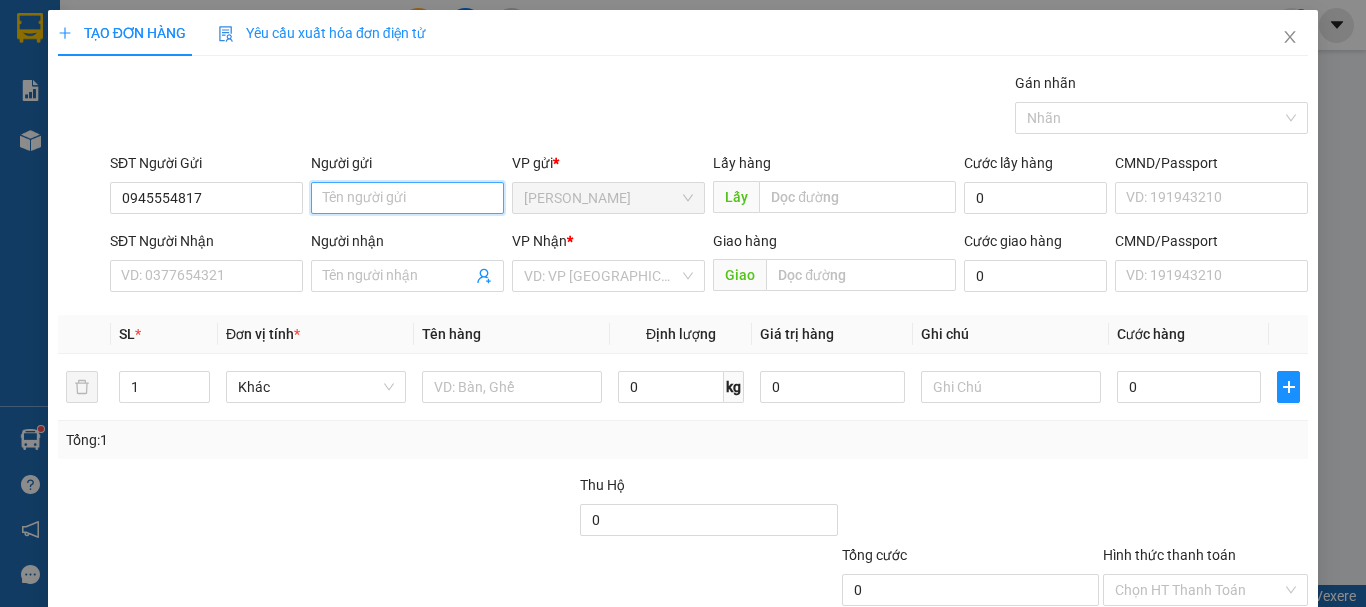 click on "Người gửi" at bounding box center (407, 198) 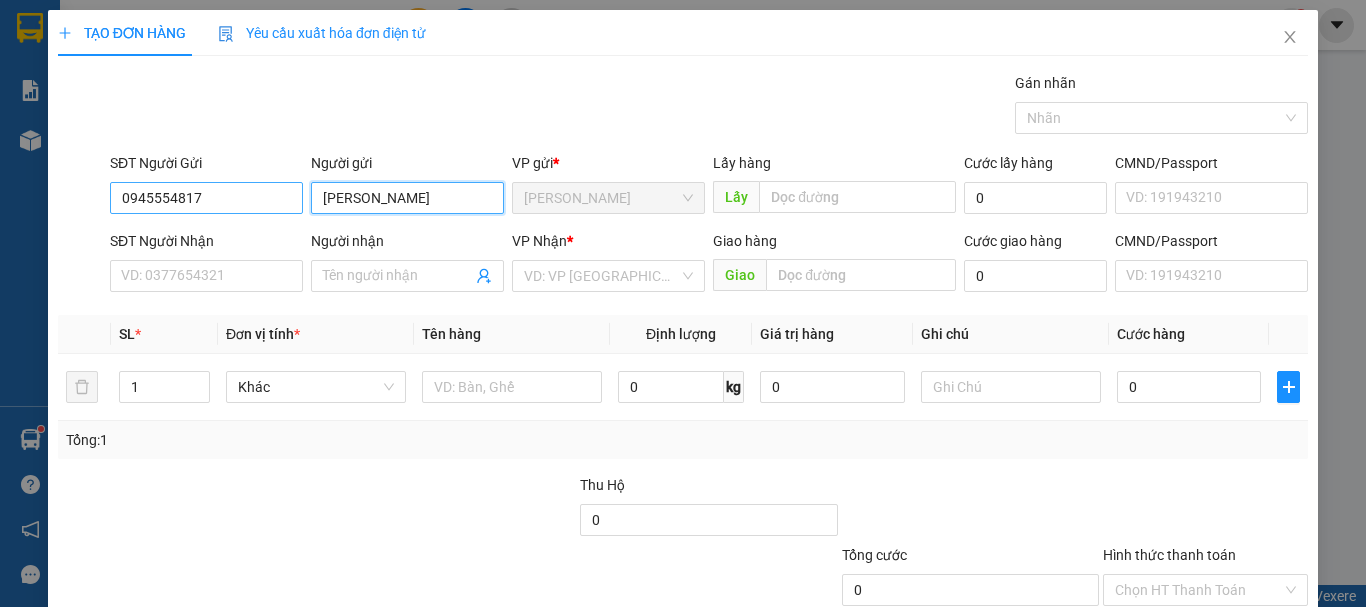 type on "[PERSON_NAME]" 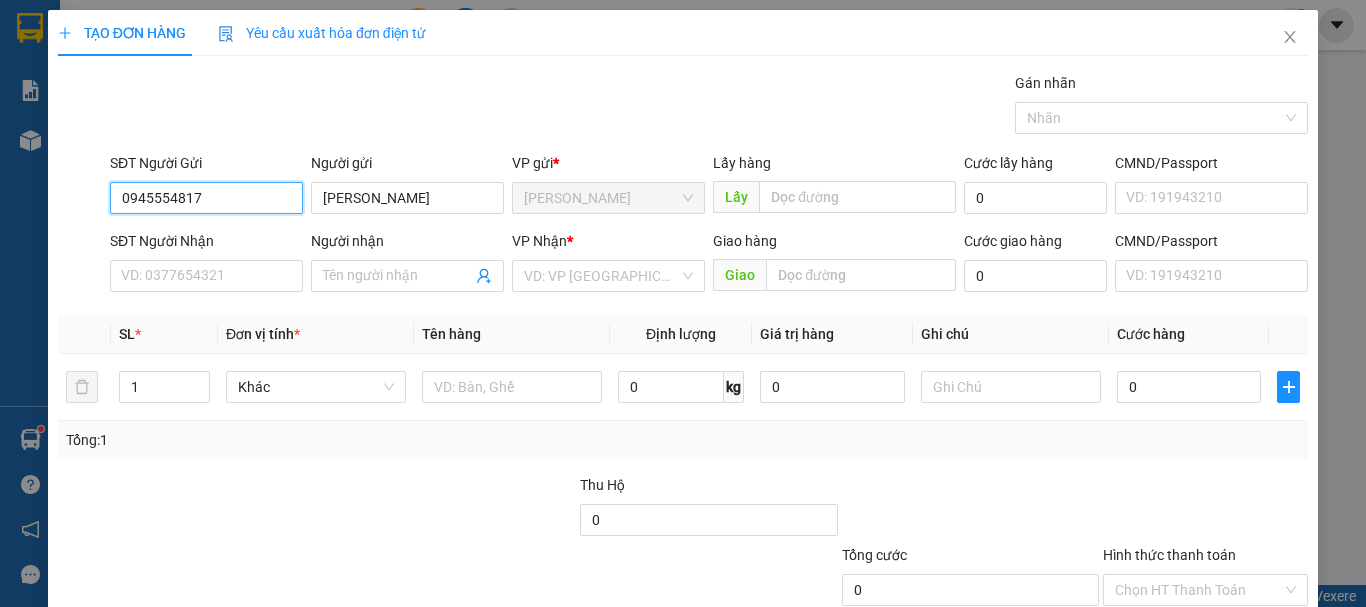 drag, startPoint x: 272, startPoint y: 206, endPoint x: 1, endPoint y: 212, distance: 271.0664 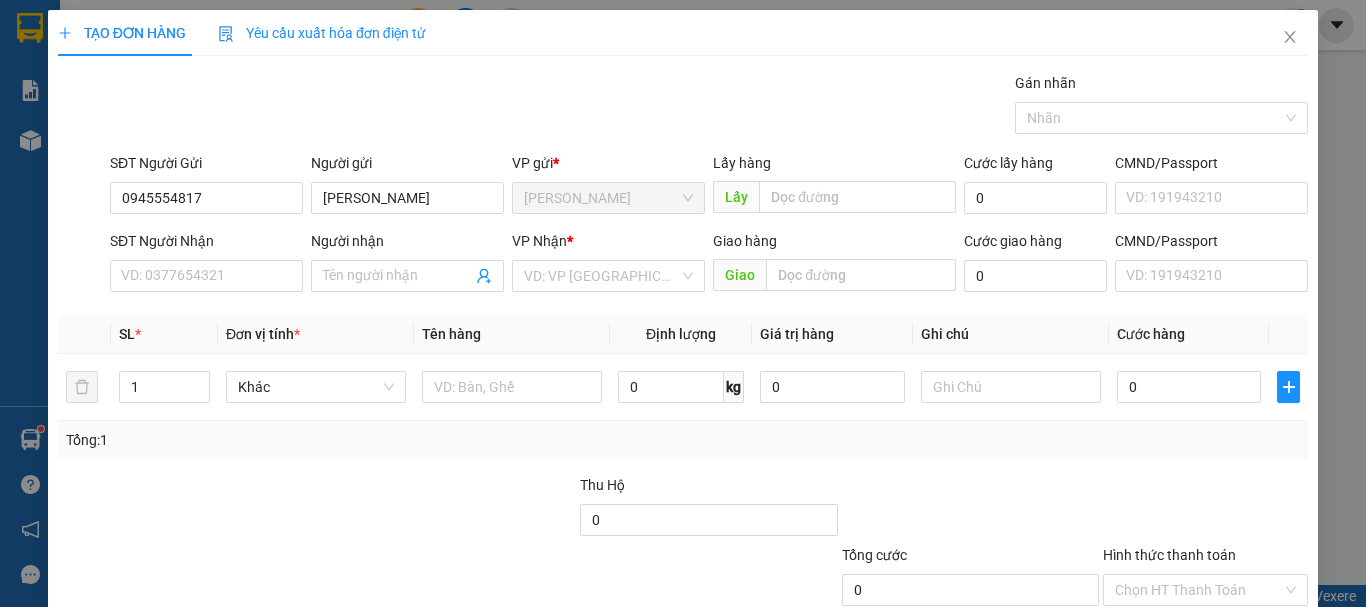 click on "SĐT Người Nhận" at bounding box center [206, 245] 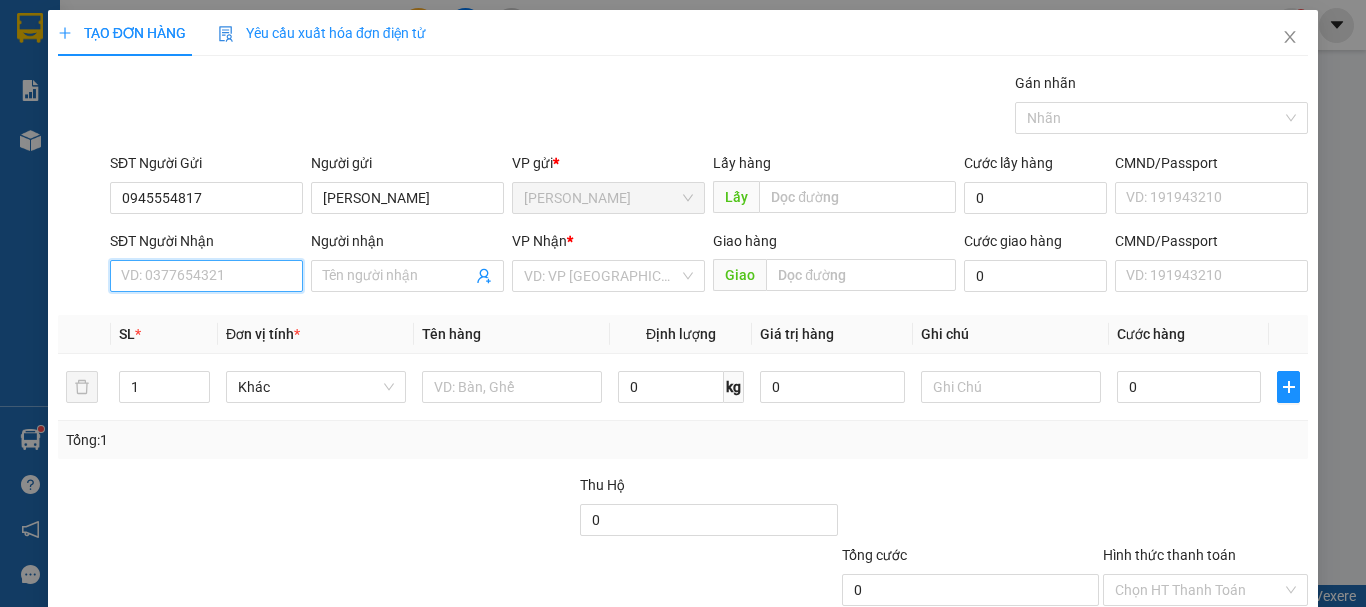 click on "SĐT Người Nhận" at bounding box center (206, 276) 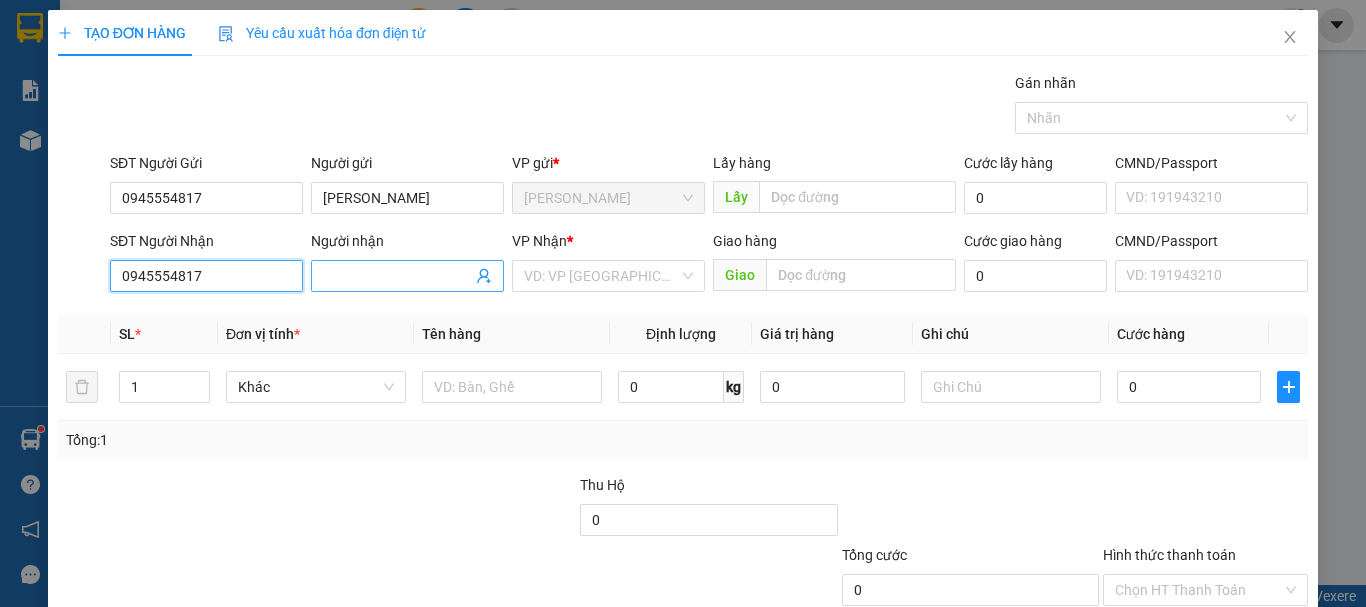 type on "0945554817" 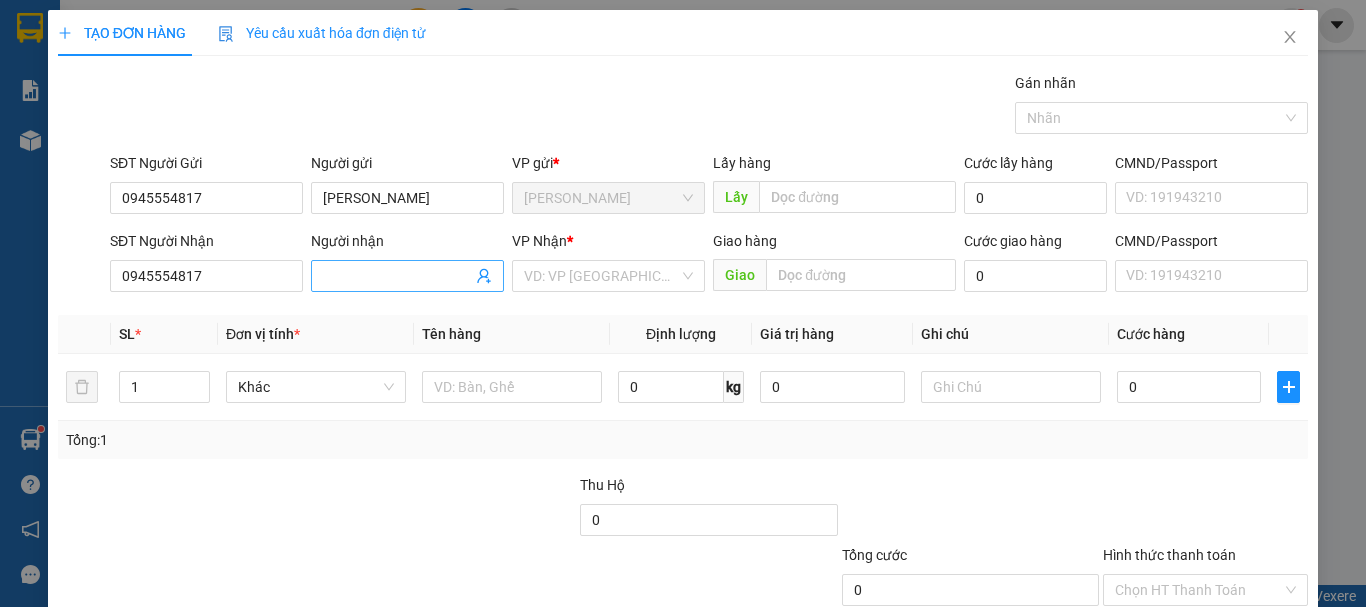 click on "Người nhận" at bounding box center [397, 276] 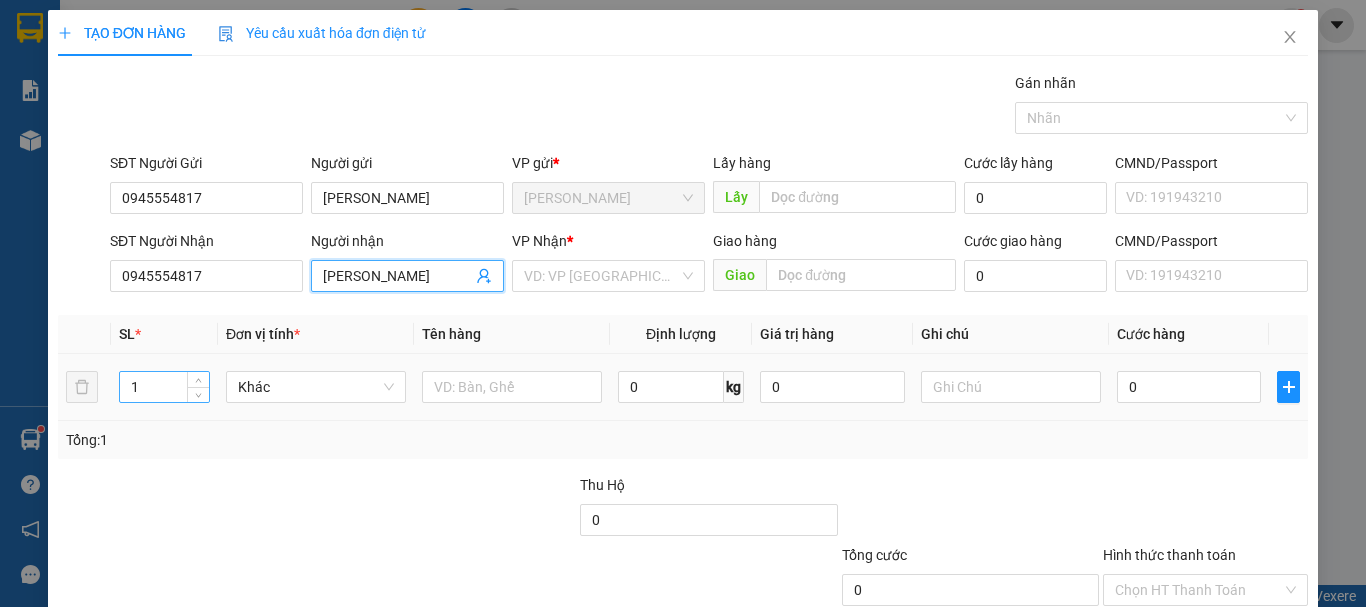 type on "[PERSON_NAME]" 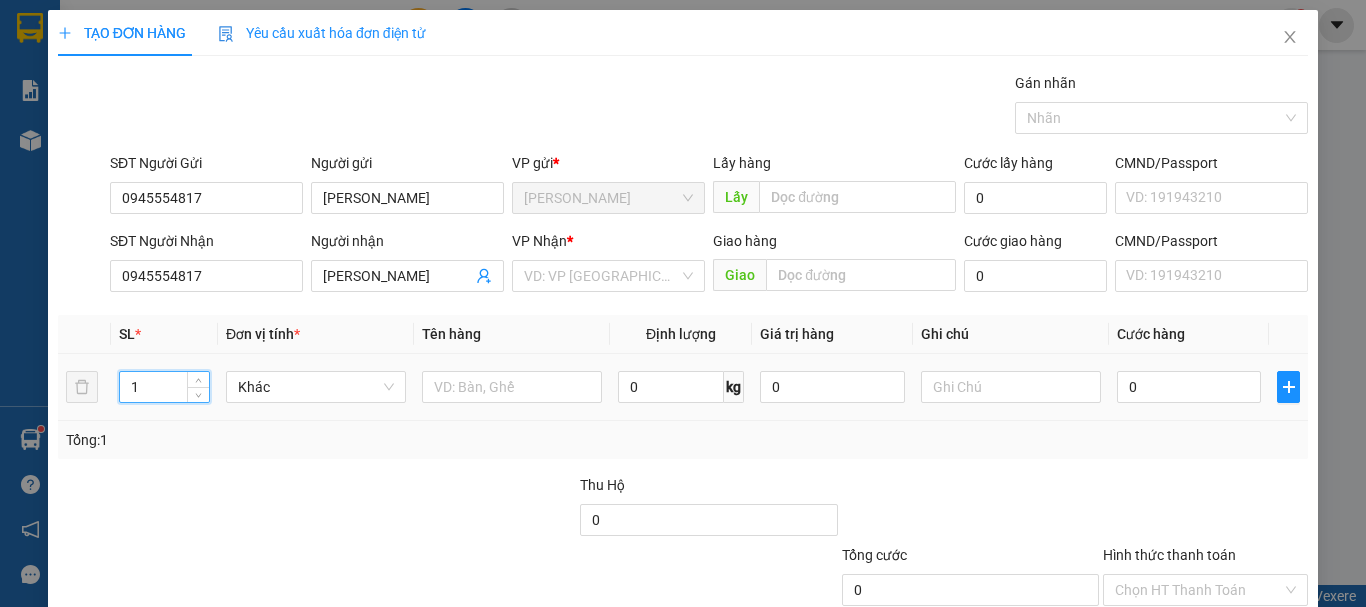 drag, startPoint x: 150, startPoint y: 388, endPoint x: 106, endPoint y: 399, distance: 45.35416 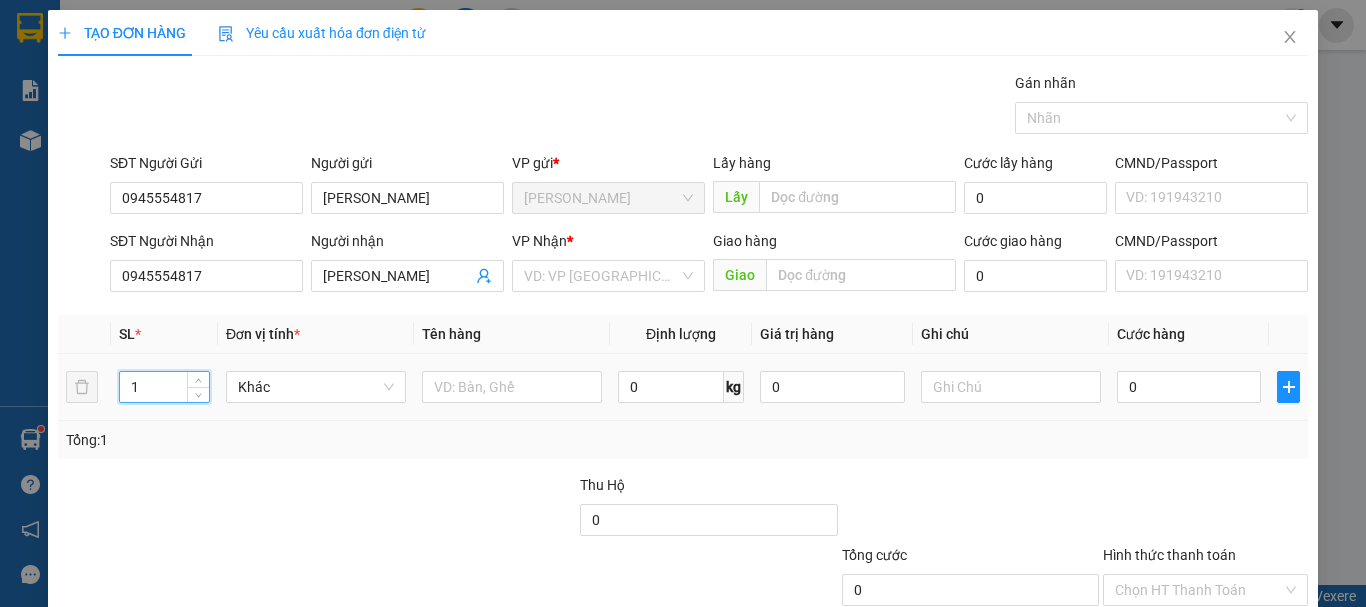 click on "1 Khác 0 kg 0 0" at bounding box center (683, 387) 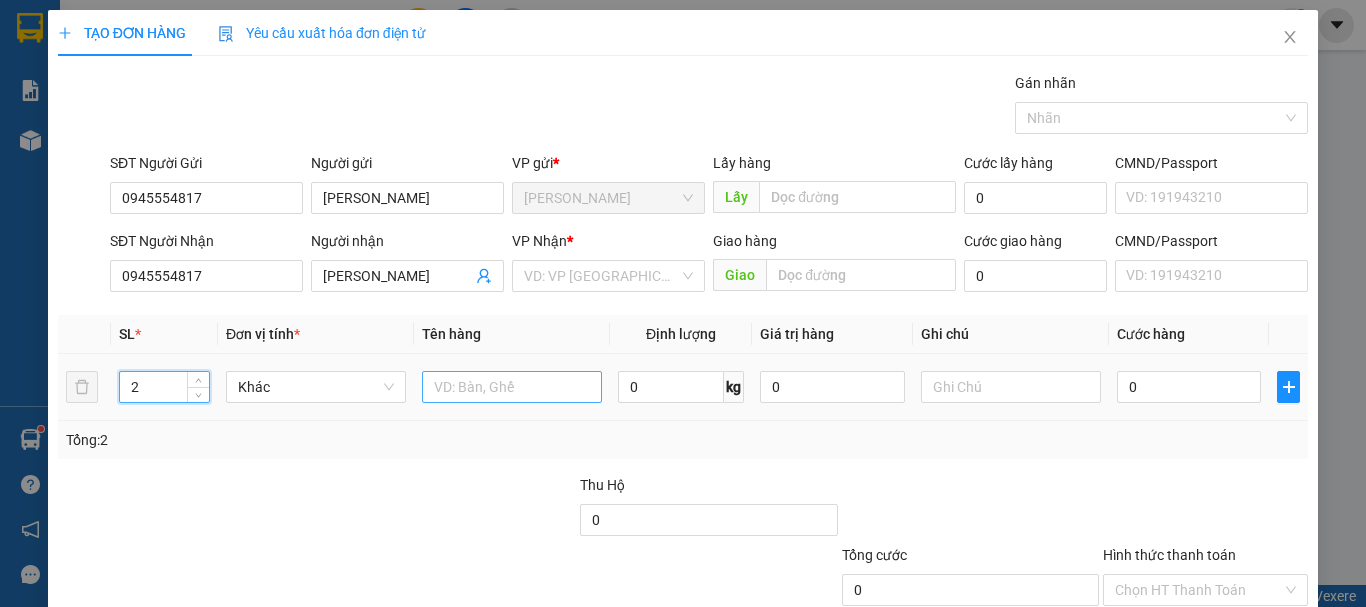type on "2" 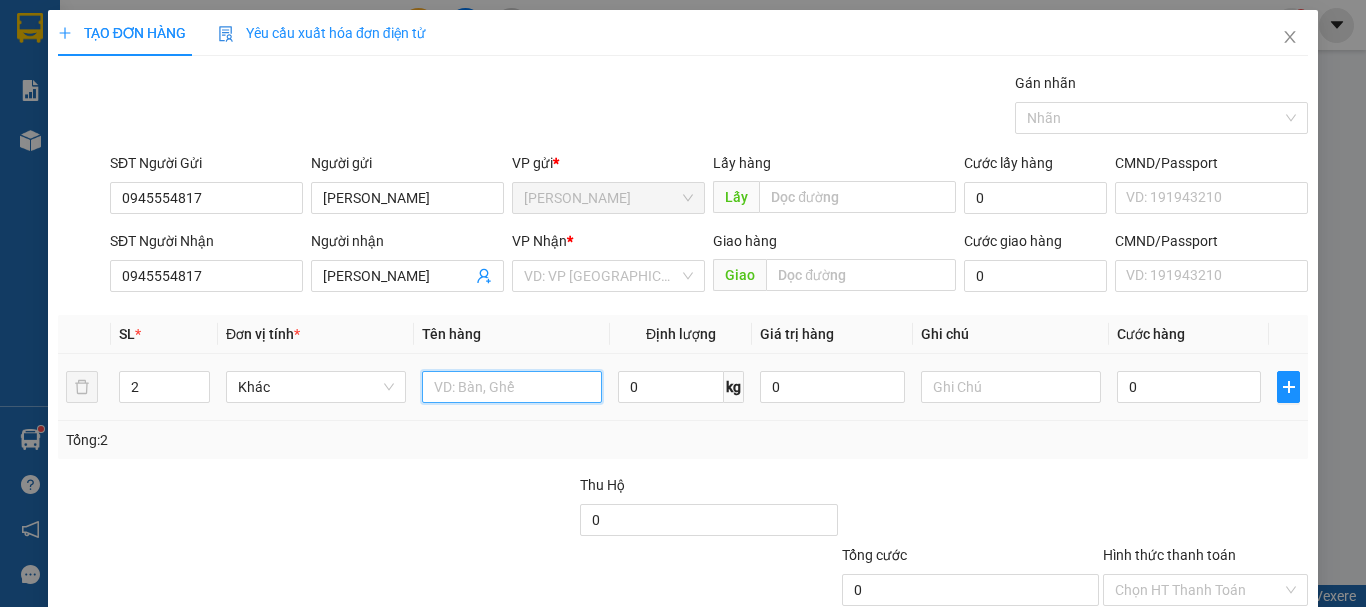 click at bounding box center [512, 387] 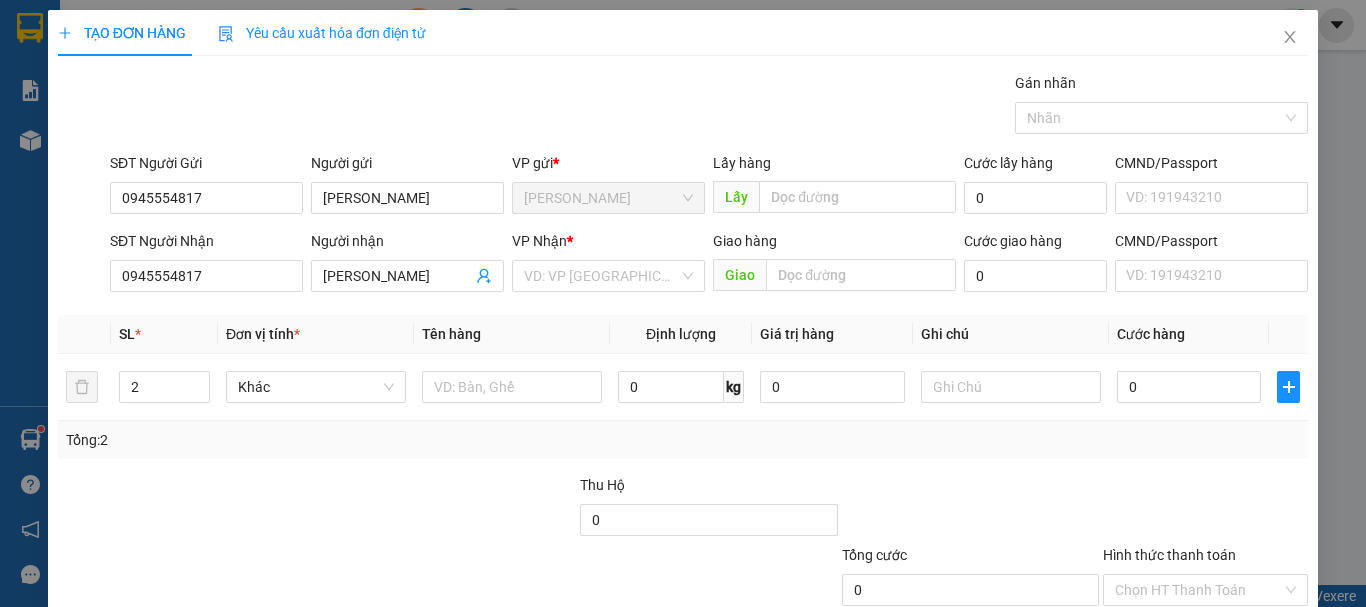 click on "VP Nhận  *" at bounding box center (608, 245) 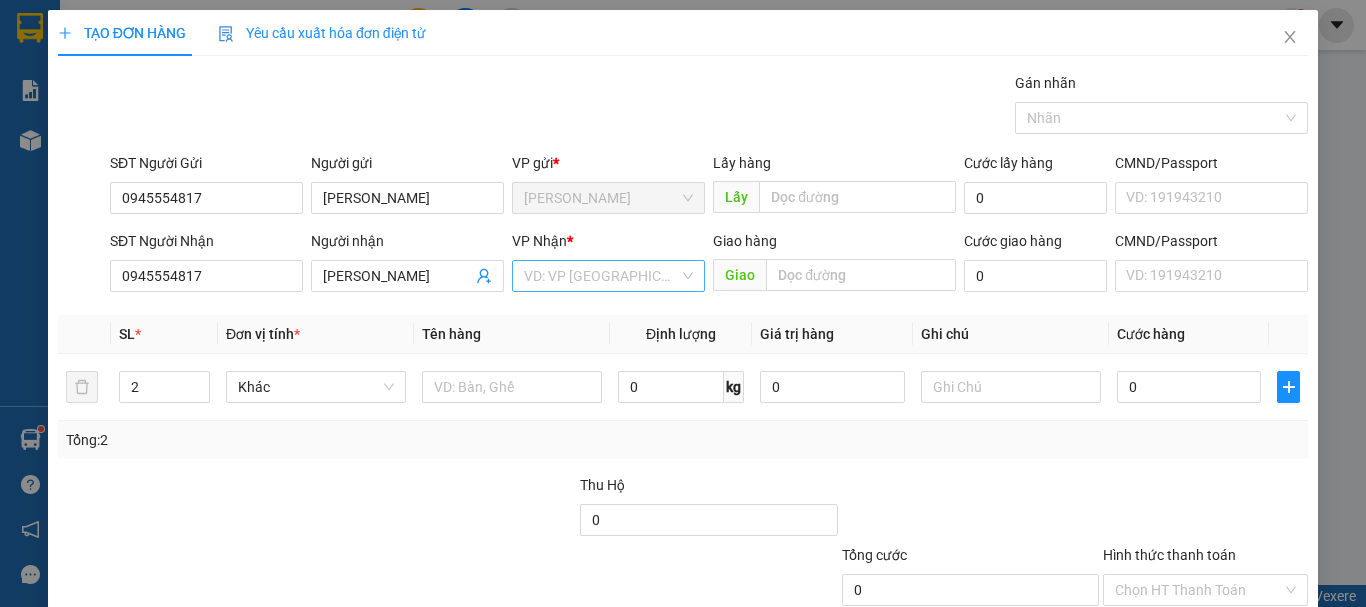click at bounding box center (601, 276) 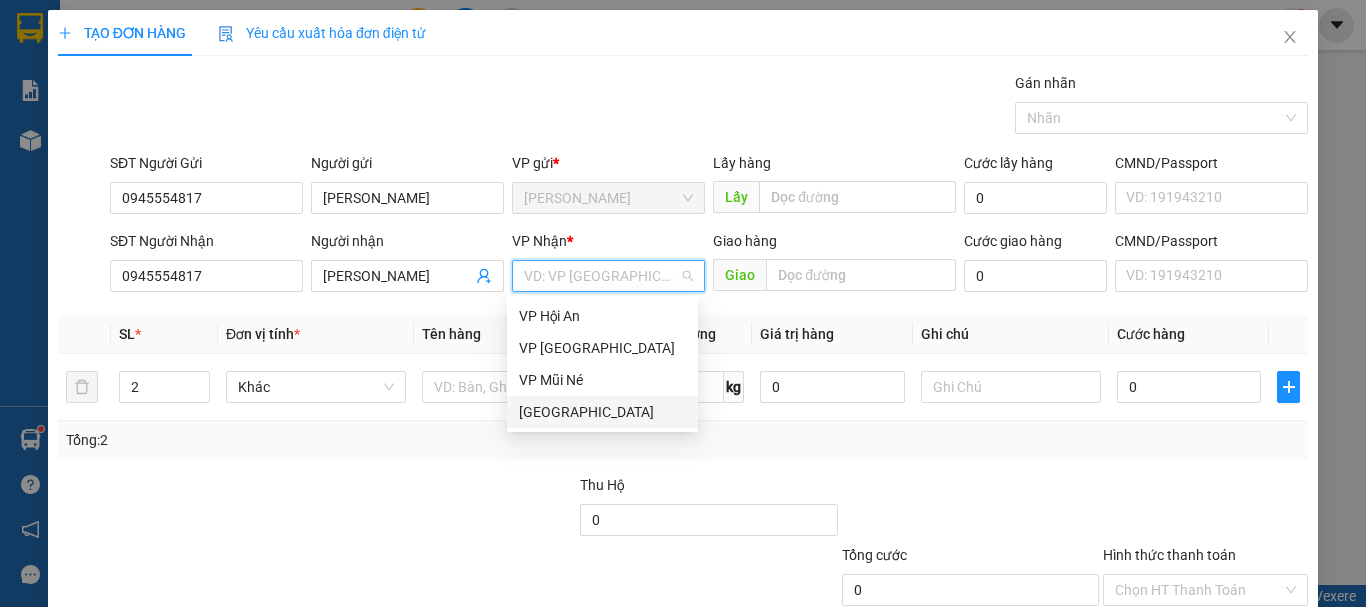 drag, startPoint x: 551, startPoint y: 415, endPoint x: 434, endPoint y: 393, distance: 119.05041 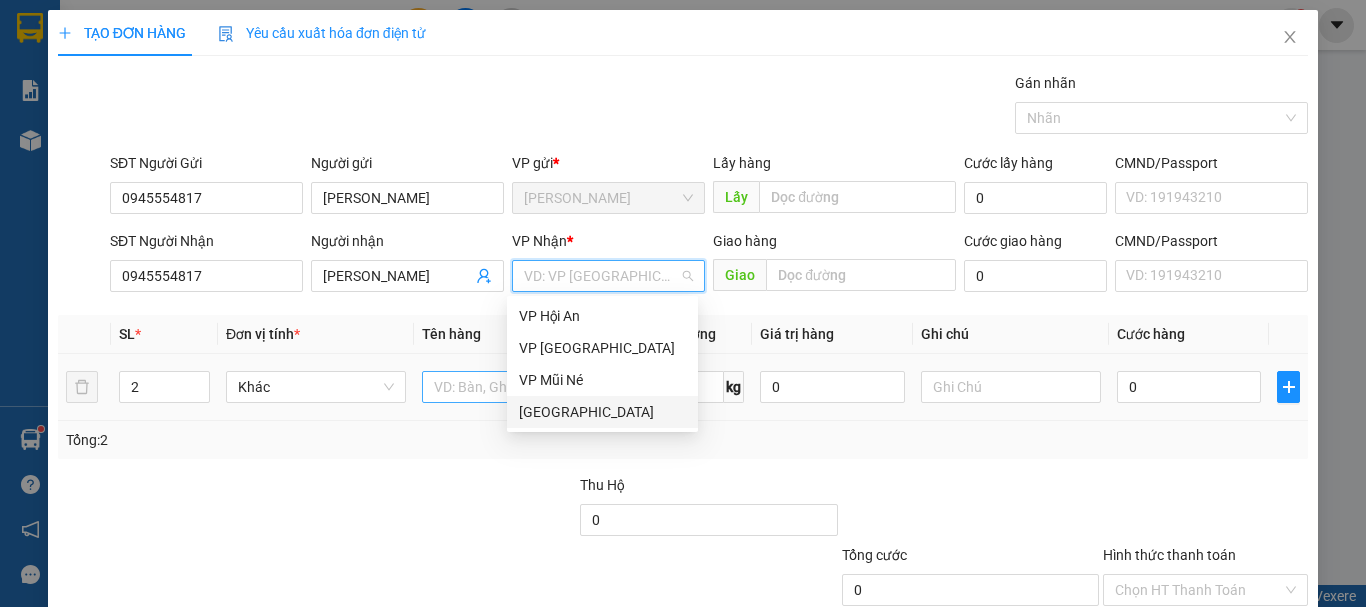 click on "[GEOGRAPHIC_DATA]" at bounding box center [602, 412] 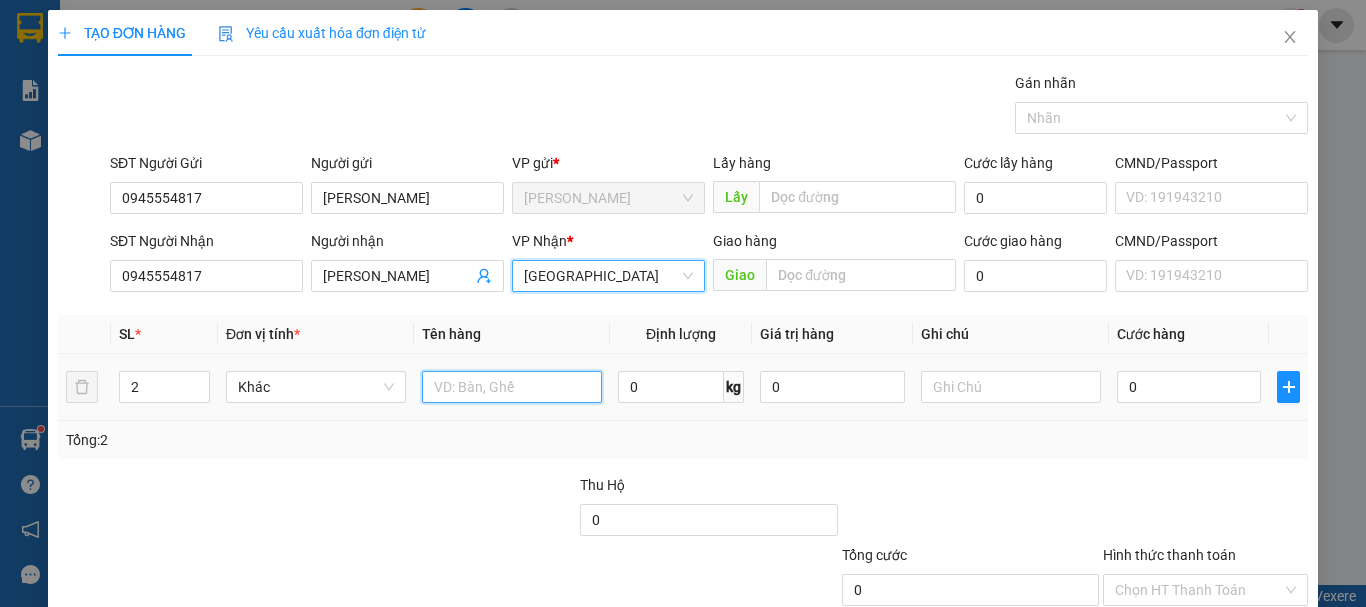click at bounding box center (512, 387) 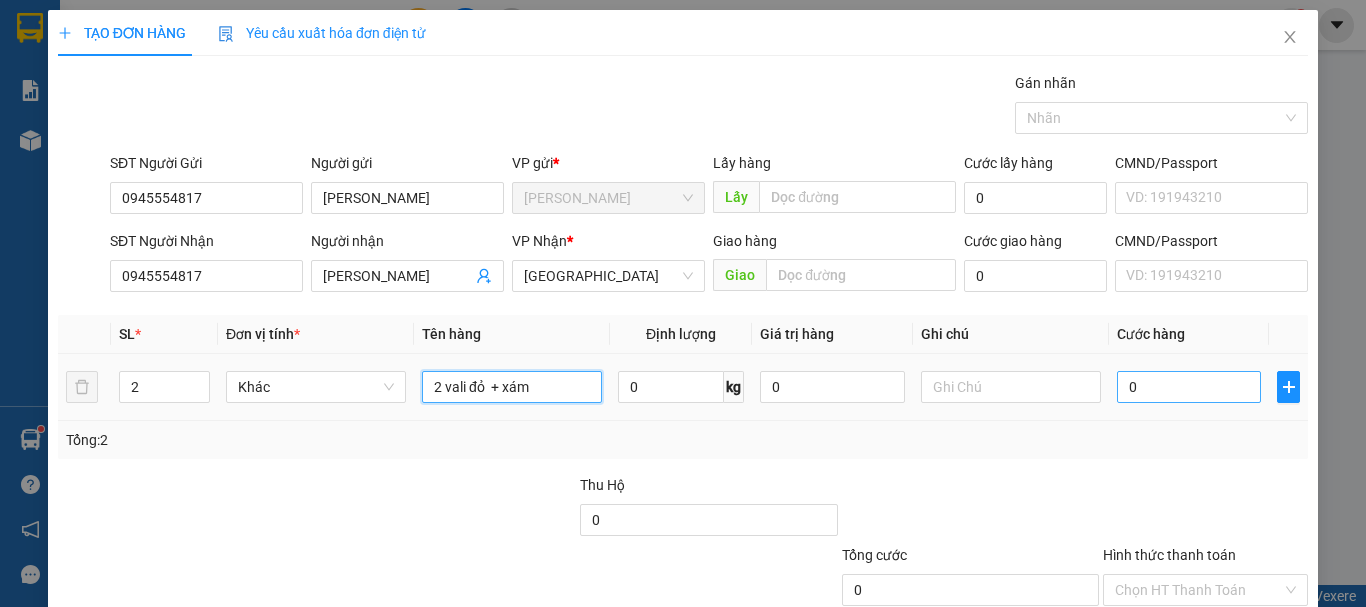 type on "2 vali đỏ  + xám" 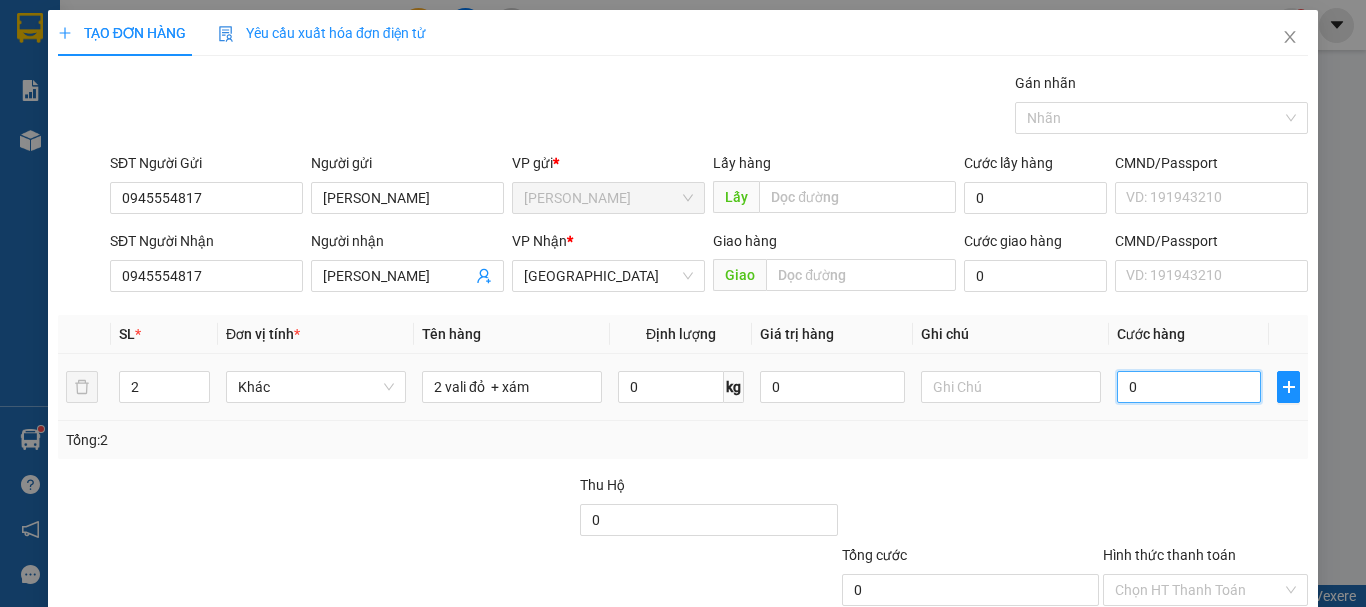 click on "0" at bounding box center [1189, 387] 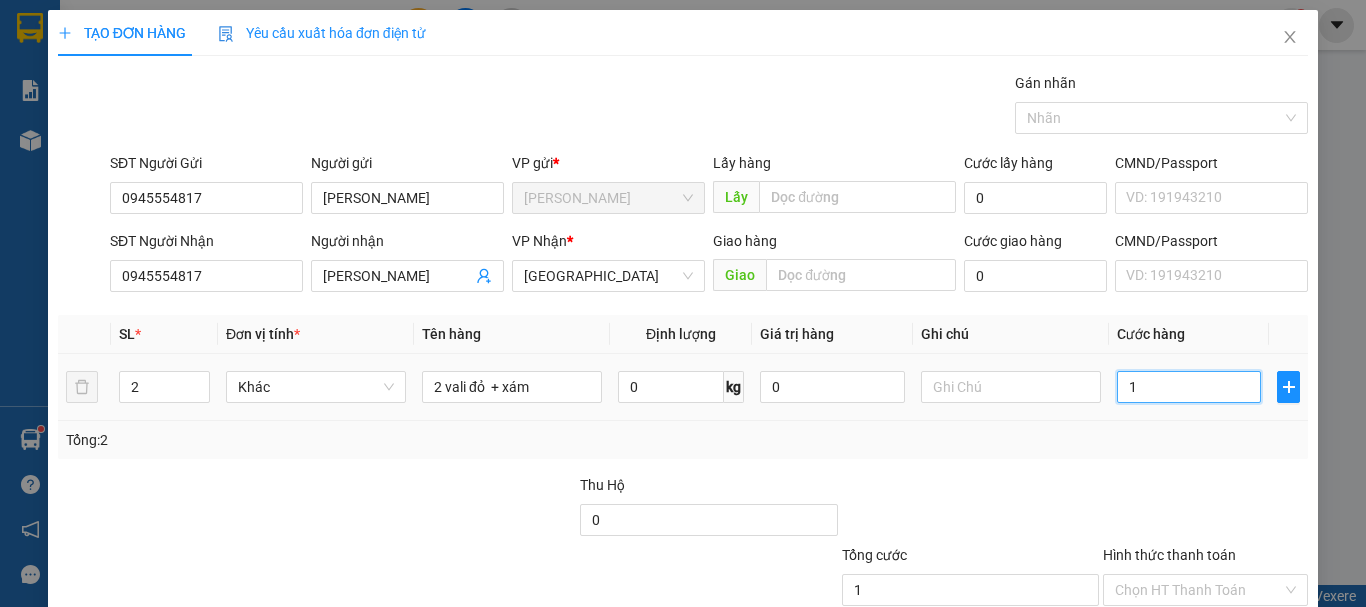 type on "12" 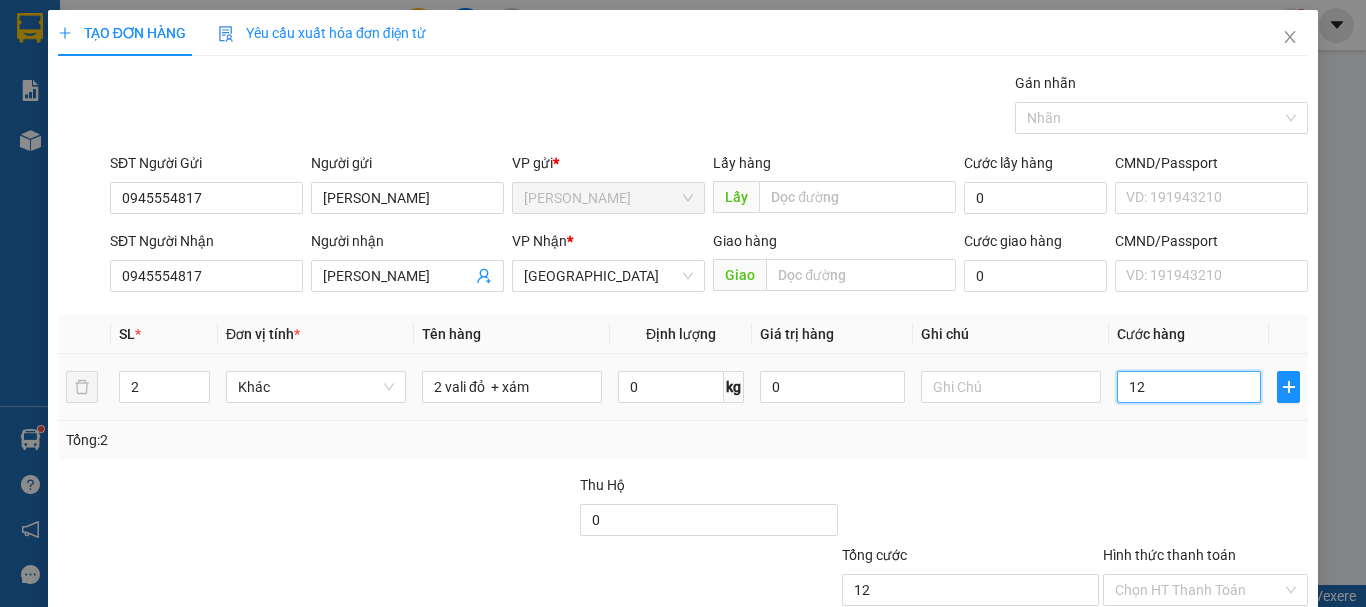 type on "120" 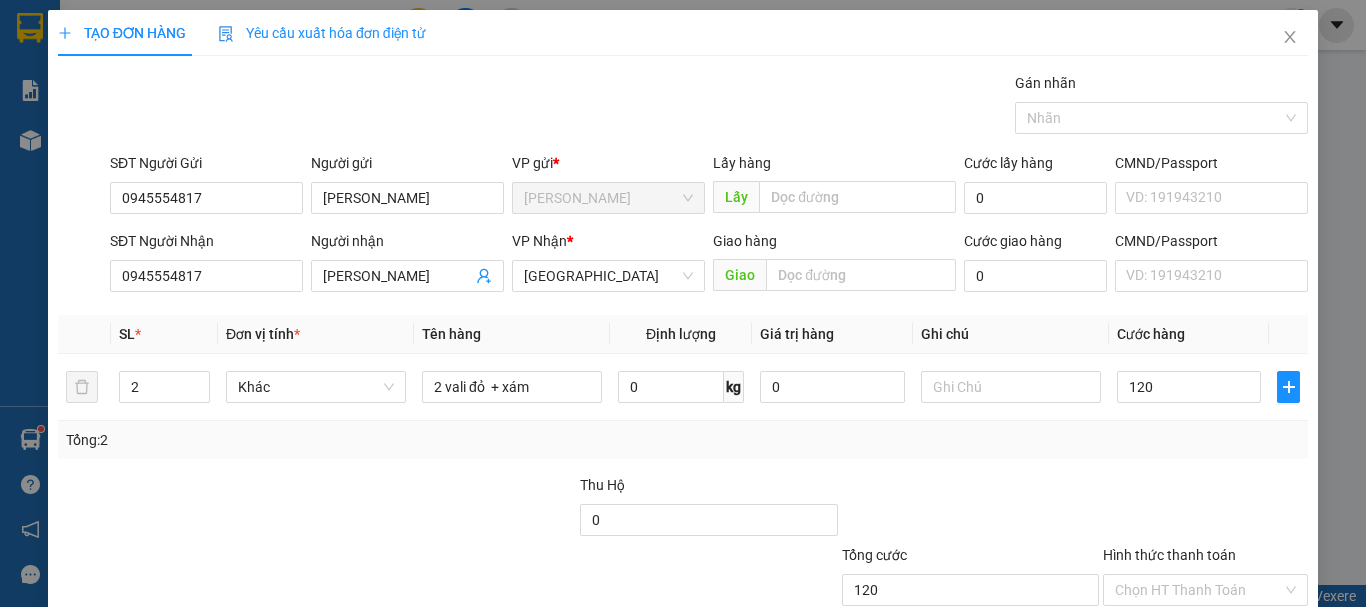 type on "120.000" 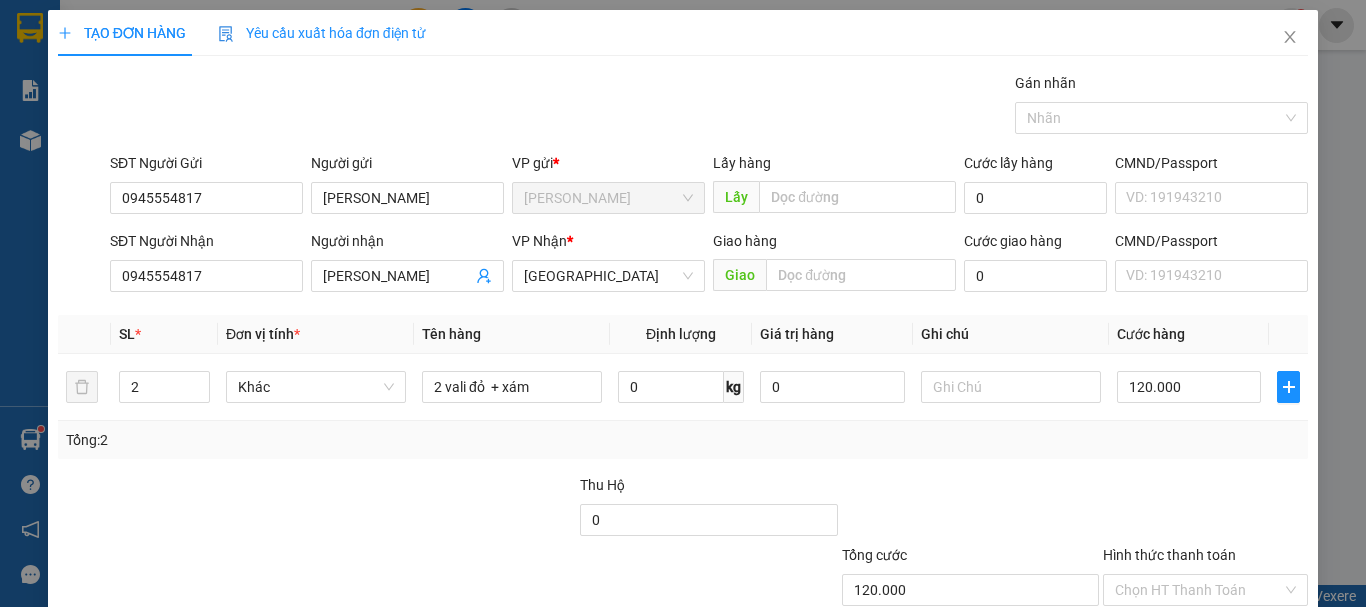 click on "Transit Pickup Surcharge Ids Transit Deliver Surcharge Ids Transit Deliver Surcharge Transit Deliver Surcharge Gán nhãn   Nhãn SĐT Người Gửi 0945554817 Người gửi huệ đăng VP gửi  * [PERSON_NAME] Lấy hàng Lấy Cước lấy hàng 0 CMND/Passport VD: [PASSPORT] SĐT Người Nhận 0945554817 Người nhận huệ đăng VP Nhận  * Đà Lạt Giao hàng Giao Cước giao hàng 0 CMND/Passport VD: [PASSPORT] SL  * Đơn vị tính  * Tên hàng  Định lượng Giá trị hàng Ghi chú Cước hàng                   2 Khác 2 vali đỏ  + xám 0 kg 0 120.000 Tổng:  2 Thu Hộ 0 Tổng cước 120.000 Hình thức thanh toán Chọn HT Thanh Toán Số tiền thu trước 0 Chưa thanh toán 120.000 Chọn HT Thanh Toán Lưu nháp Xóa Thông tin [PERSON_NAME] và In" at bounding box center (683, 386) 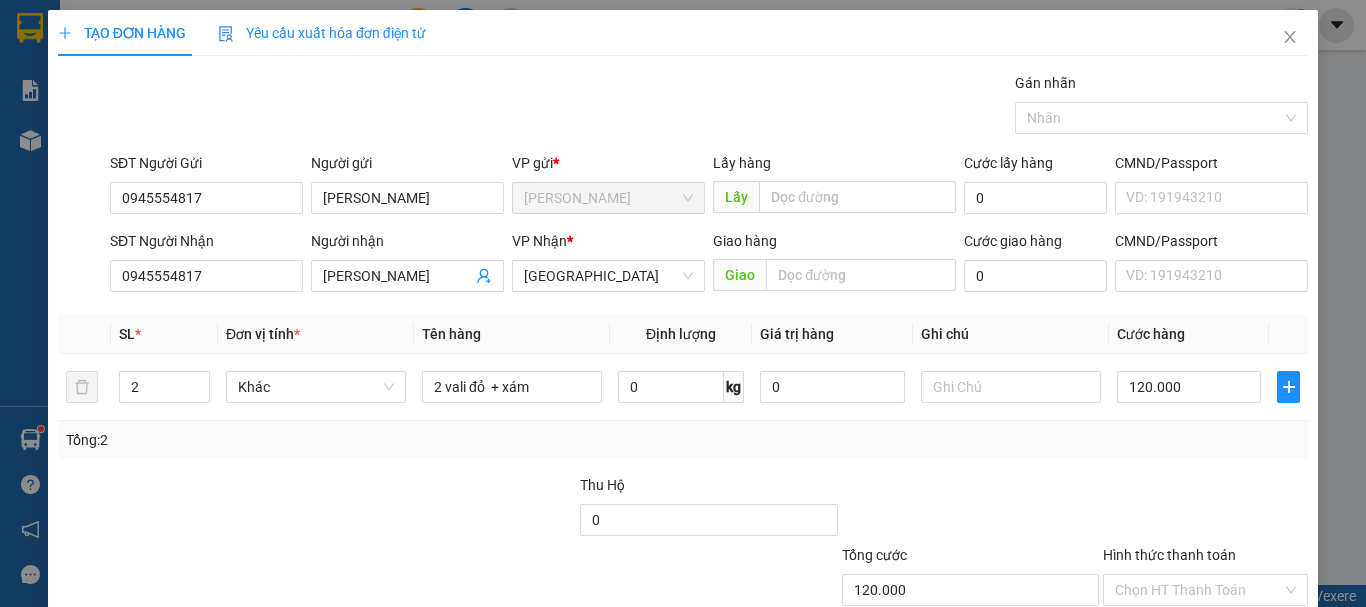 drag, startPoint x: 1227, startPoint y: 473, endPoint x: 1155, endPoint y: 502, distance: 77.62087 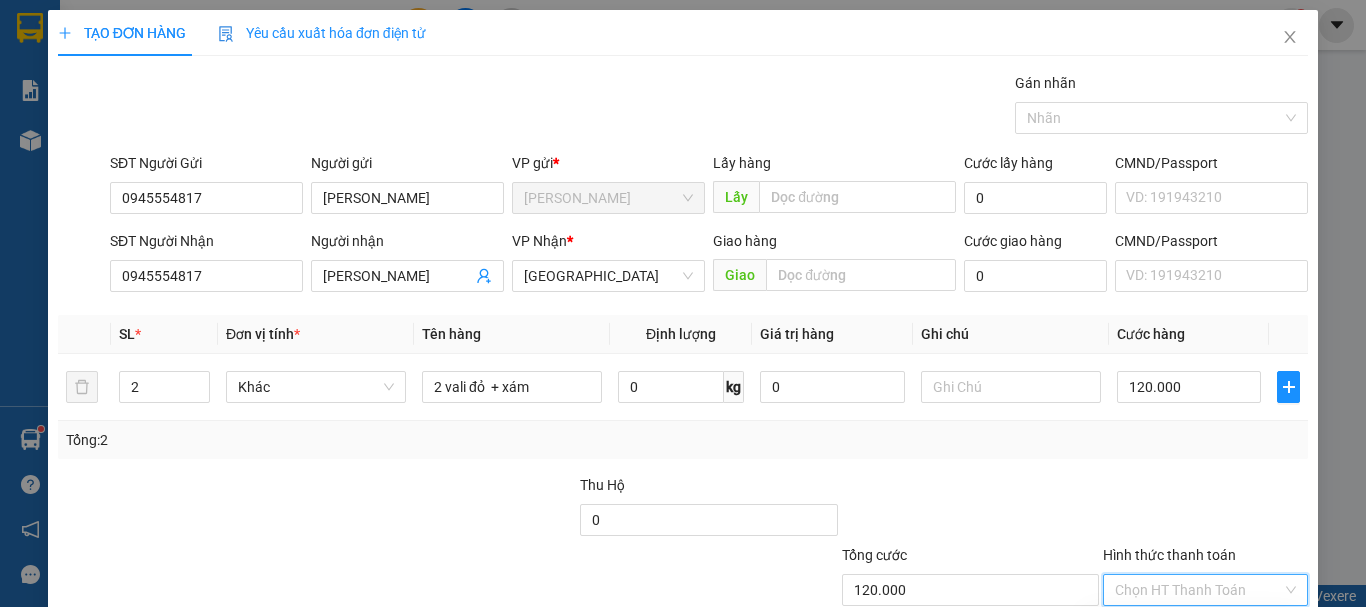 click on "Hình thức thanh toán" at bounding box center (1198, 590) 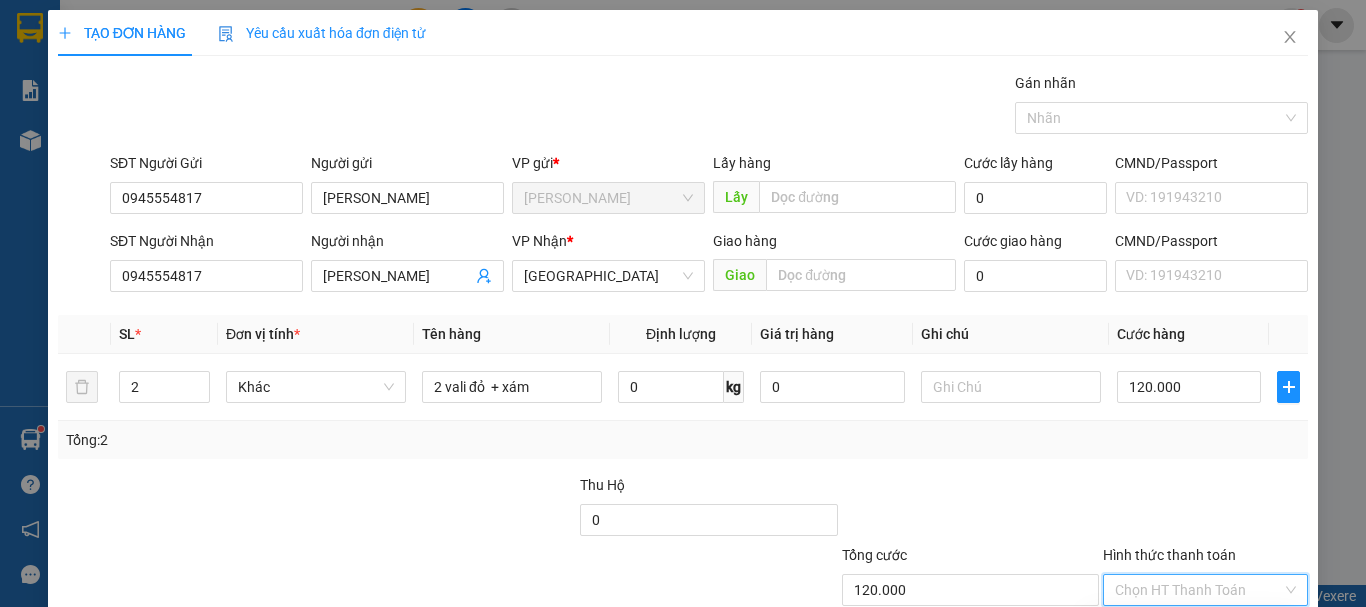 click on "Tại văn phòng" at bounding box center (1193, 630) 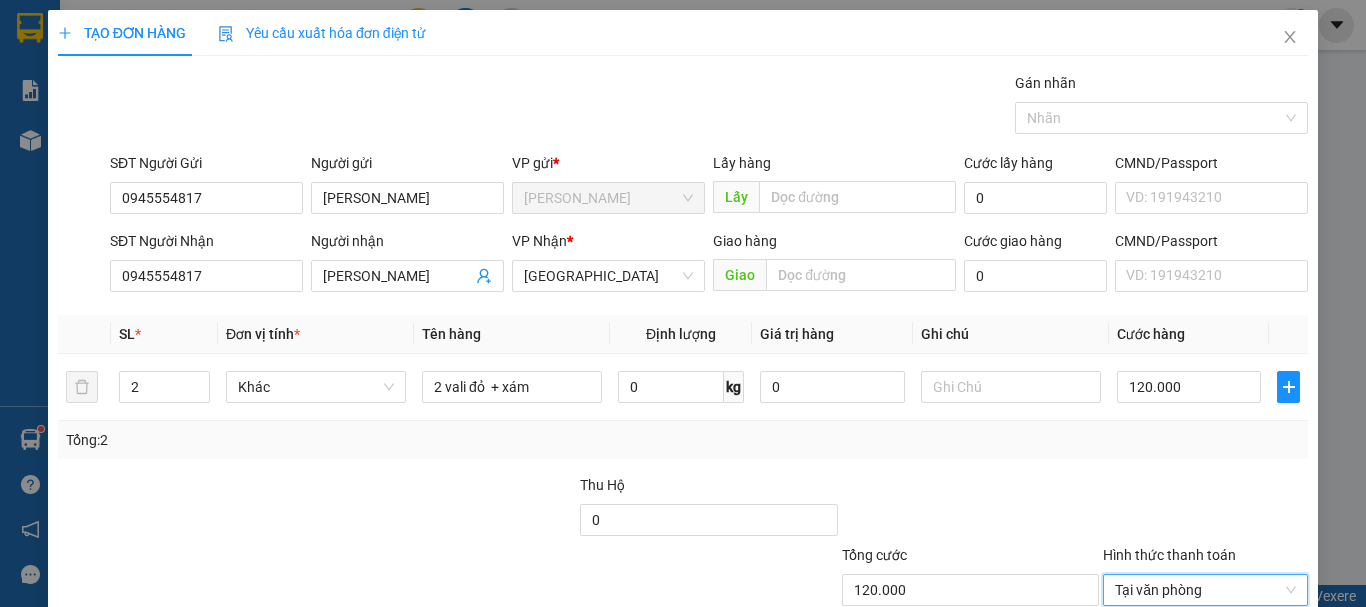 click on "[PERSON_NAME] và In" at bounding box center [1263, 685] 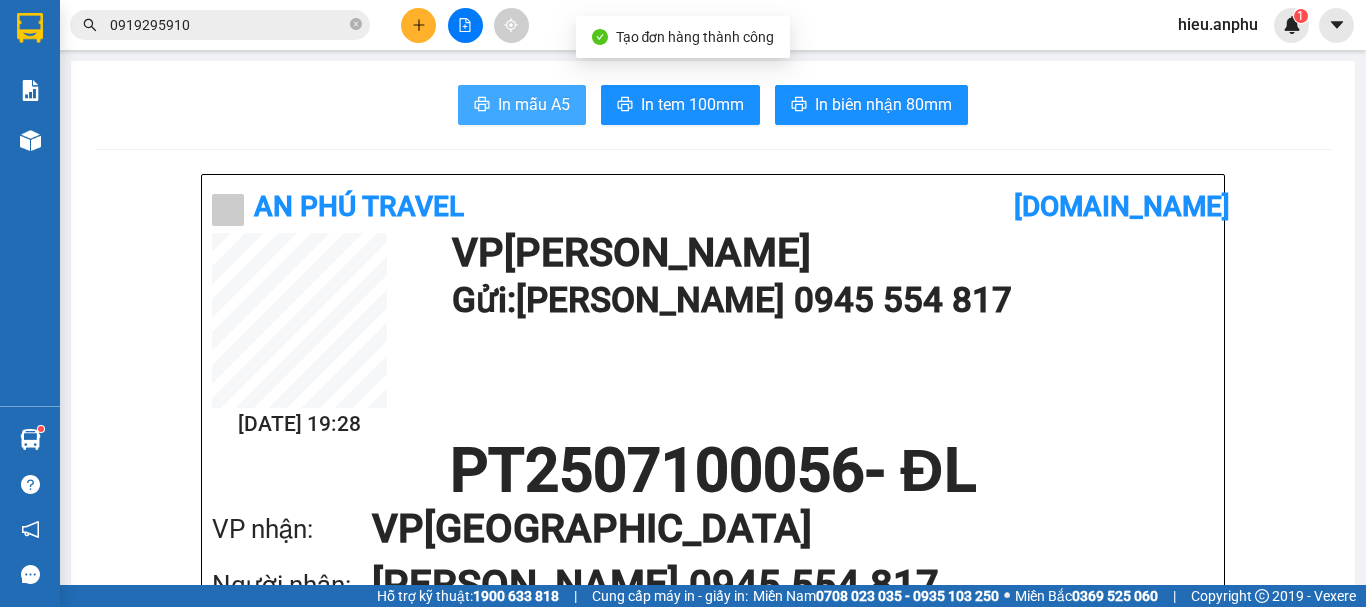 click on "In mẫu A5" at bounding box center [522, 105] 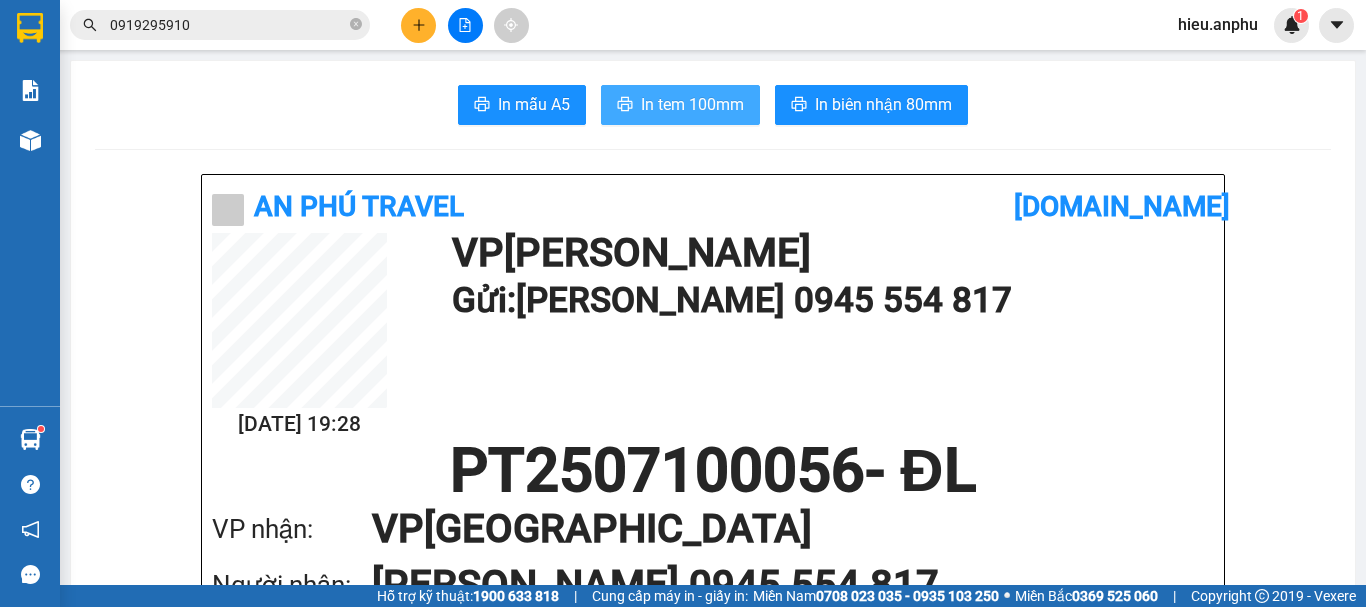 click on "In tem 100mm" at bounding box center (692, 104) 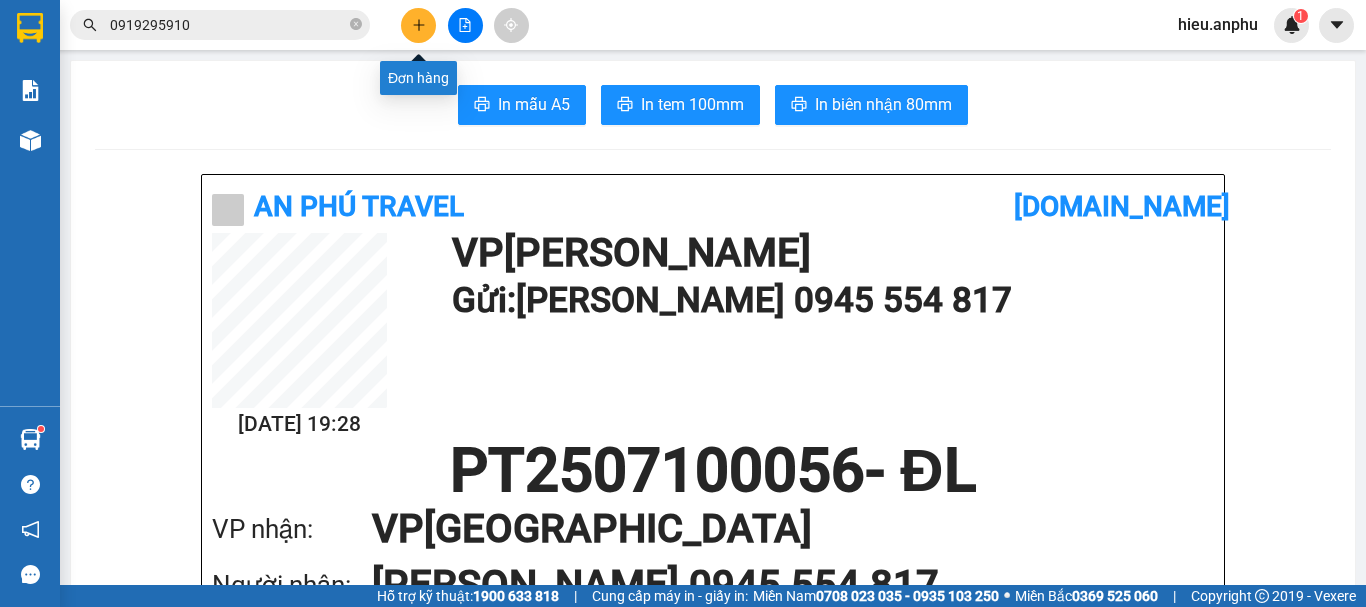 click at bounding box center [418, 25] 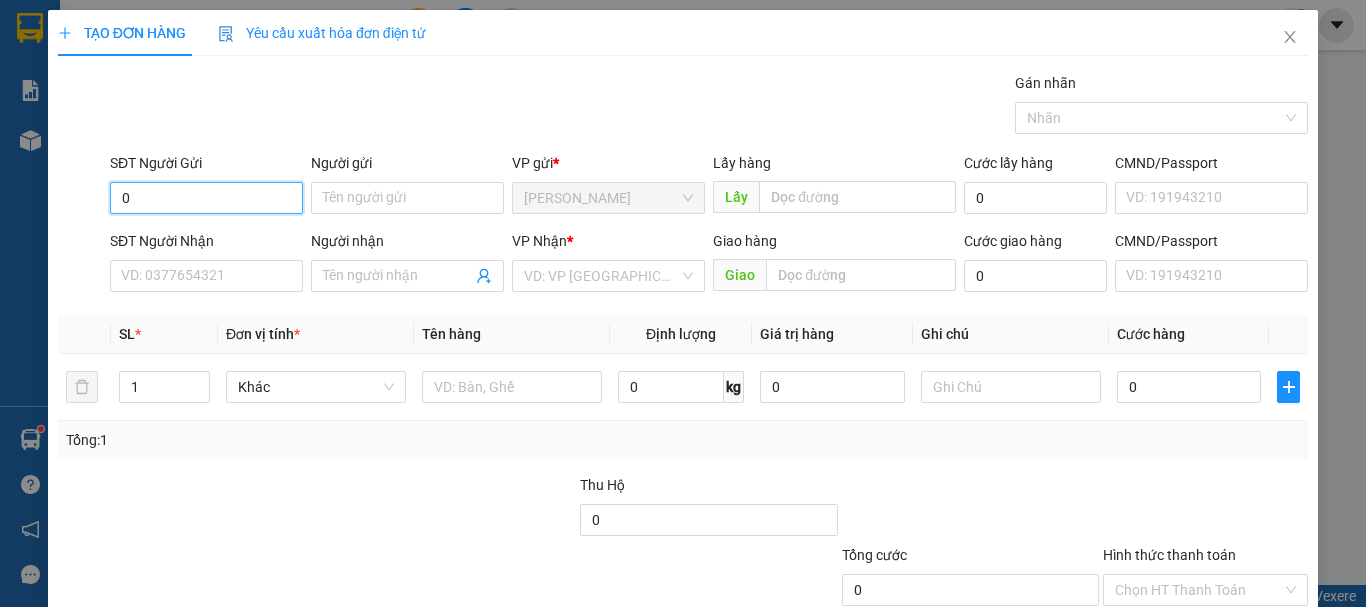 type on "0" 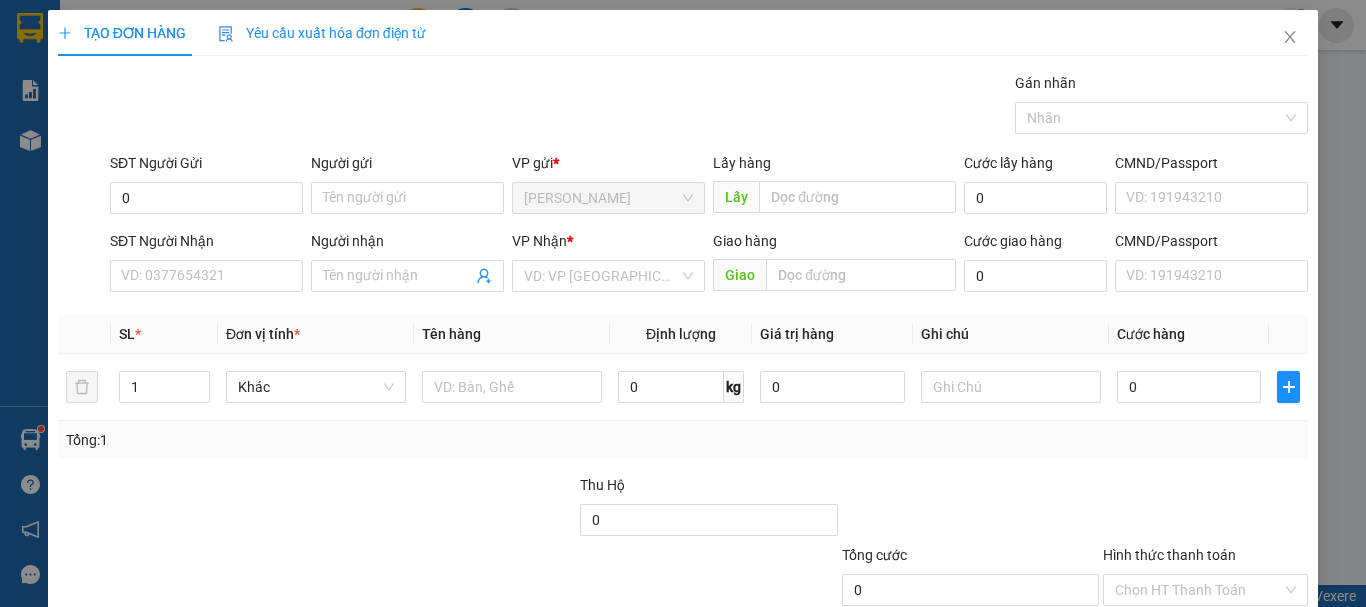 click on "Người gửi" at bounding box center (407, 163) 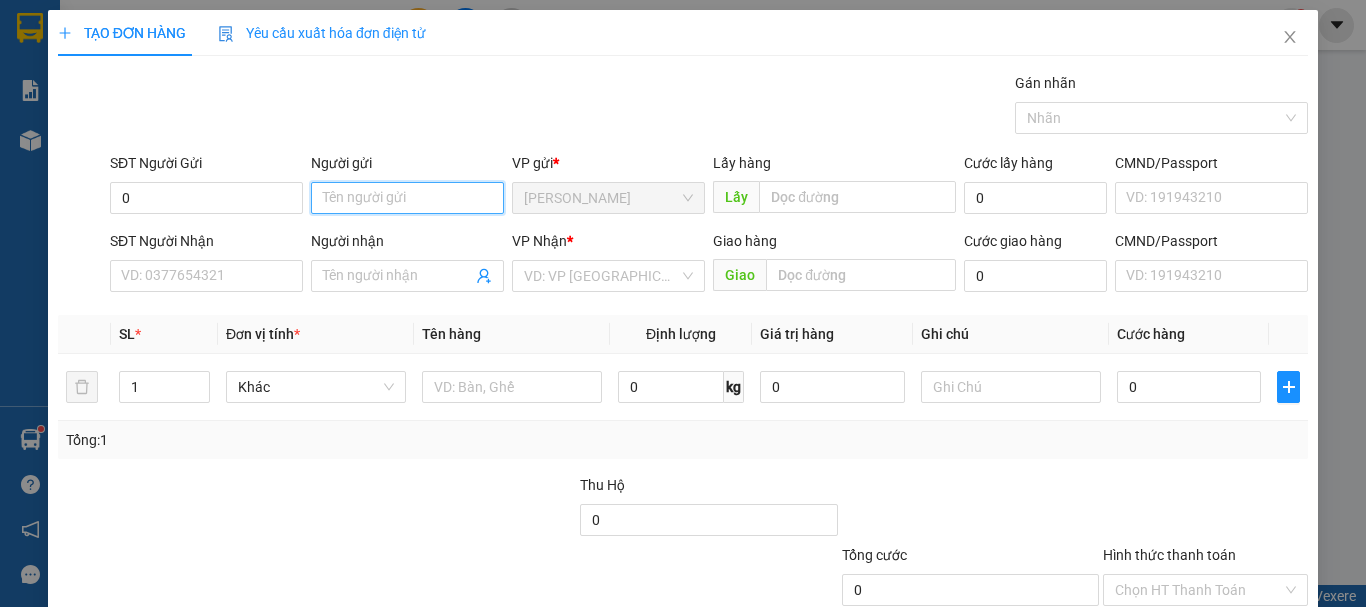 click on "Người gửi" at bounding box center [407, 198] 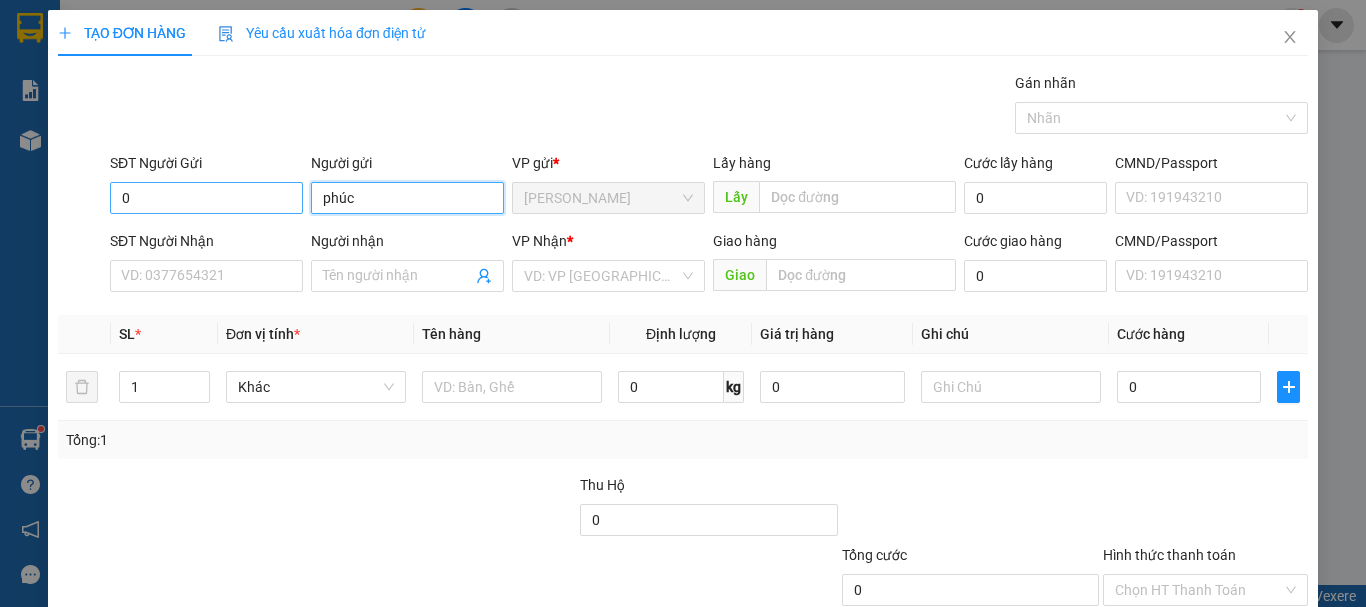 type on "phúc" 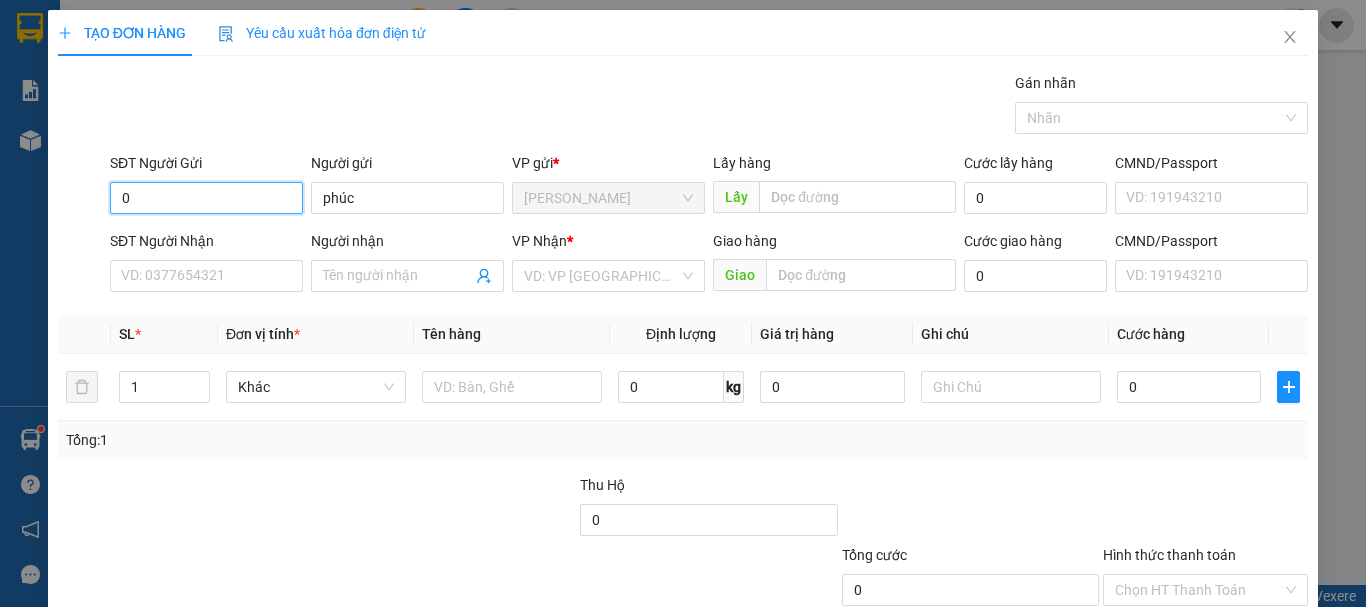 click on "0" at bounding box center [206, 198] 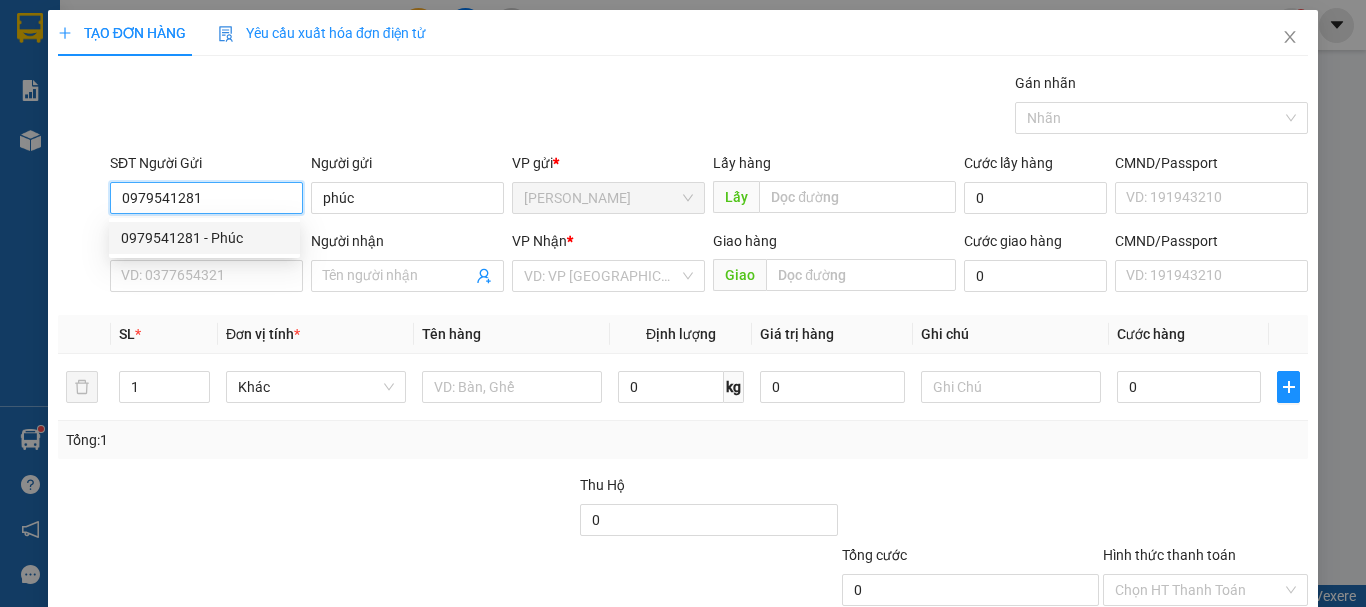 type on "0979541281" 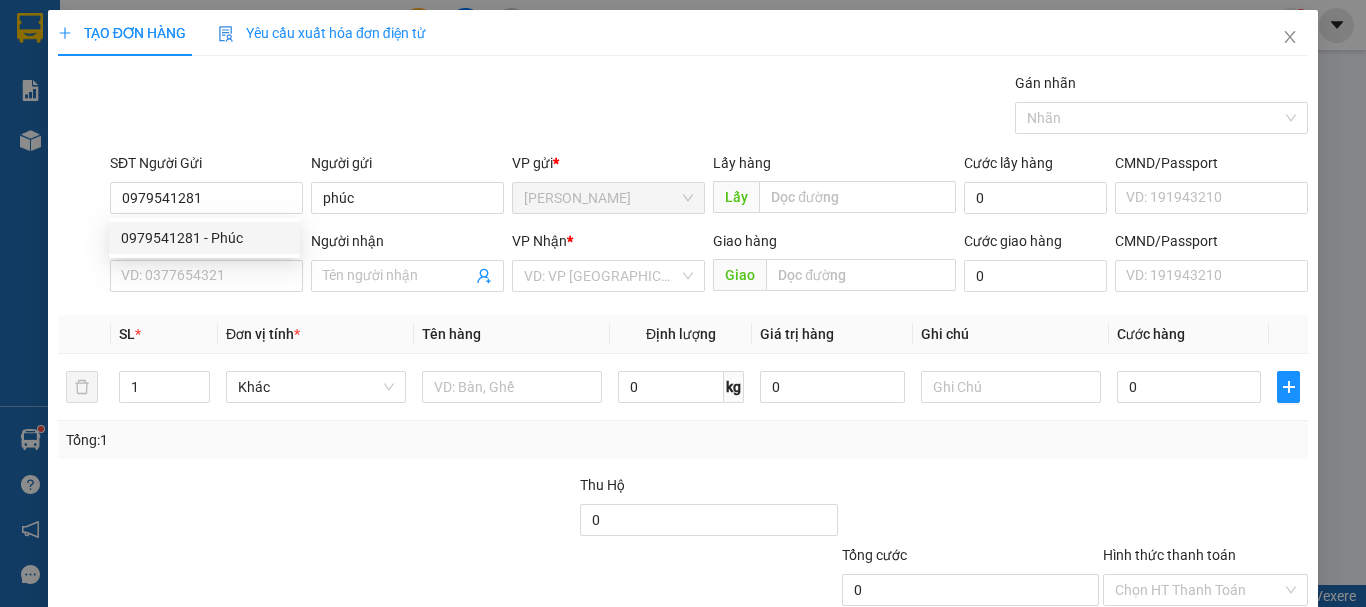 click on "0979541281 0979541281 - Phúc" at bounding box center [204, 238] 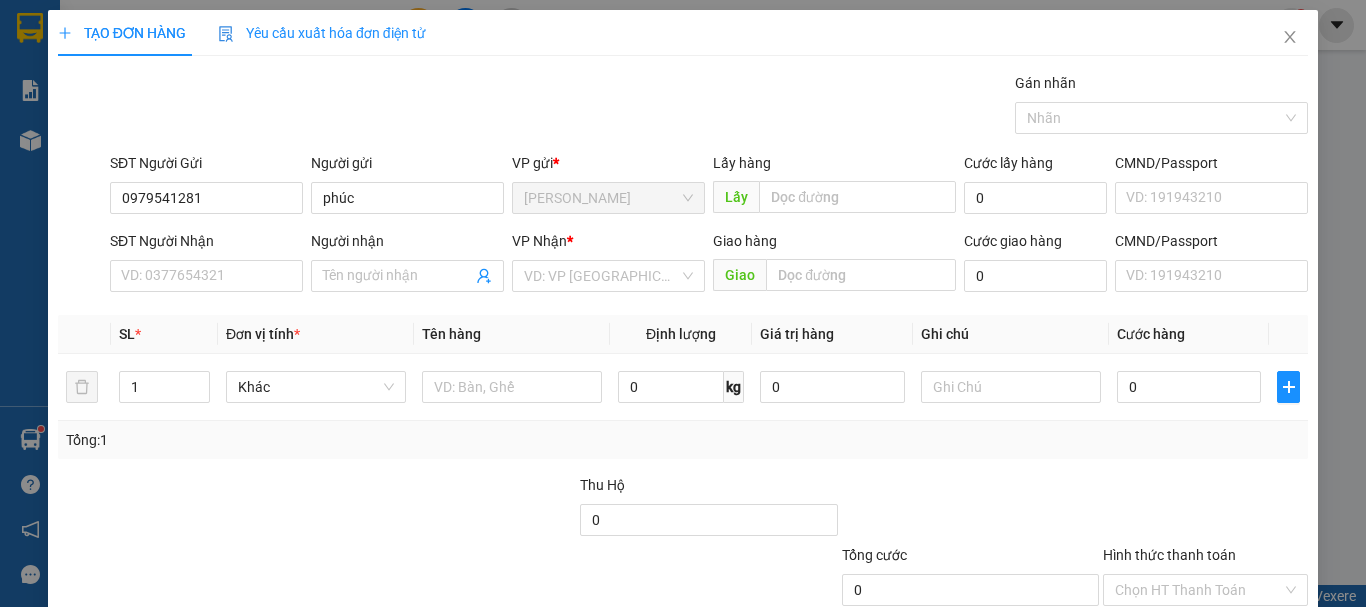 click on "SĐT Người Nhận" at bounding box center [206, 241] 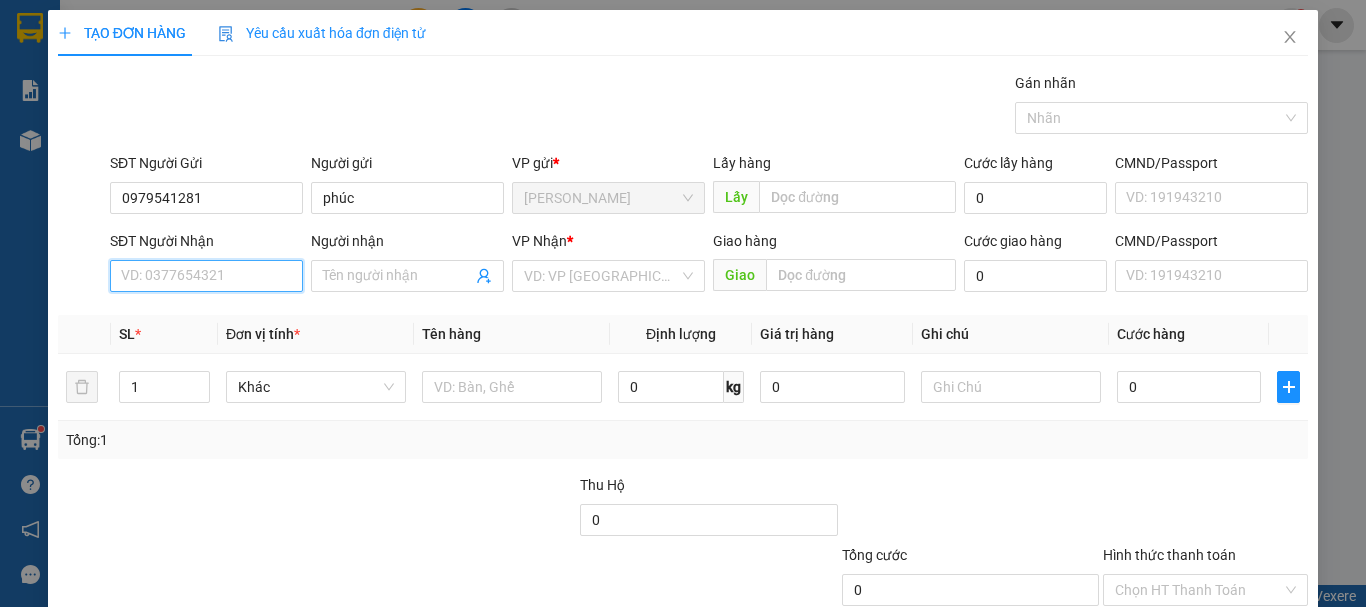 click on "SĐT Người Nhận" at bounding box center (206, 276) 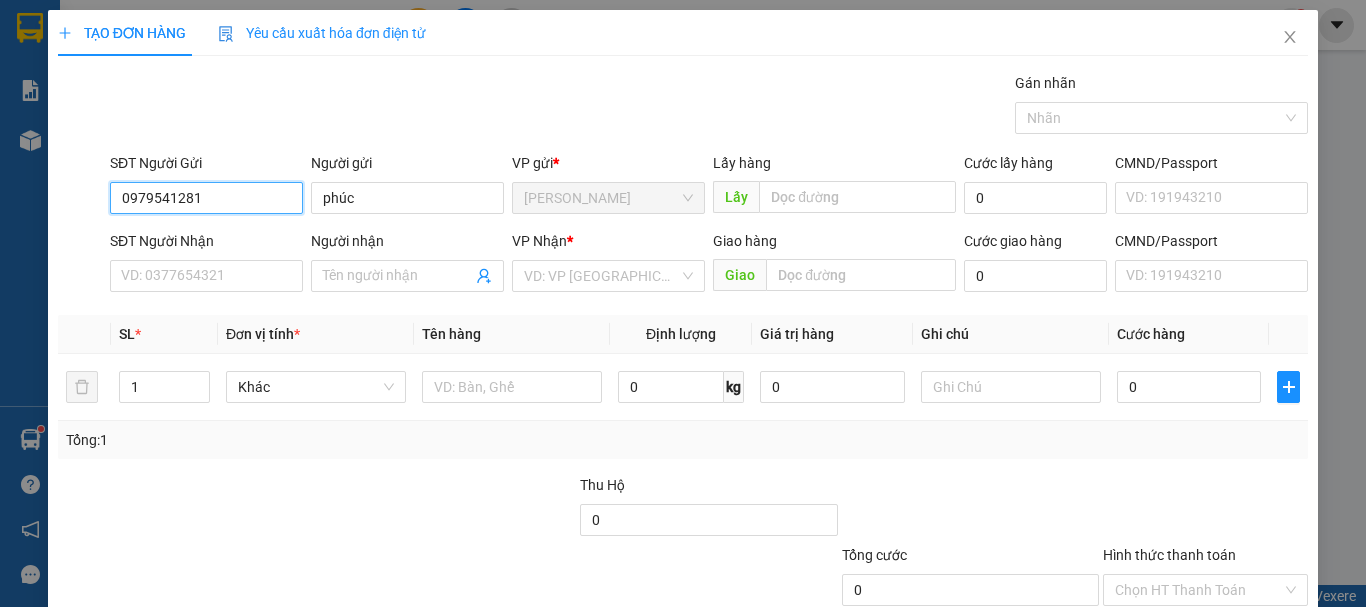 click on "0979541281" at bounding box center [206, 198] 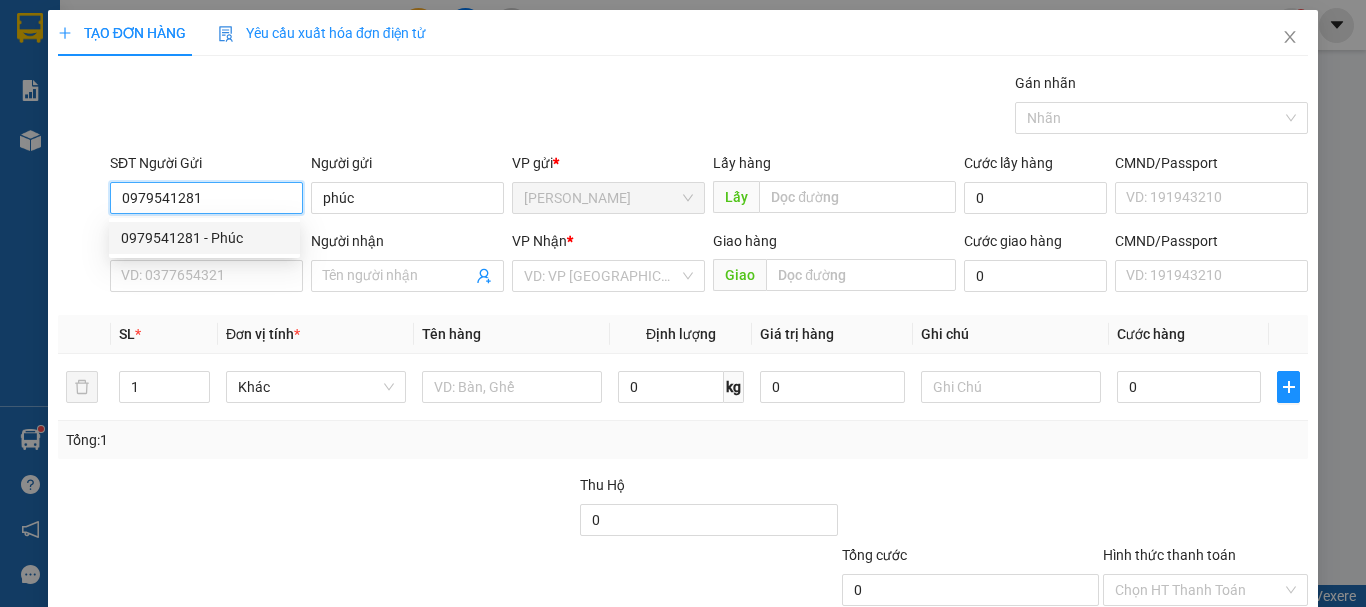 click on "0979541281 - Phúc" at bounding box center (204, 238) 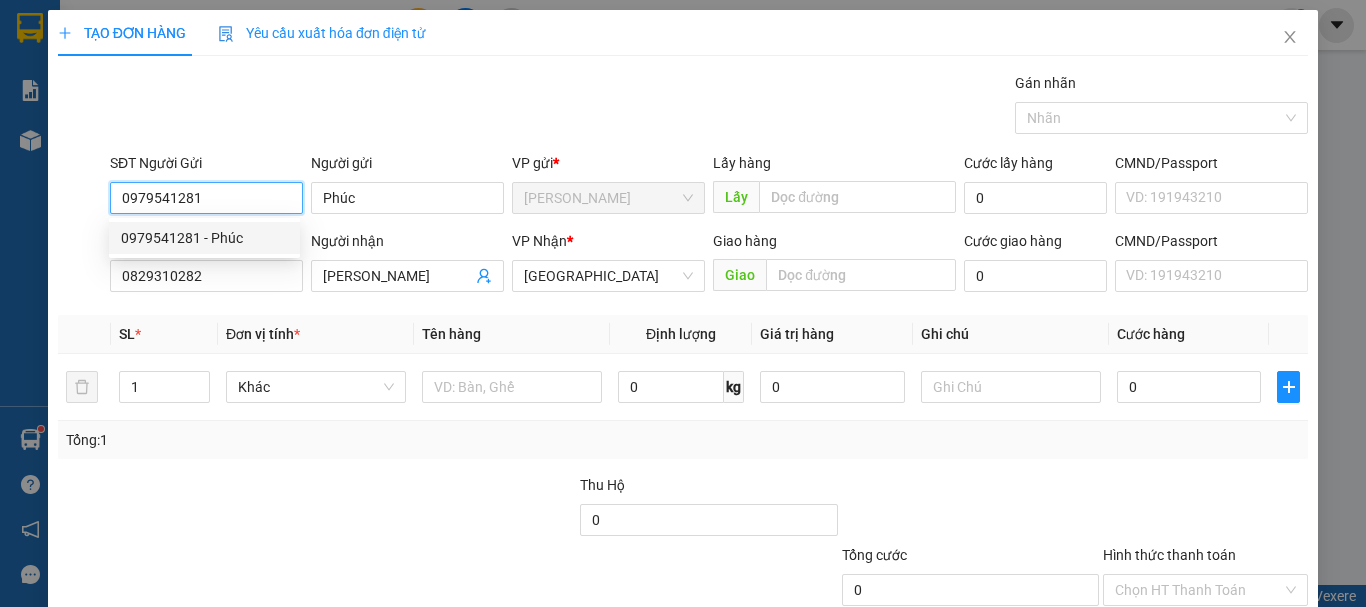 type on "50.000" 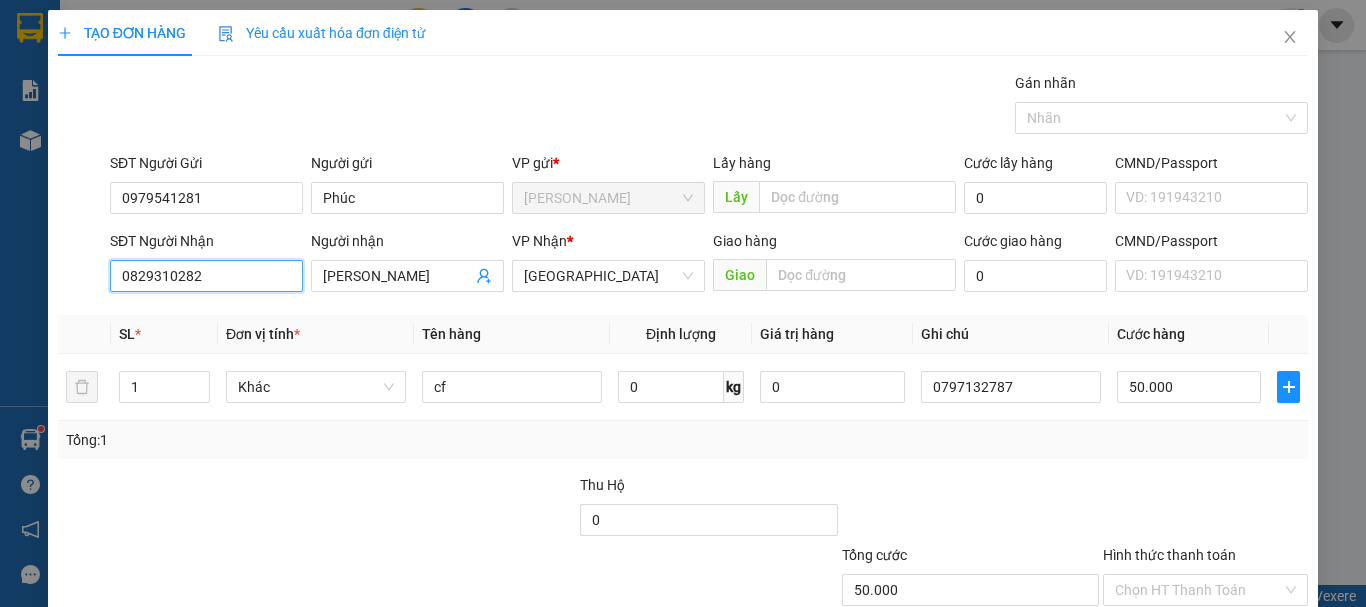 click on "0829310282" at bounding box center (206, 276) 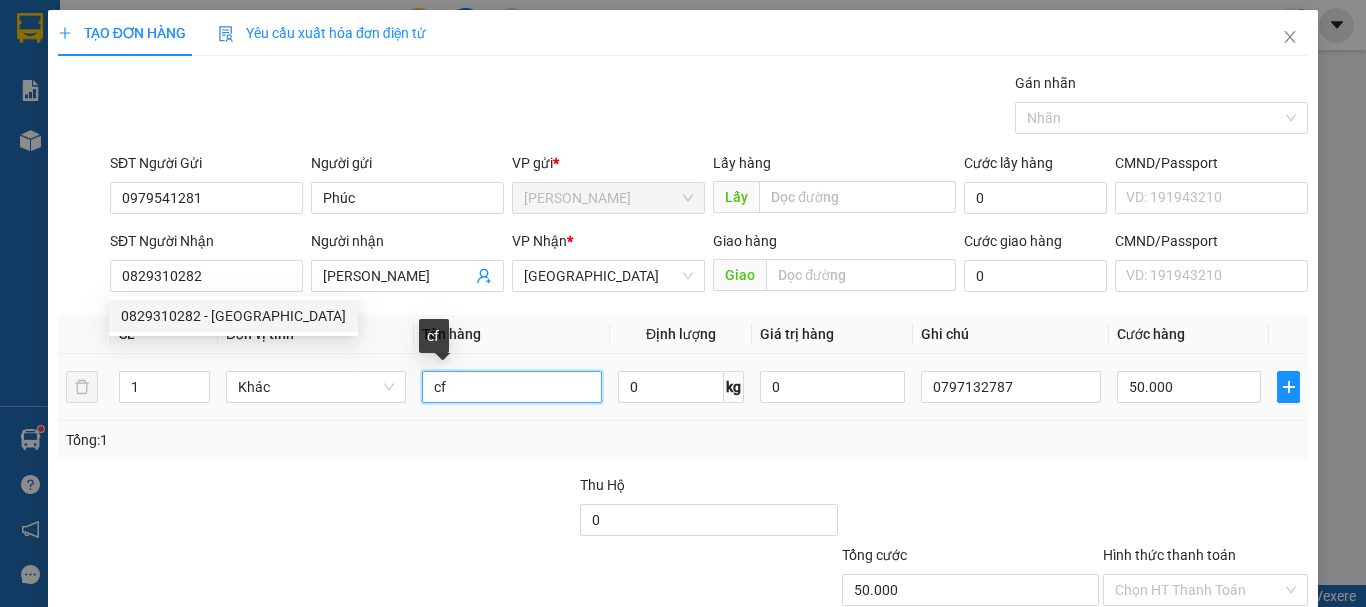 click on "cf" at bounding box center [512, 387] 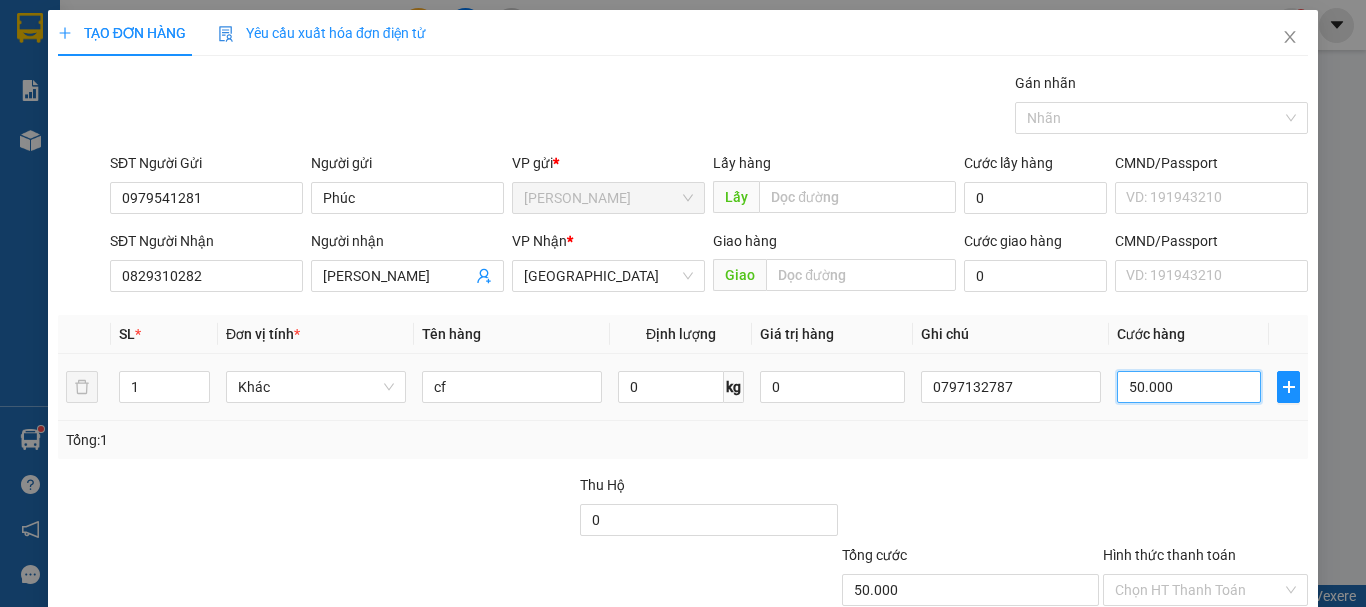 click on "50.000" at bounding box center (1189, 387) 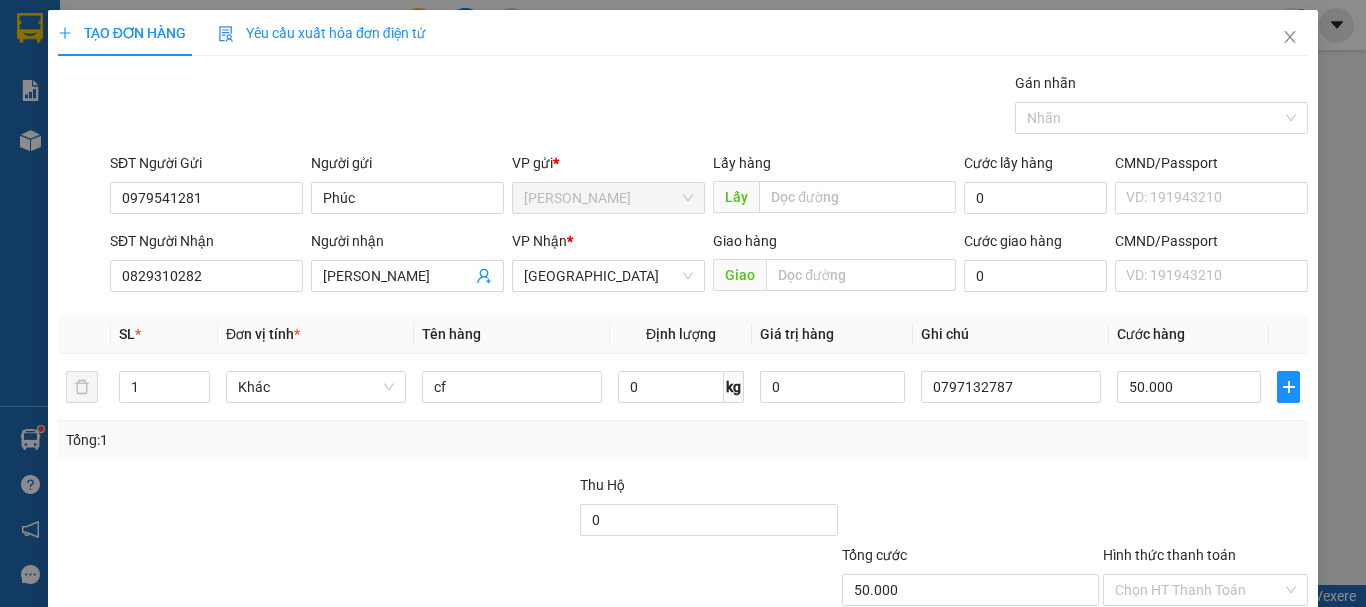 click at bounding box center [1205, 509] 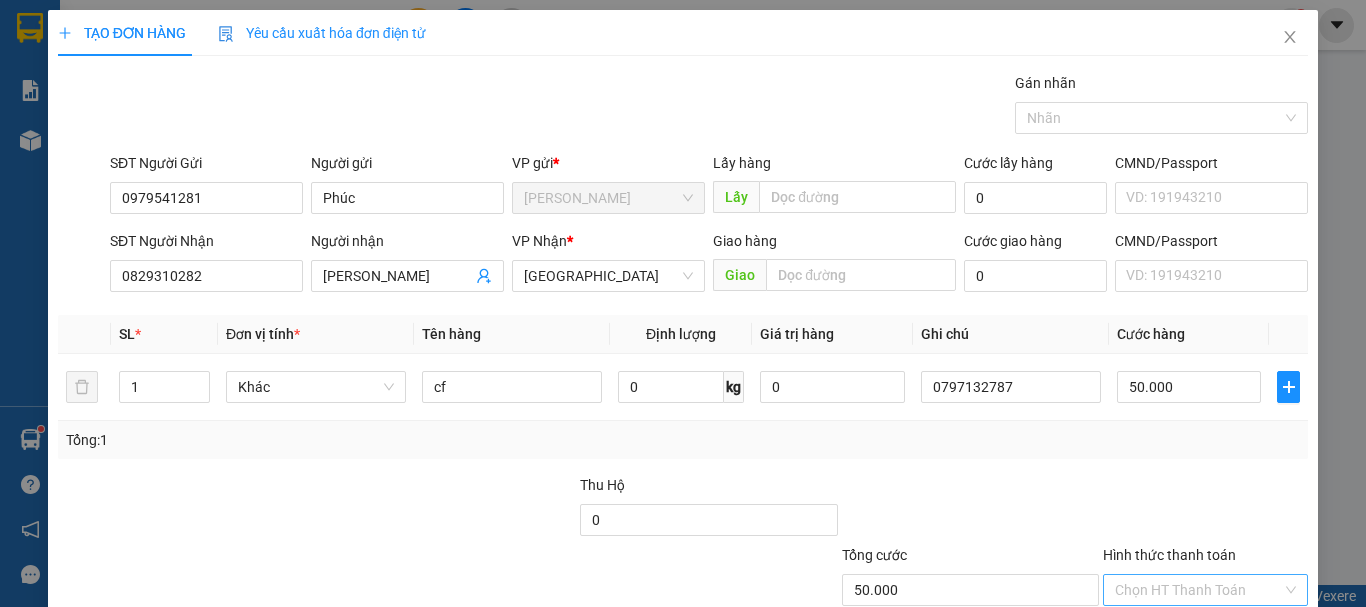 click on "Chọn HT Thanh Toán" at bounding box center [1205, 590] 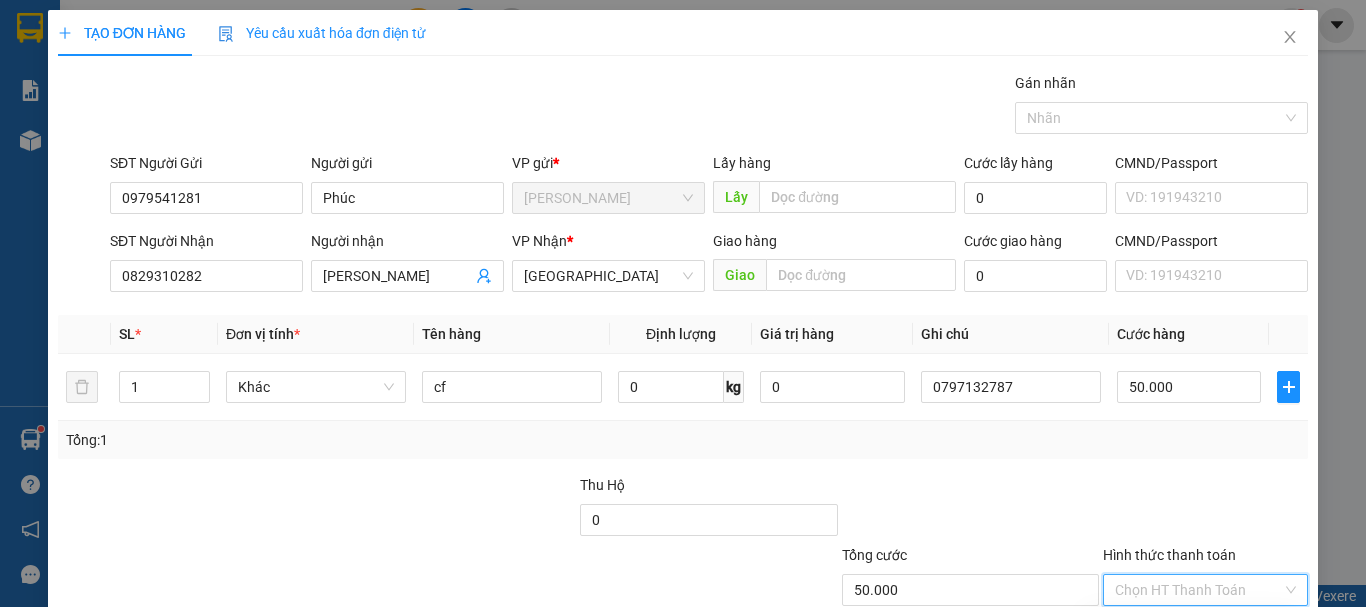 click on "Tại văn phòng" at bounding box center [1193, 630] 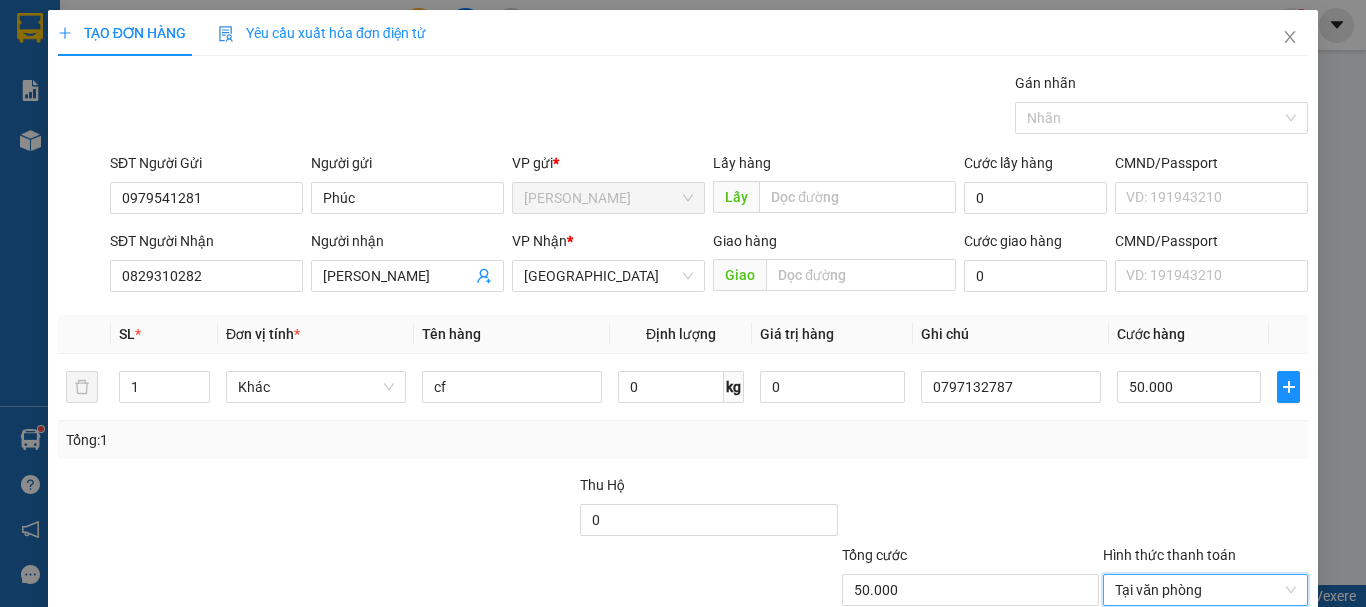 click on "[PERSON_NAME] và In" at bounding box center [1231, 685] 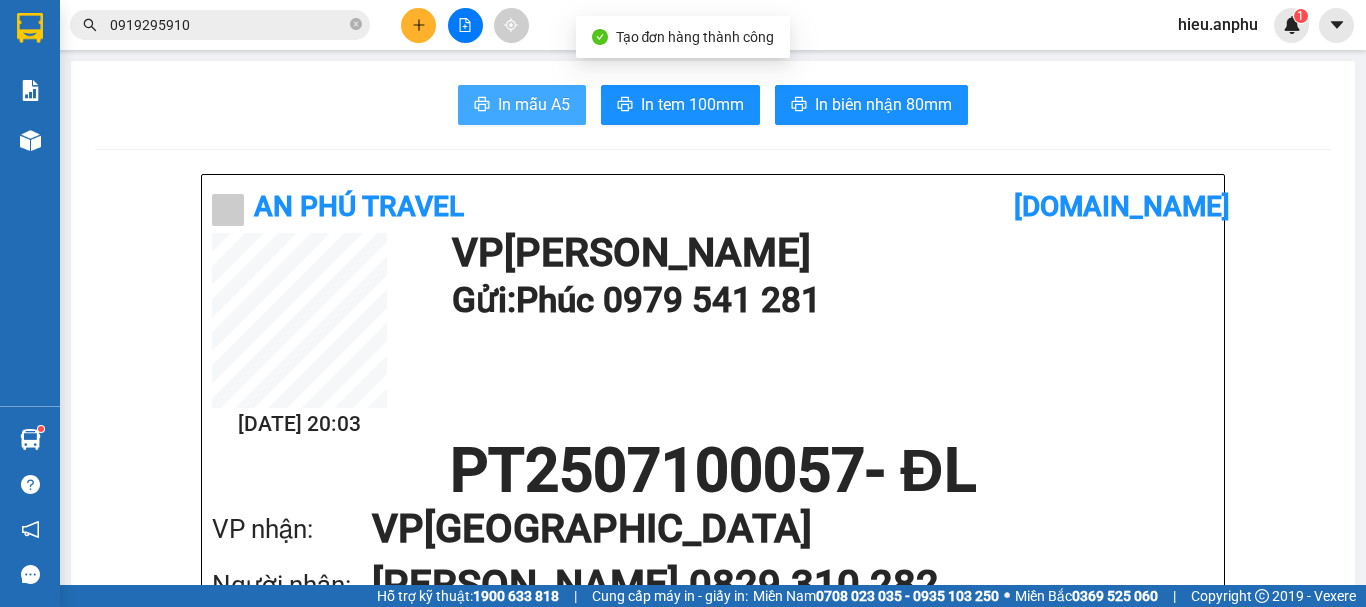 click on "In mẫu A5" at bounding box center [534, 104] 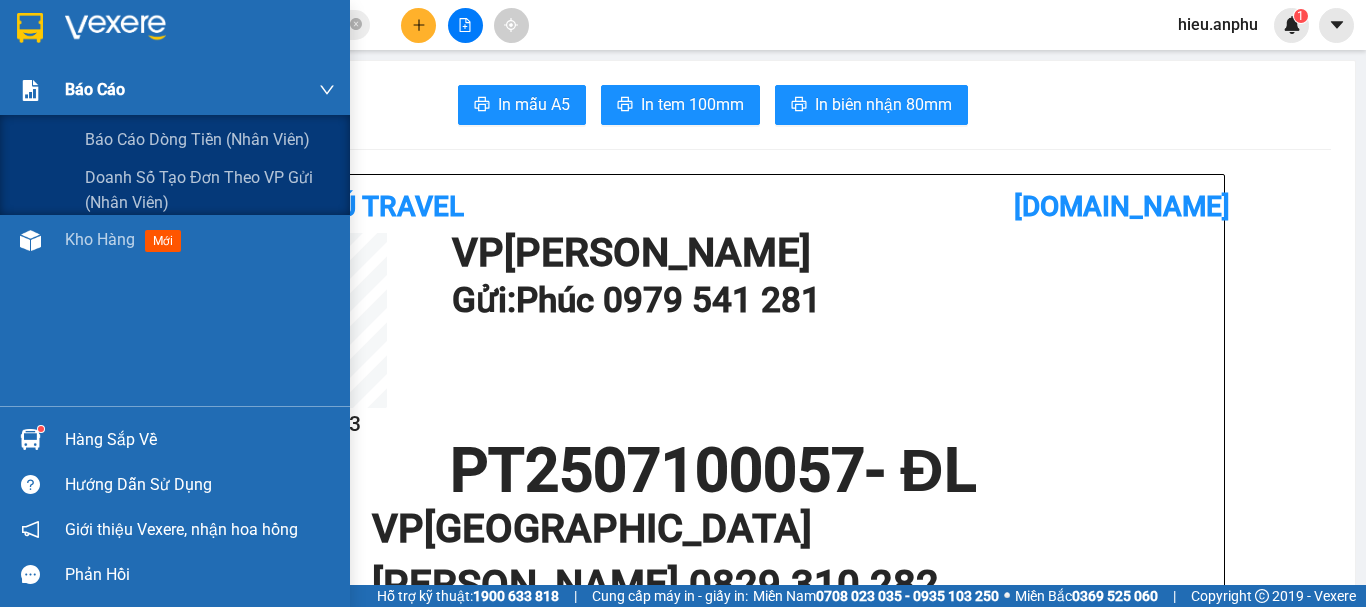 click on "Báo cáo" at bounding box center (95, 89) 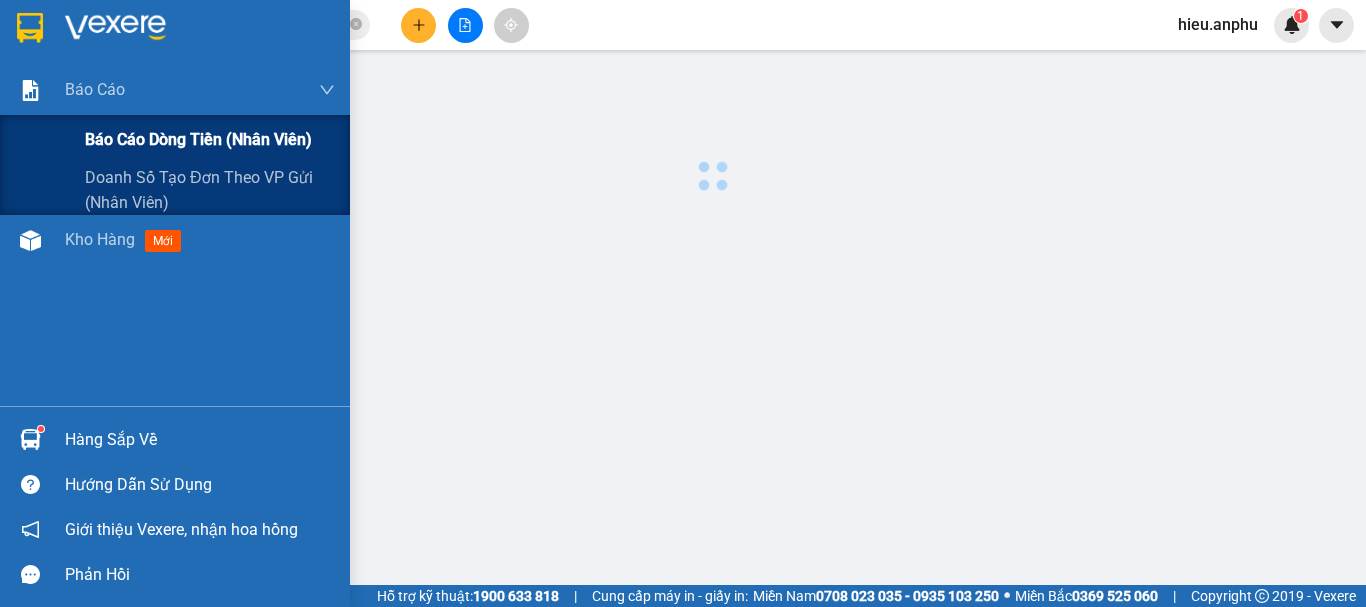 click on "Báo cáo dòng tiền (nhân viên)" at bounding box center (198, 139) 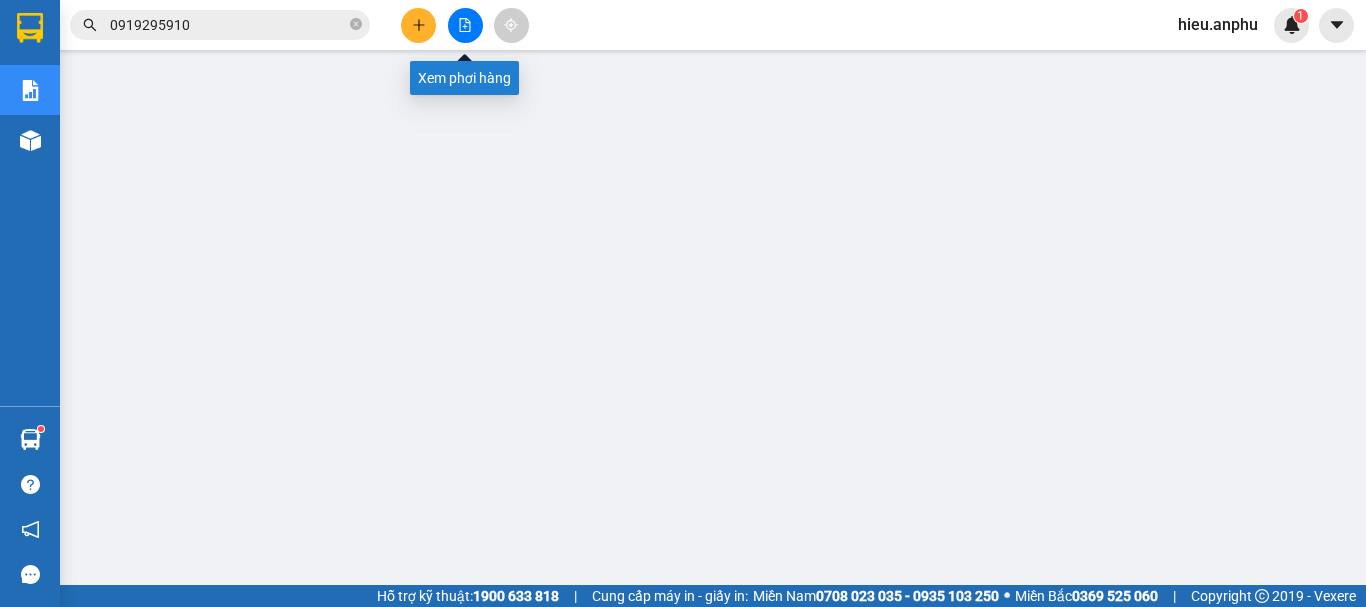 drag, startPoint x: 478, startPoint y: 30, endPoint x: 329, endPoint y: 4, distance: 151.25145 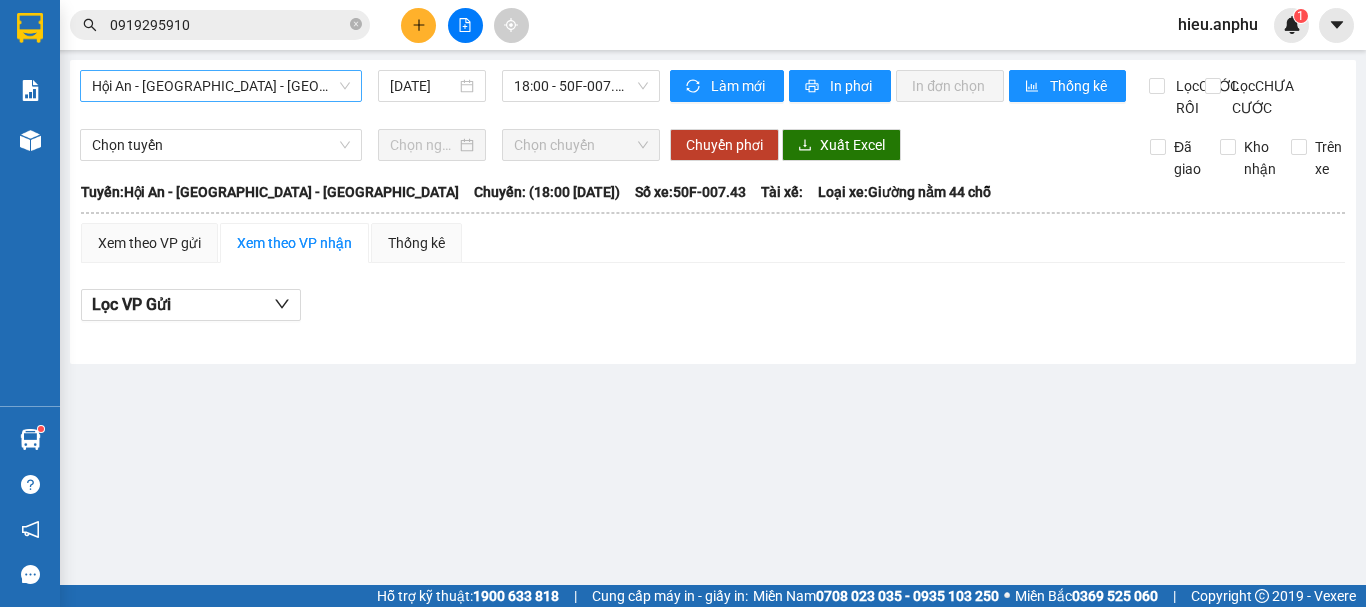 click on "Hội An - [GEOGRAPHIC_DATA] - [GEOGRAPHIC_DATA]" at bounding box center (221, 86) 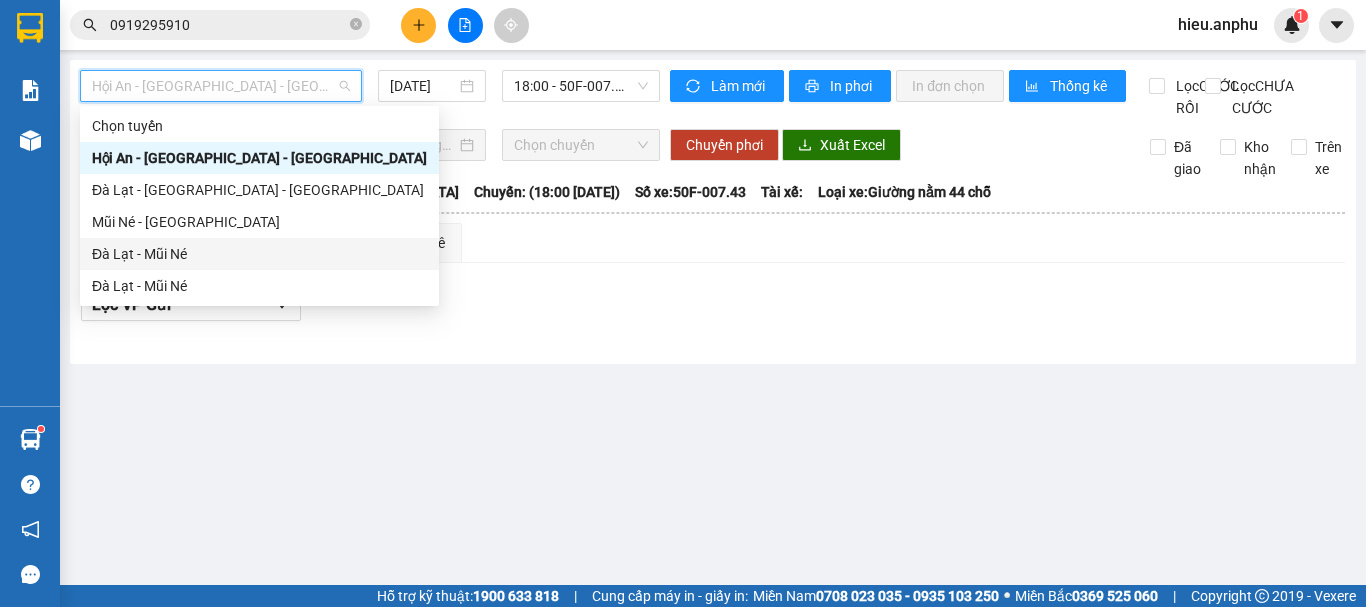 drag, startPoint x: 112, startPoint y: 251, endPoint x: 445, endPoint y: 183, distance: 339.87204 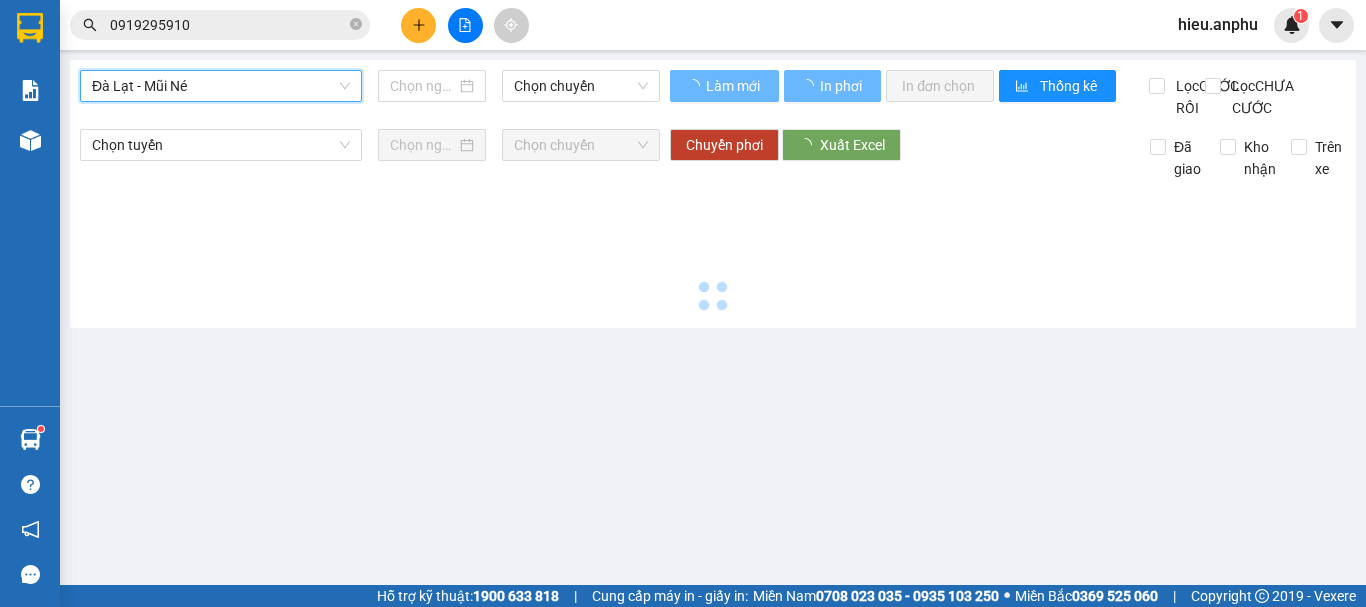 type on "[DATE]" 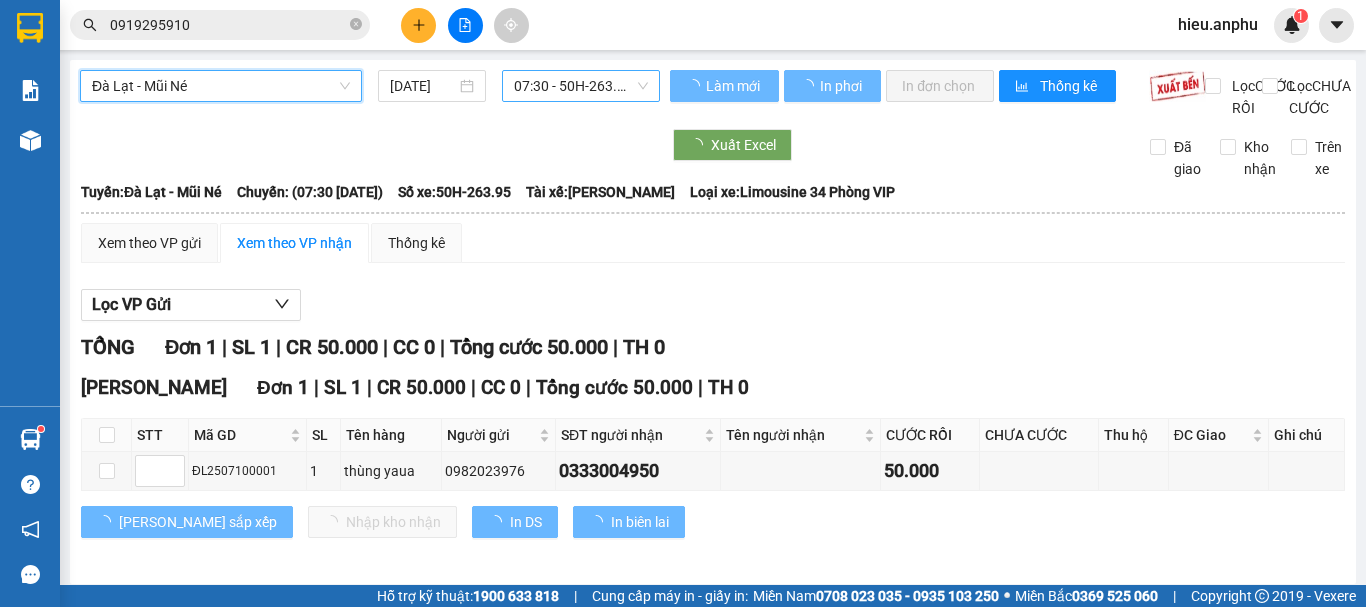 click on "07:30     - 50H-263.95" at bounding box center [581, 86] 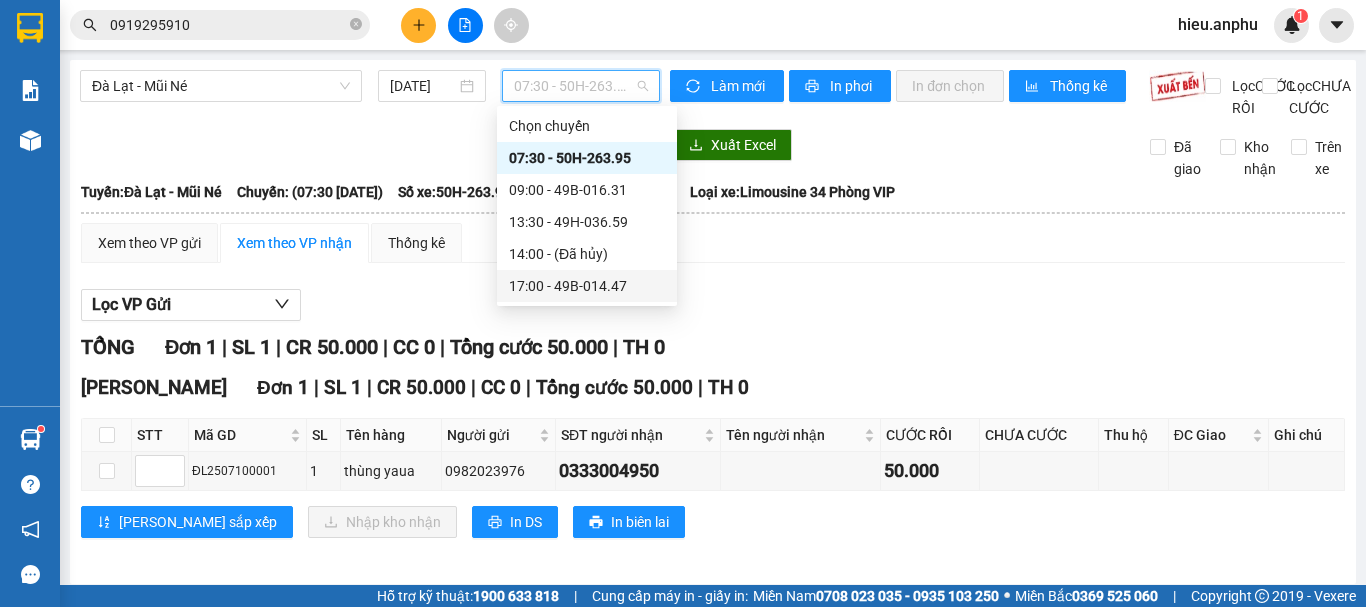click on "17:00     - 49B-014.47" at bounding box center (587, 286) 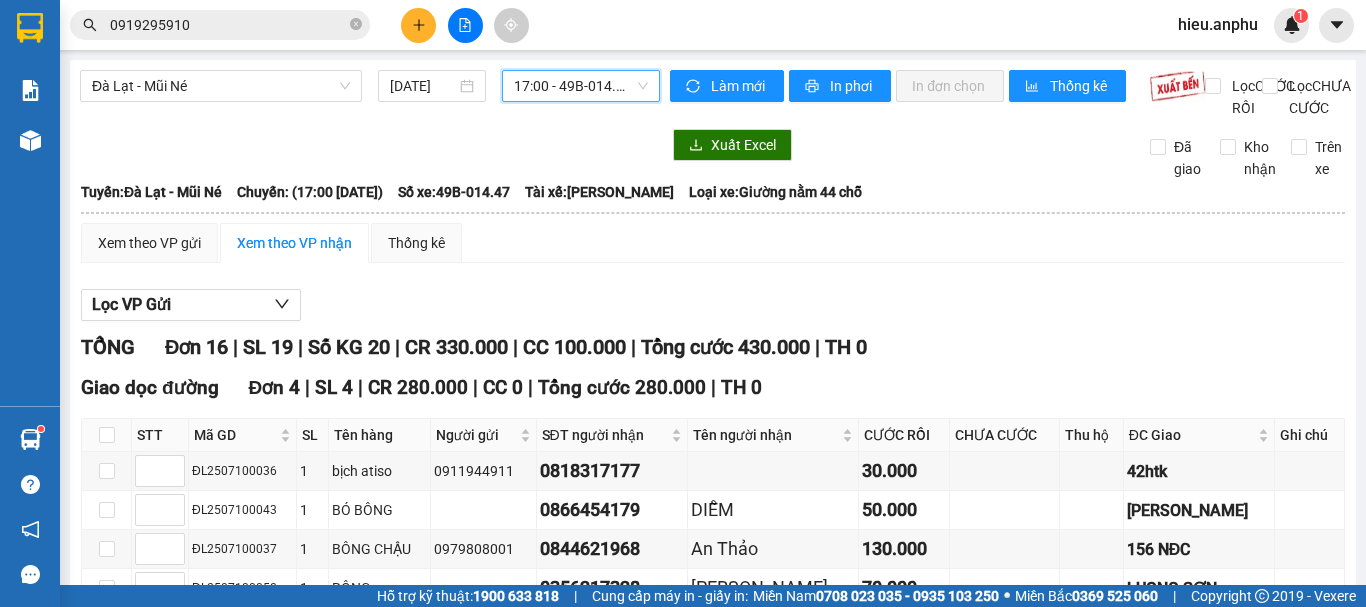 click at bounding box center [107, 742] 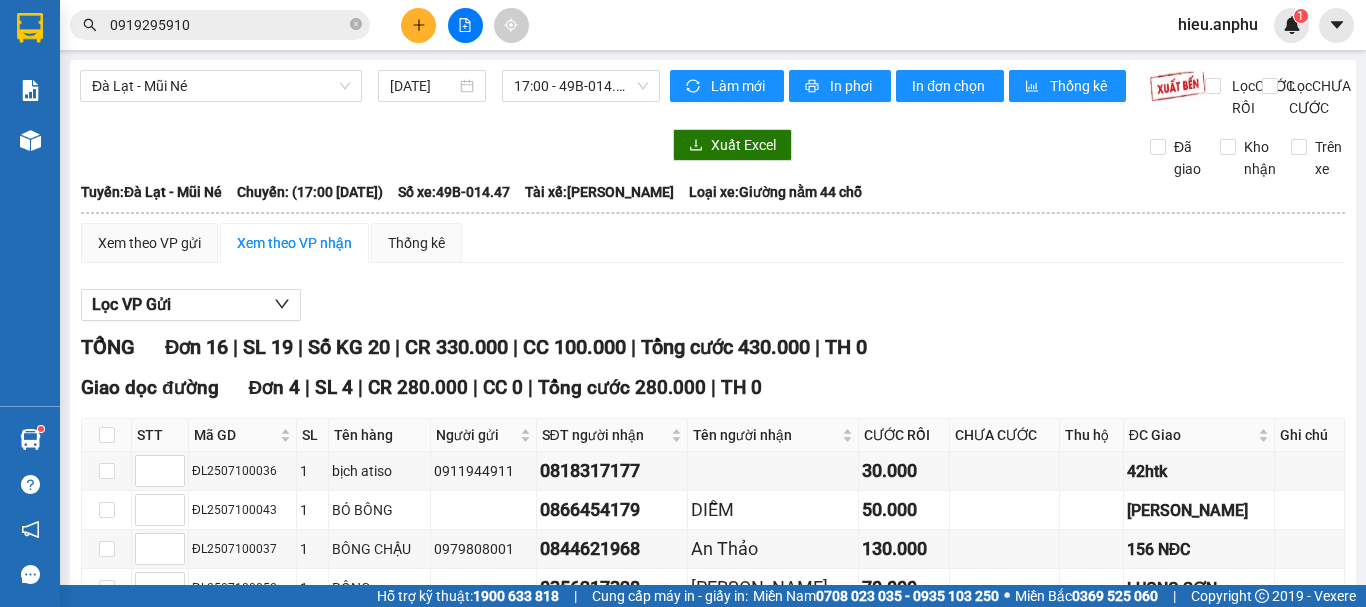 click on "In DS" at bounding box center (526, 1258) 